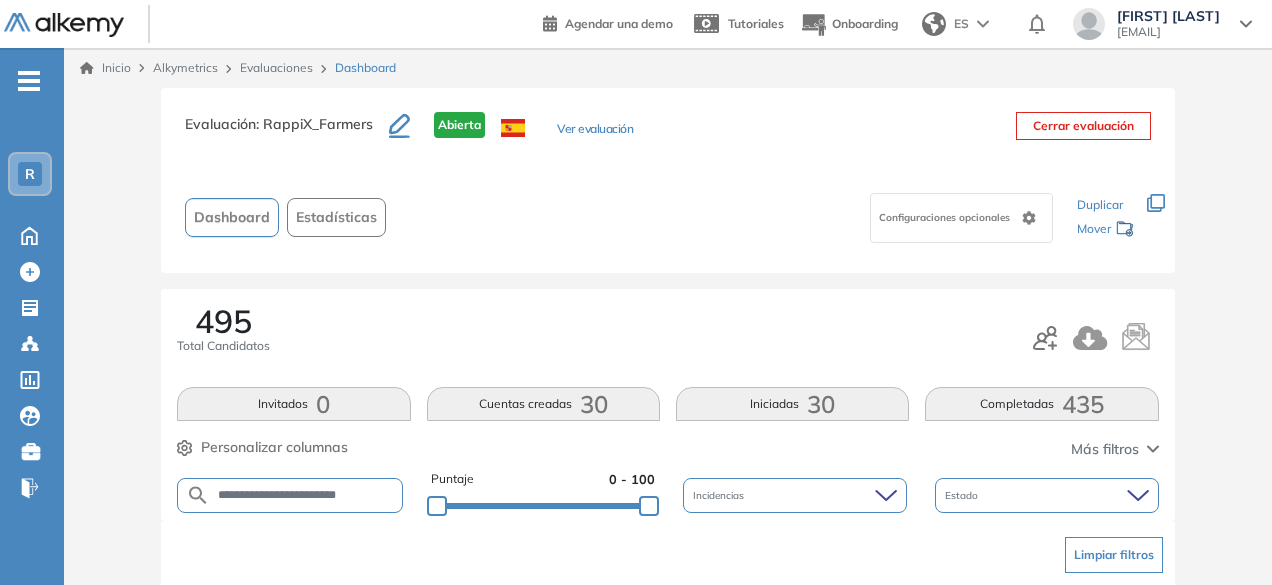 scroll, scrollTop: 154, scrollLeft: 0, axis: vertical 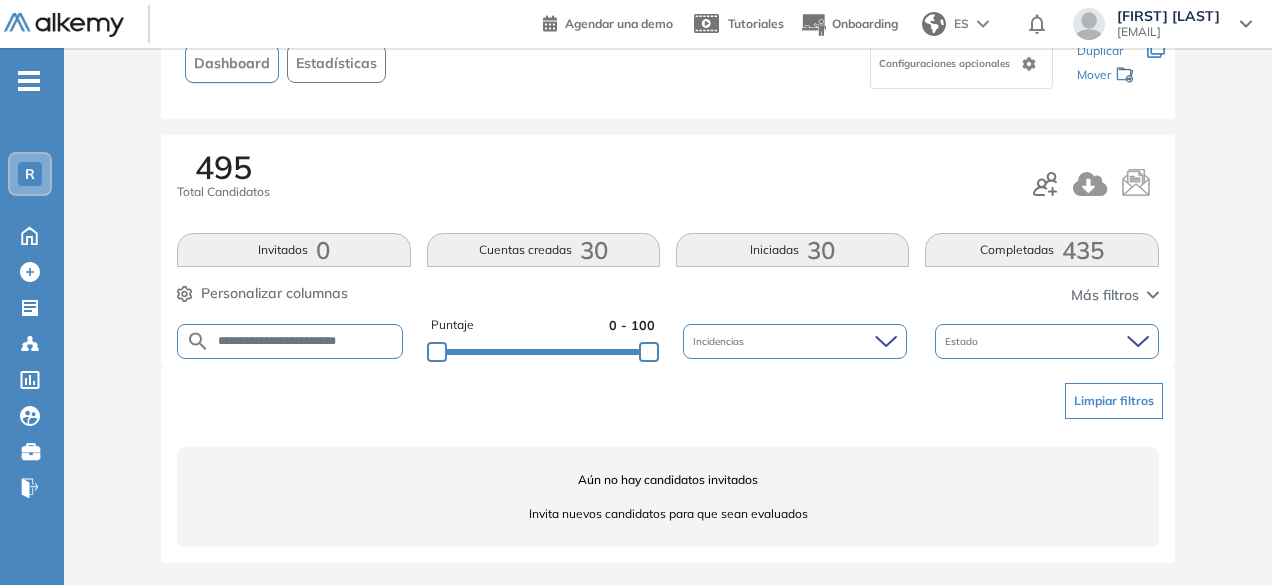click on "**********" at bounding box center (305, 341) 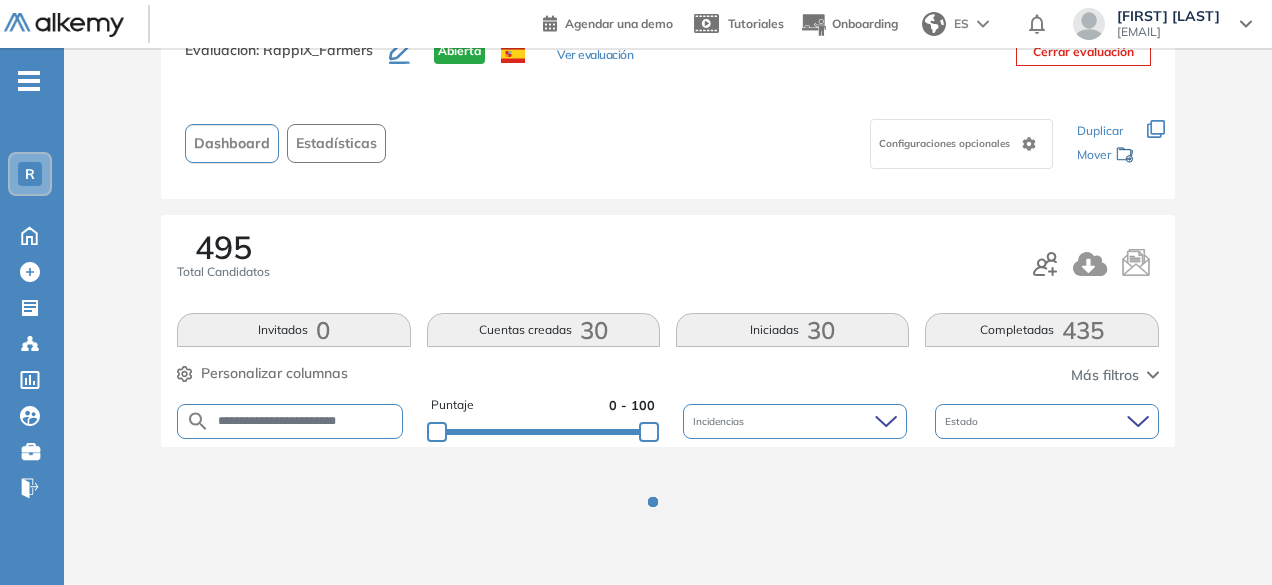 scroll, scrollTop: 154, scrollLeft: 0, axis: vertical 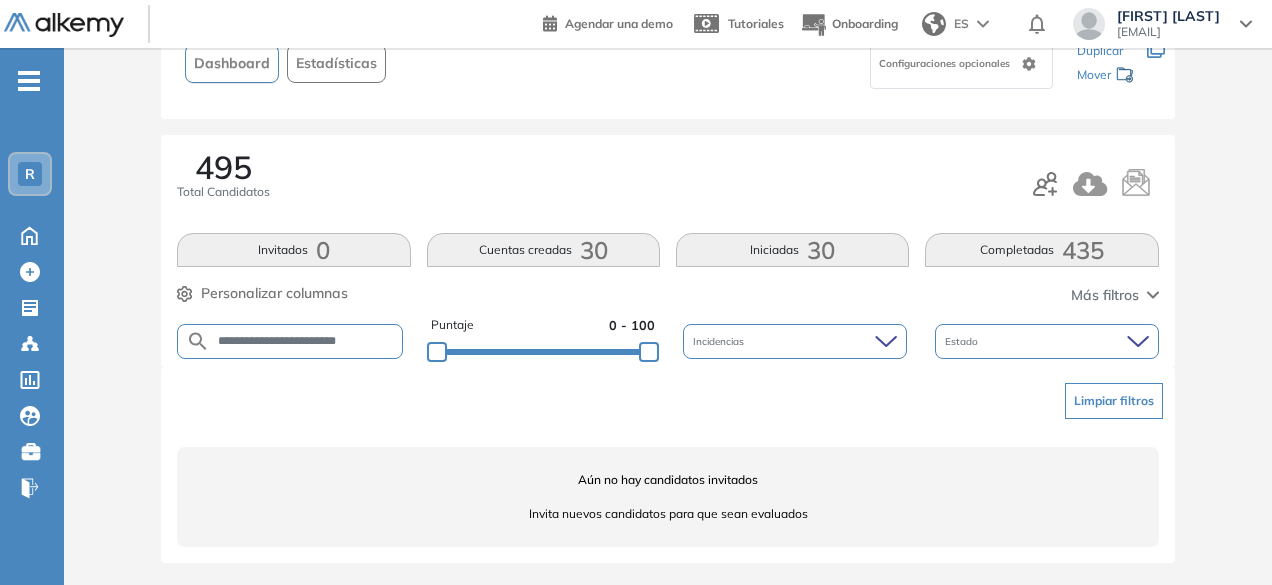click on "**********" at bounding box center [305, 341] 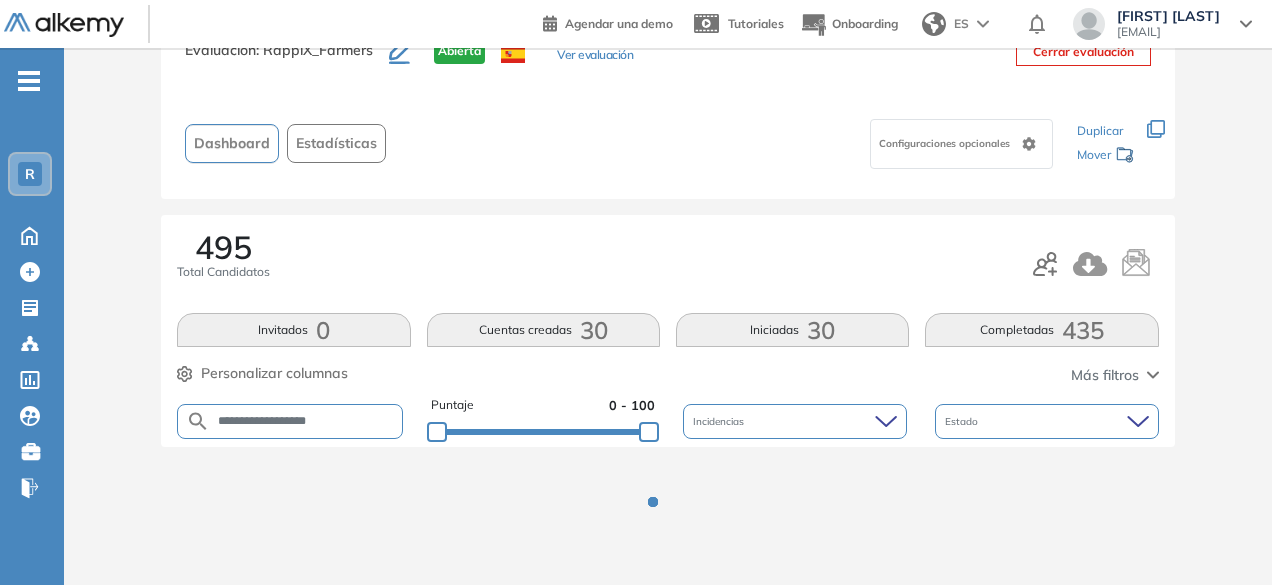 scroll, scrollTop: 154, scrollLeft: 0, axis: vertical 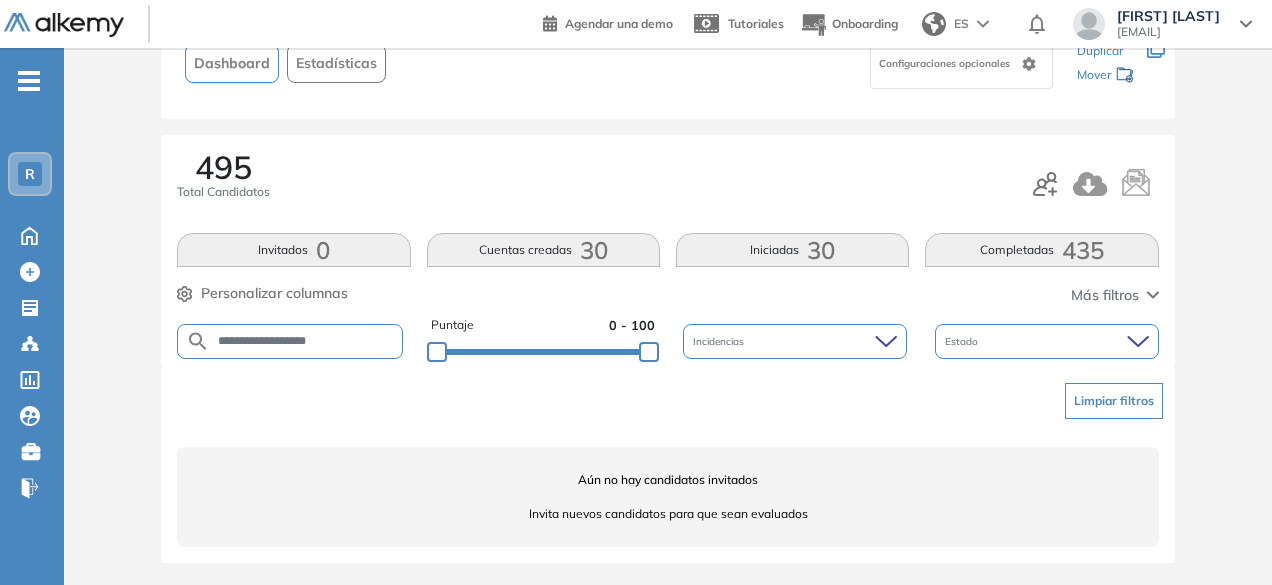 drag, startPoint x: 301, startPoint y: 335, endPoint x: 258, endPoint y: 329, distance: 43.416588 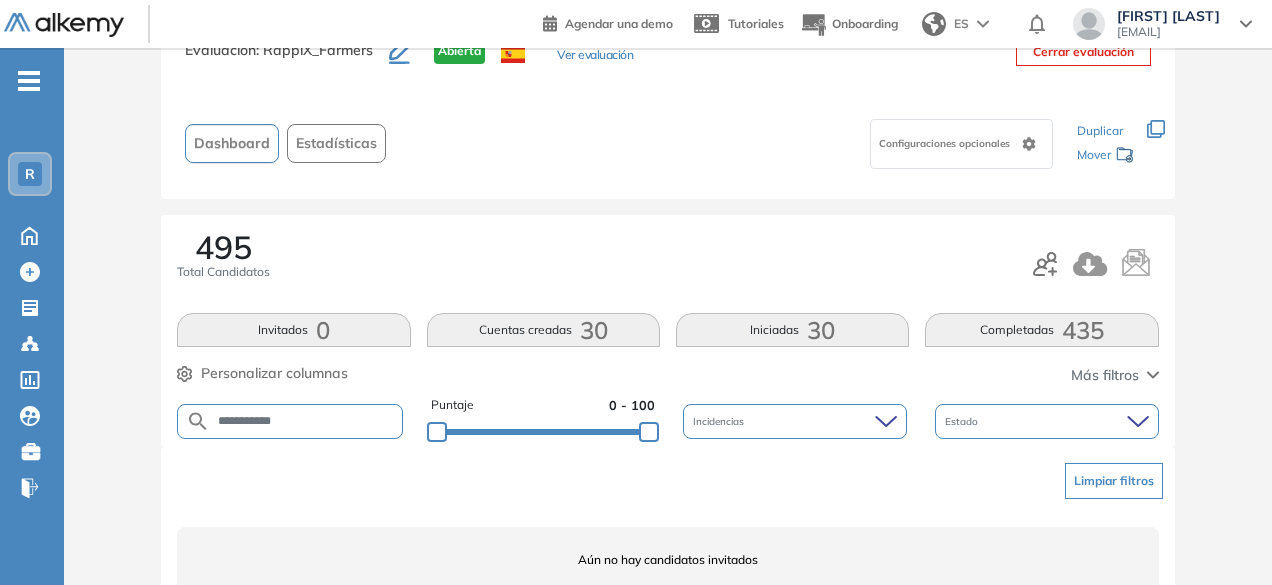scroll, scrollTop: 154, scrollLeft: 0, axis: vertical 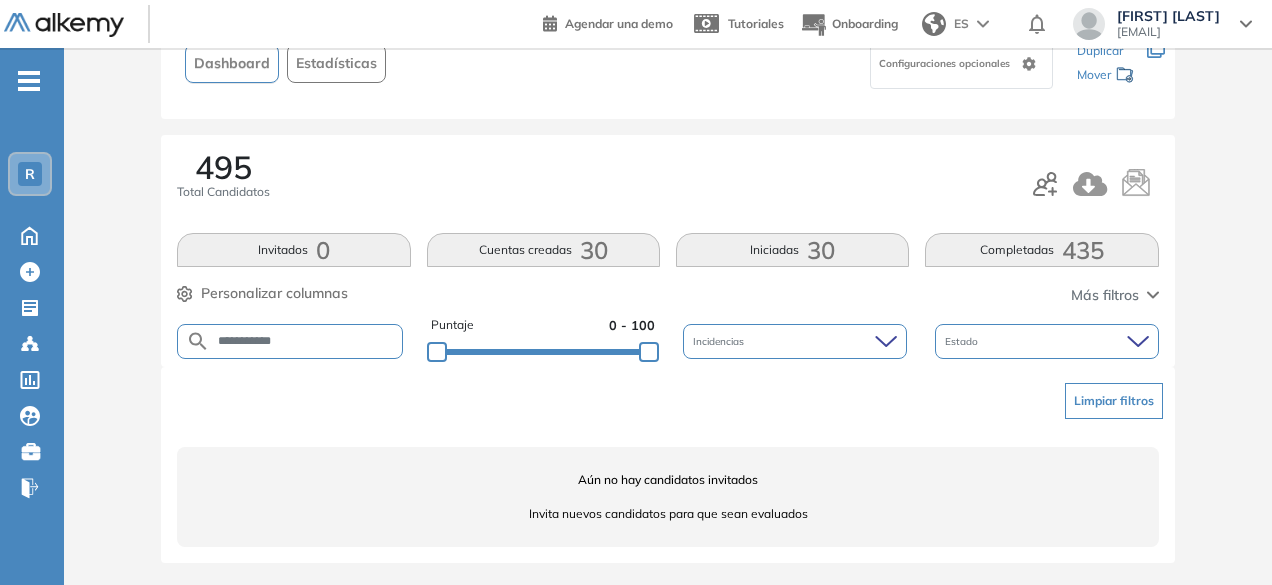 click on "**********" at bounding box center [305, 341] 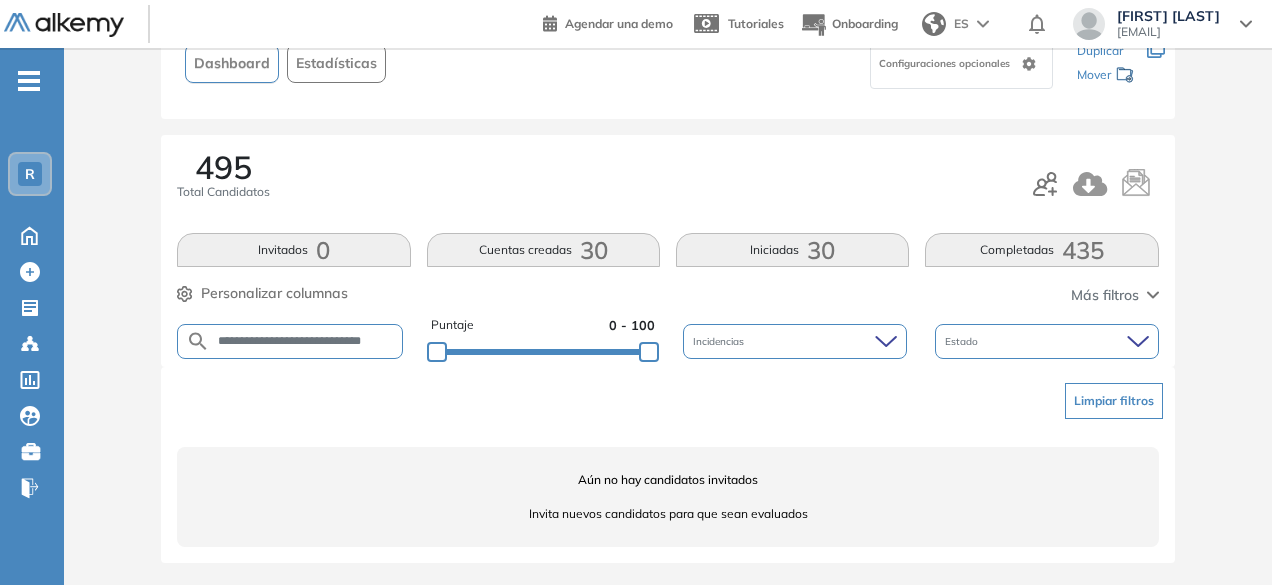 scroll, scrollTop: 0, scrollLeft: 36, axis: horizontal 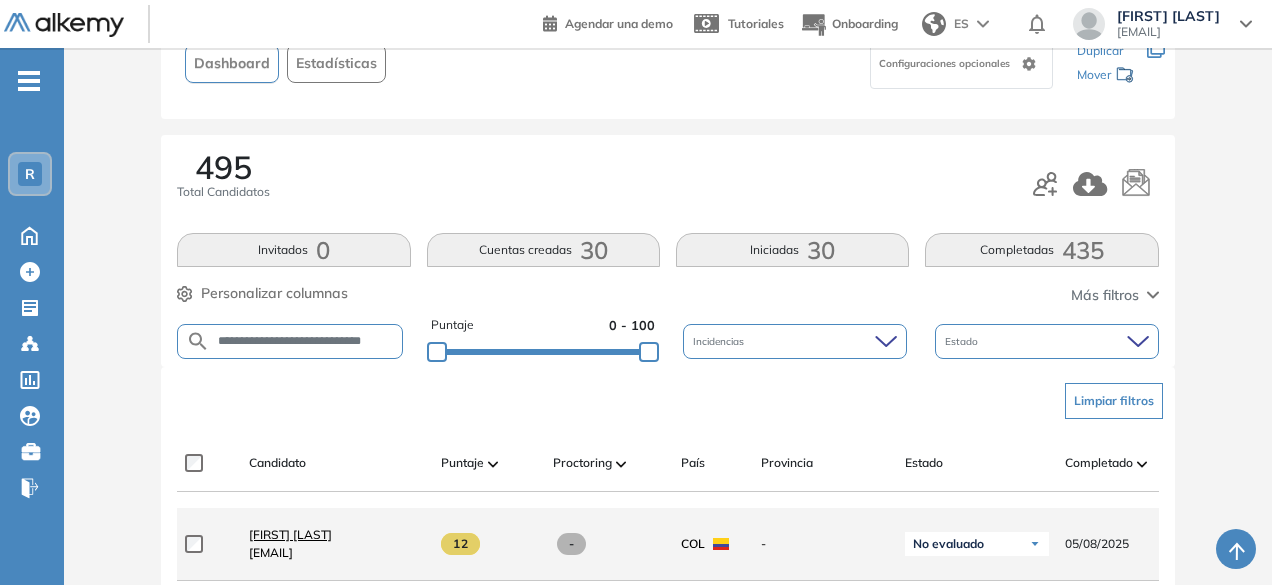 click on "Andrea Marin" at bounding box center (290, 534) 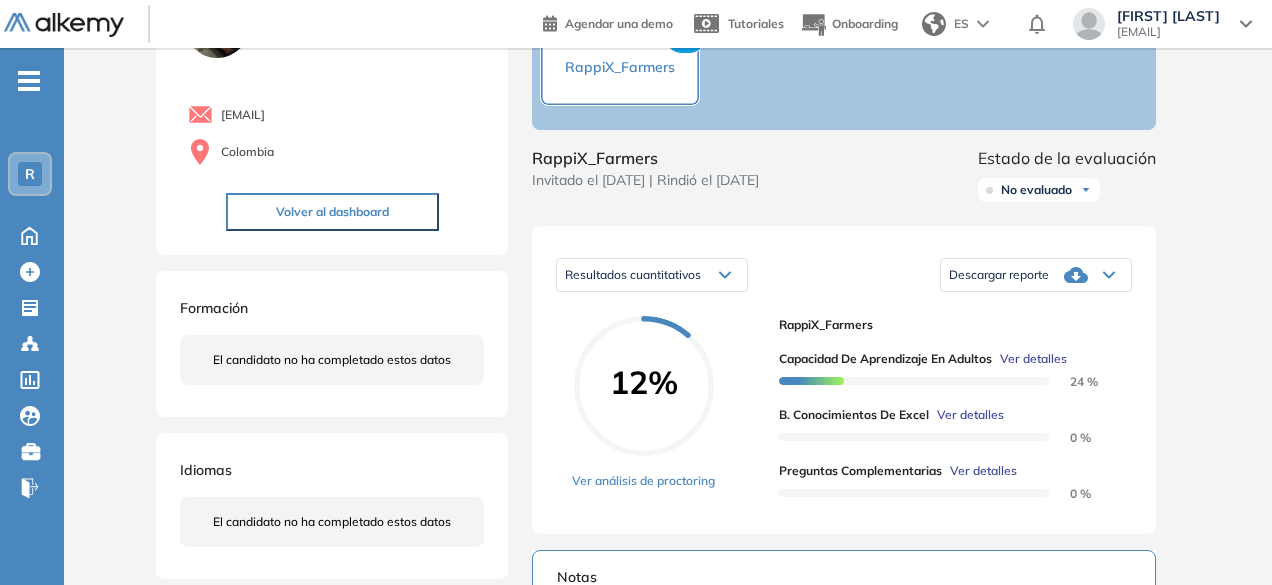 scroll, scrollTop: 142, scrollLeft: 0, axis: vertical 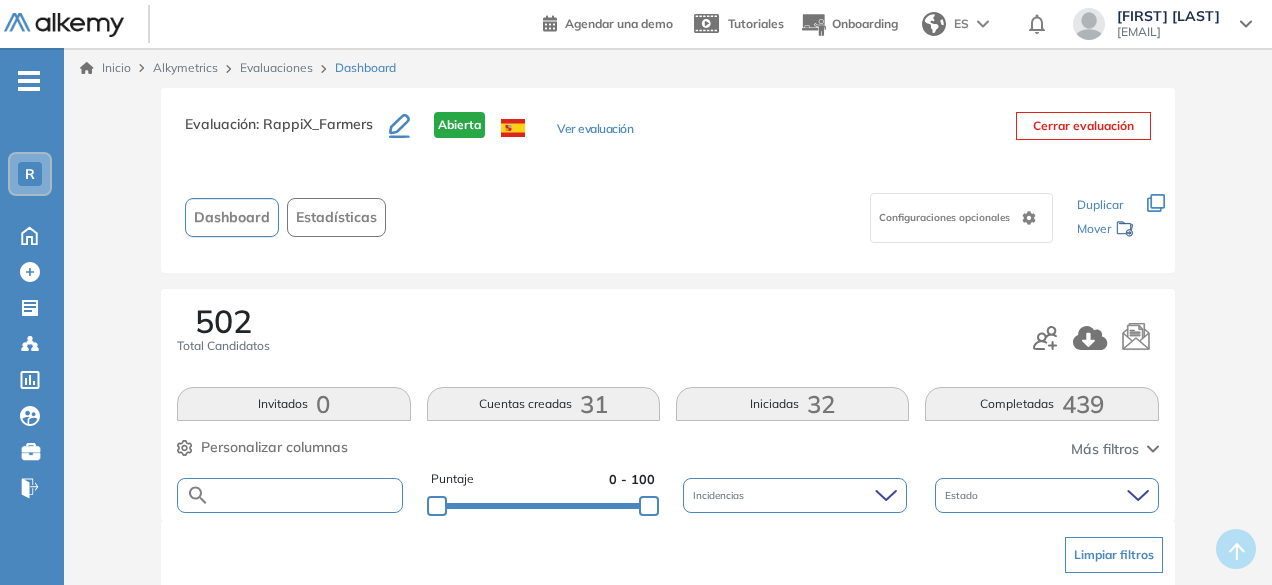 click at bounding box center (305, 495) 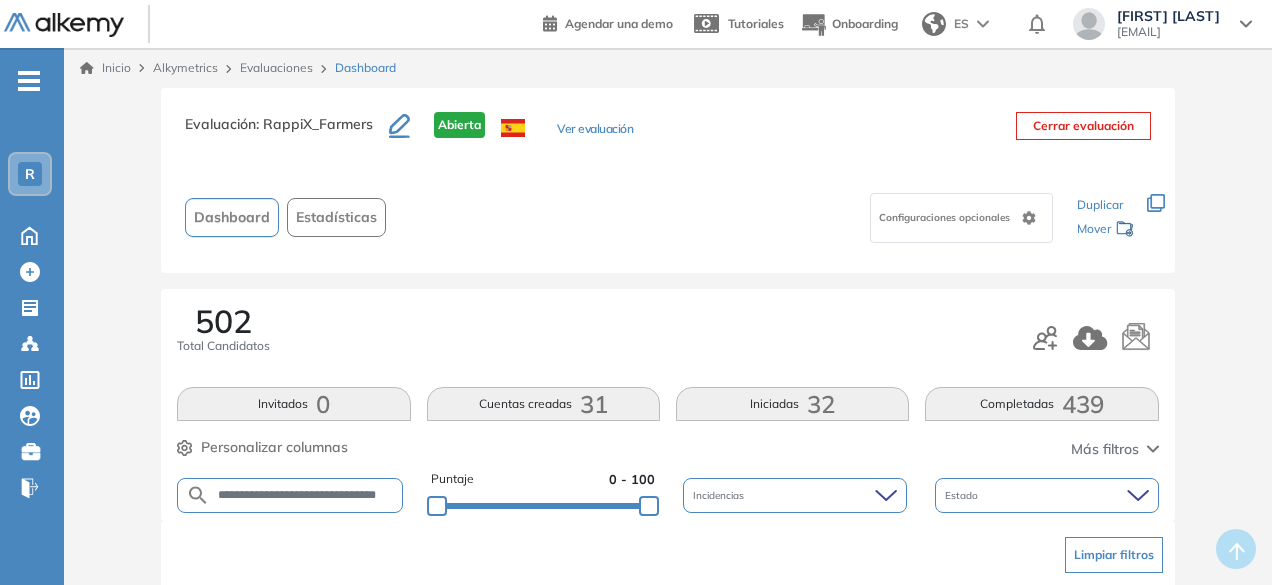 scroll, scrollTop: 0, scrollLeft: 20, axis: horizontal 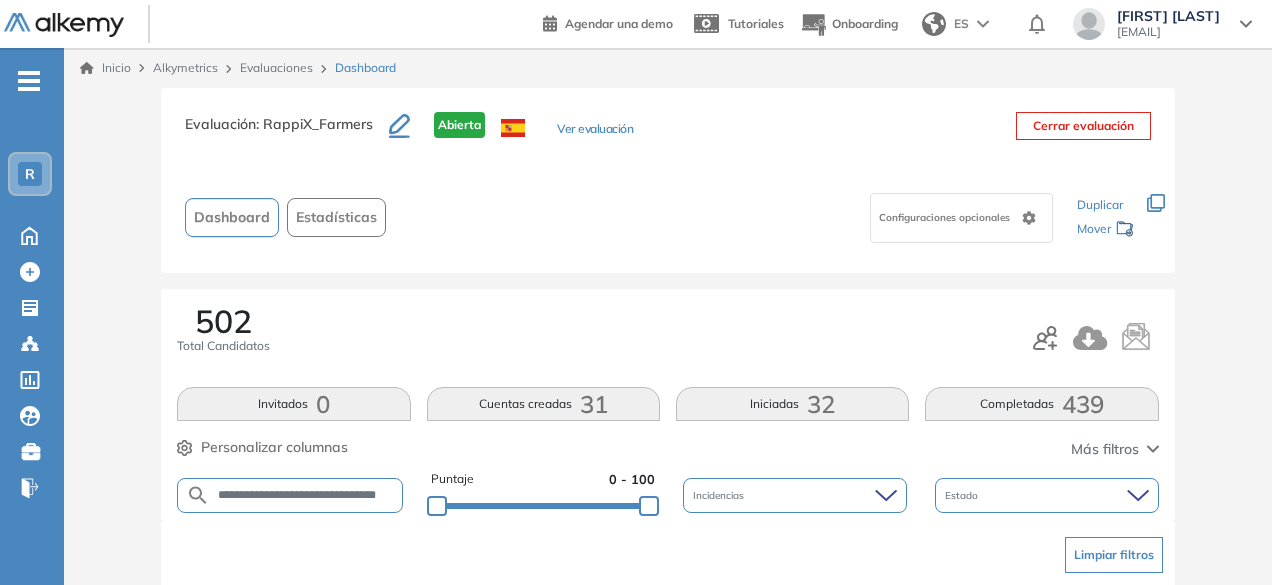 click on "**********" at bounding box center [306, 495] 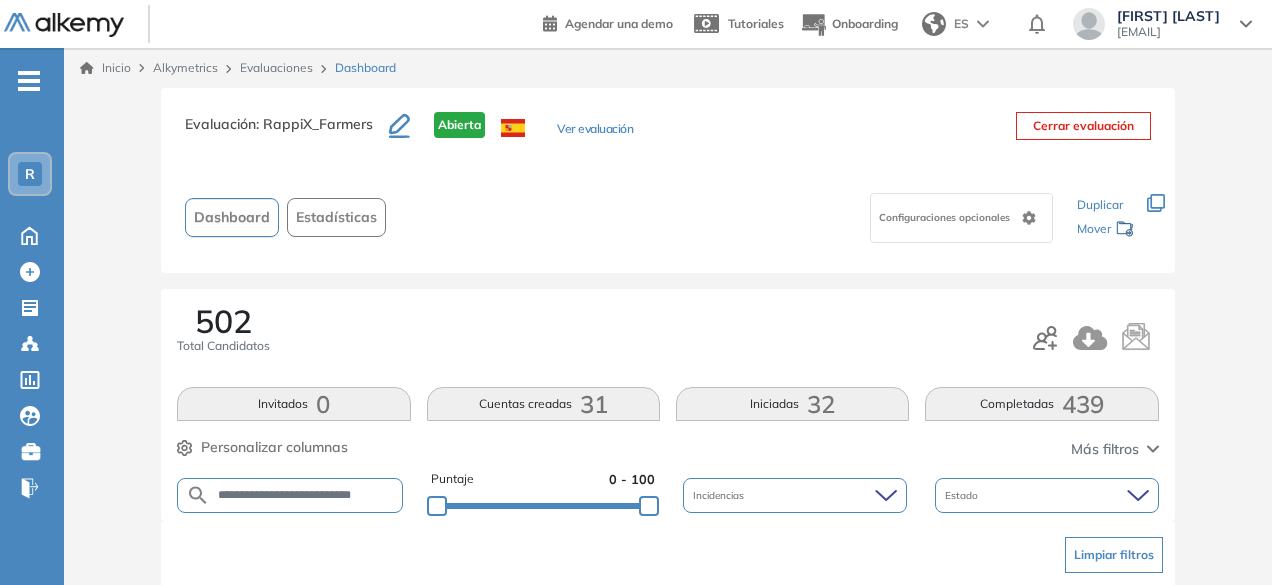 scroll, scrollTop: 0, scrollLeft: 0, axis: both 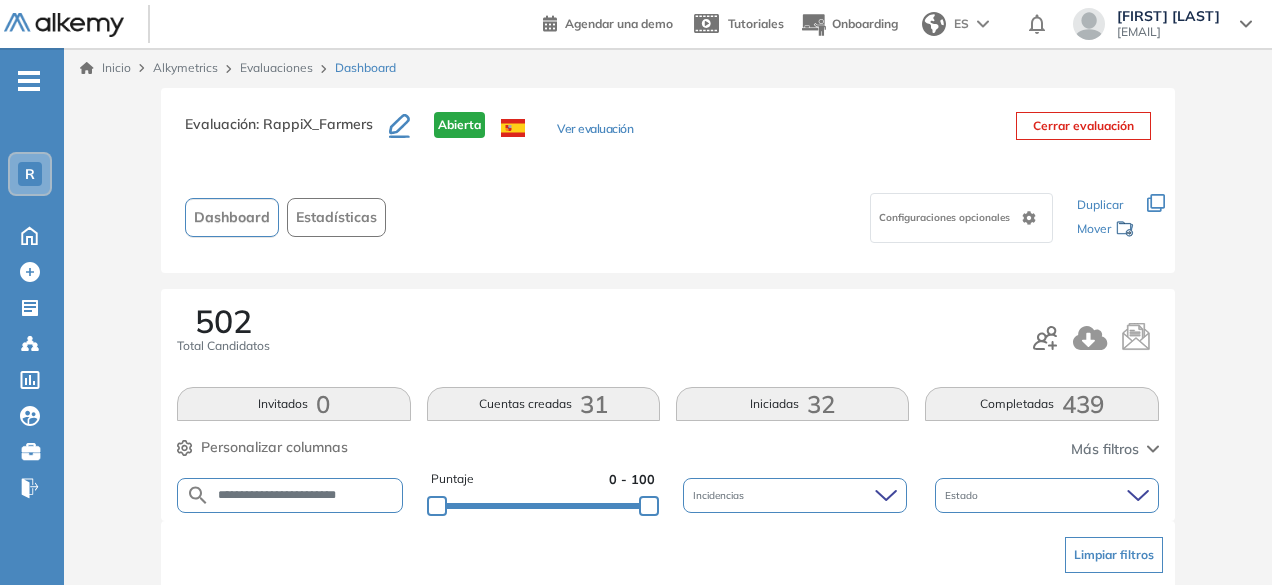 click on "**********" at bounding box center [306, 495] 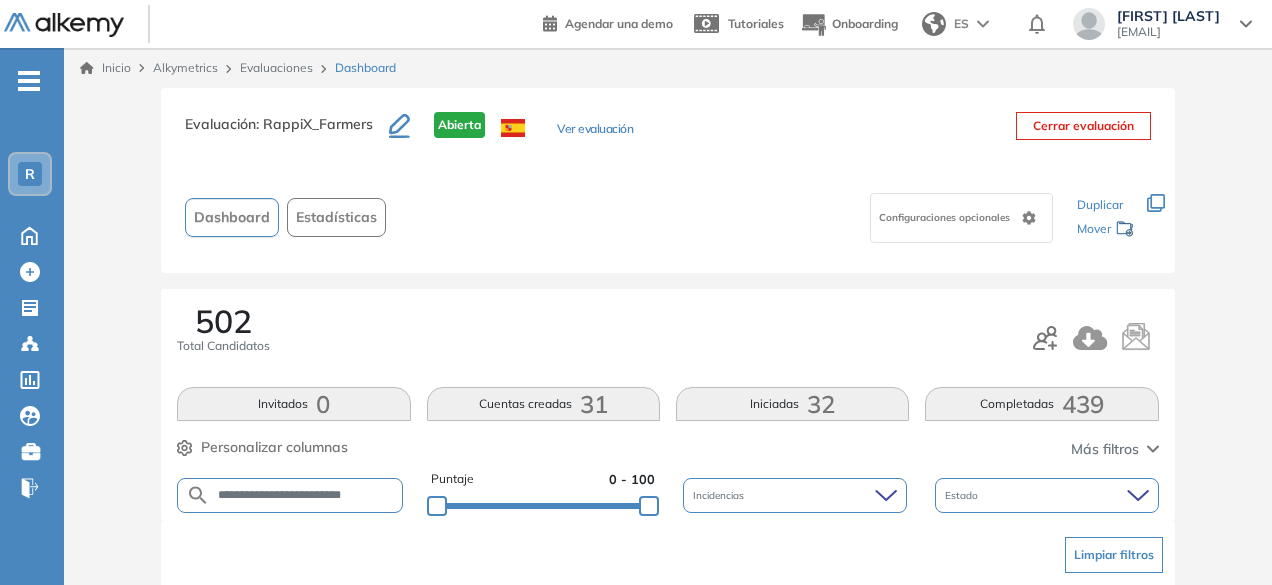 scroll, scrollTop: 0, scrollLeft: 0, axis: both 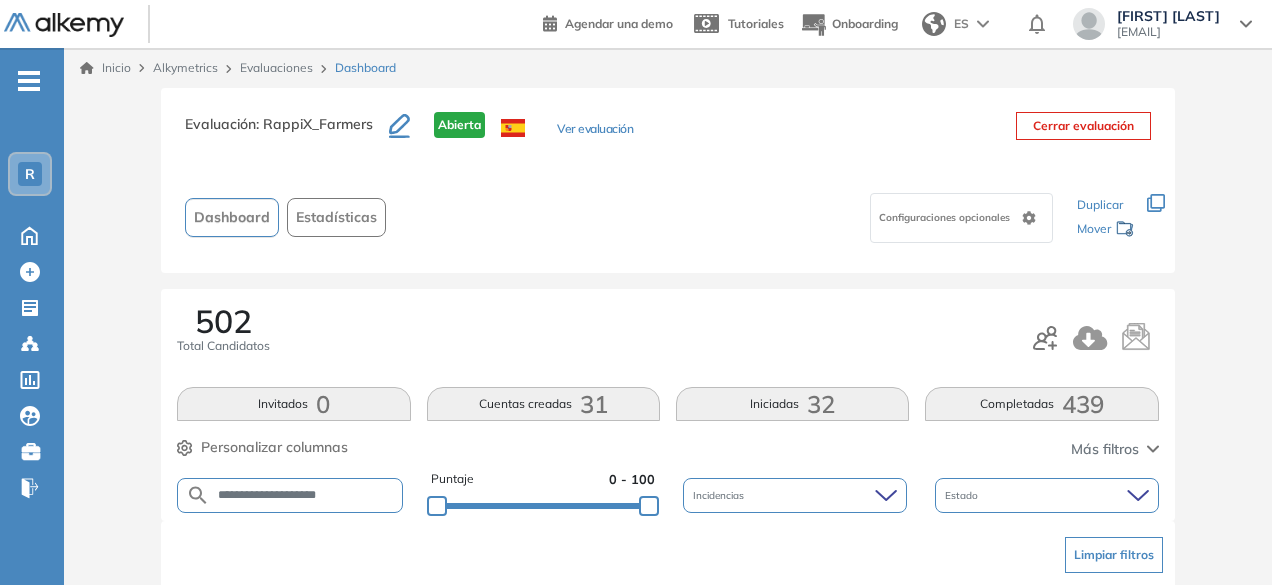 drag, startPoint x: 305, startPoint y: 494, endPoint x: 268, endPoint y: 494, distance: 37 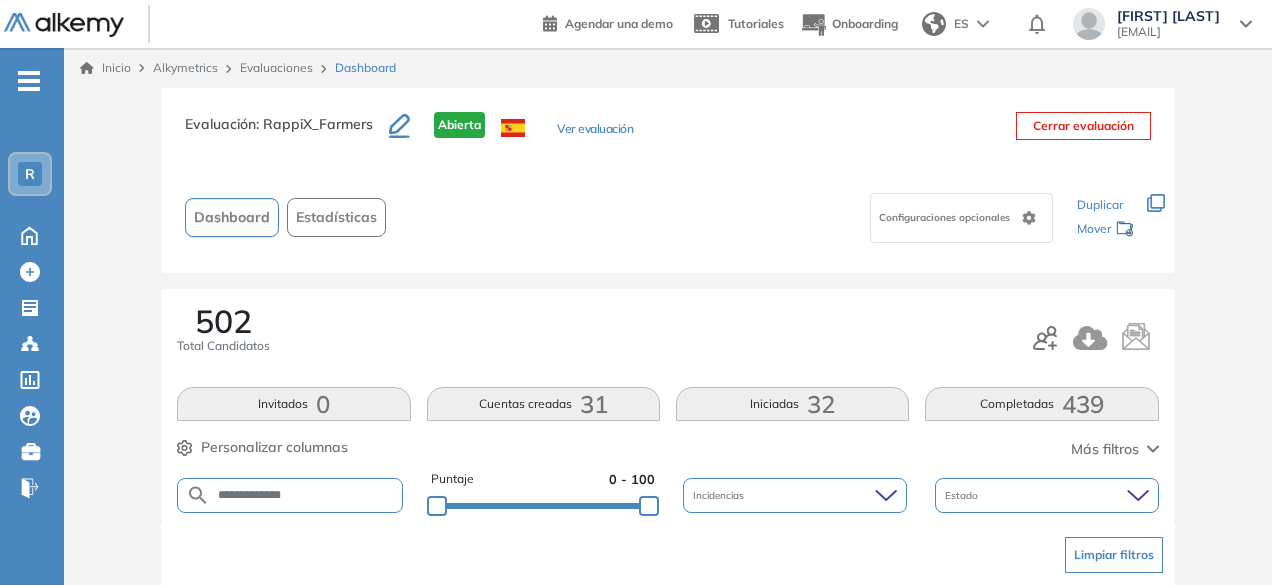 drag, startPoint x: 333, startPoint y: 503, endPoint x: 324, endPoint y: 494, distance: 12.727922 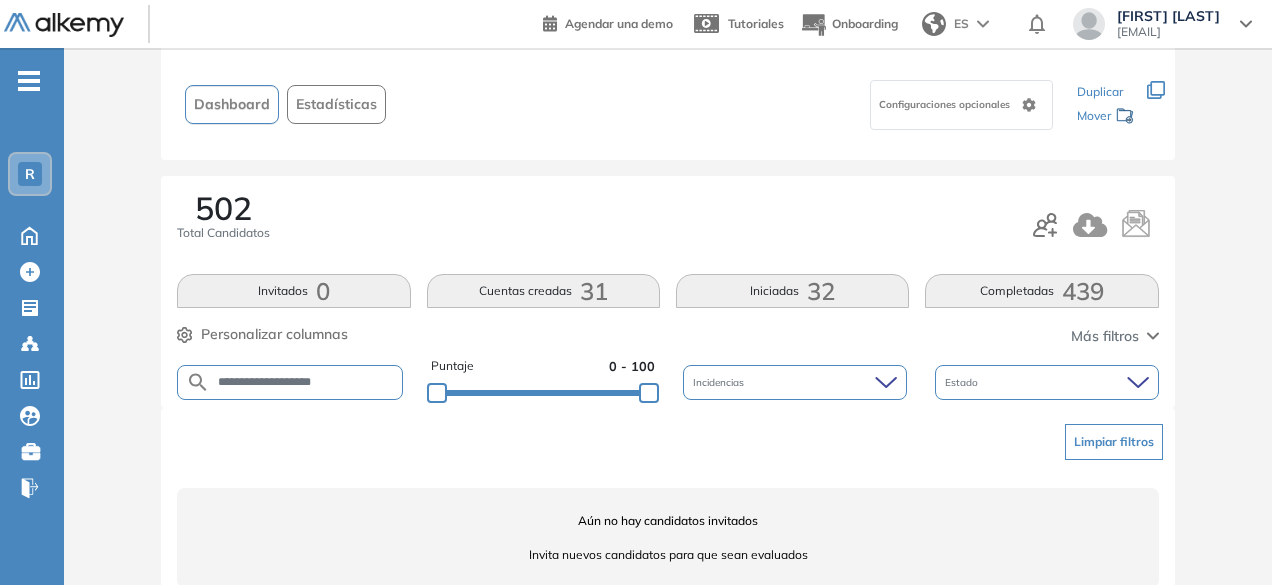 scroll, scrollTop: 122, scrollLeft: 0, axis: vertical 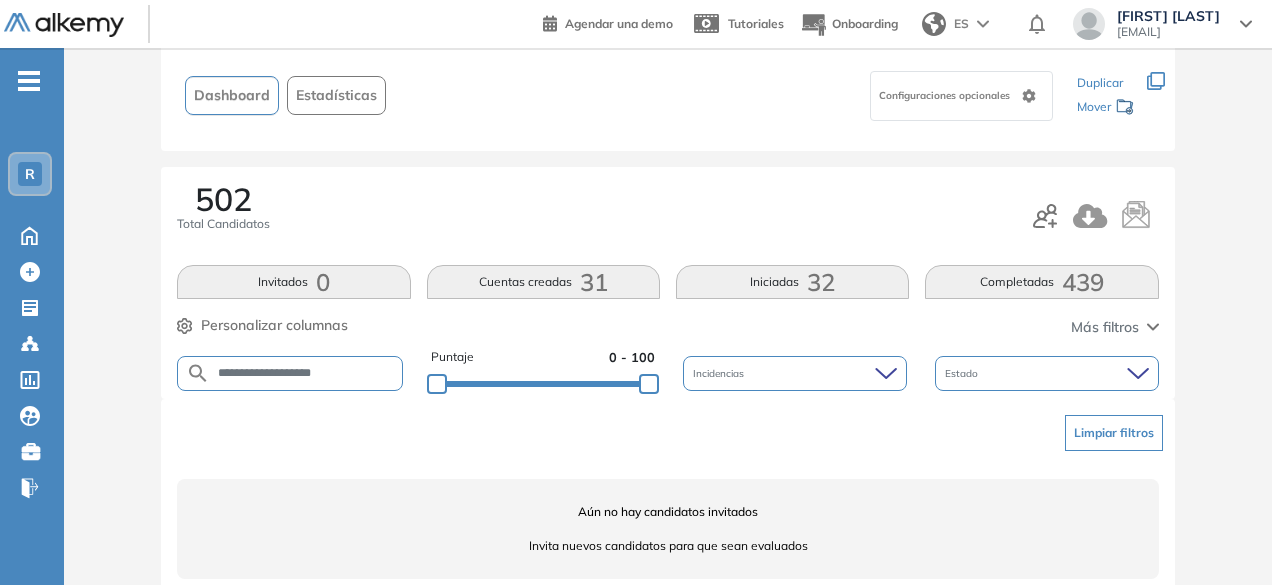 click on "**********" at bounding box center [306, 373] 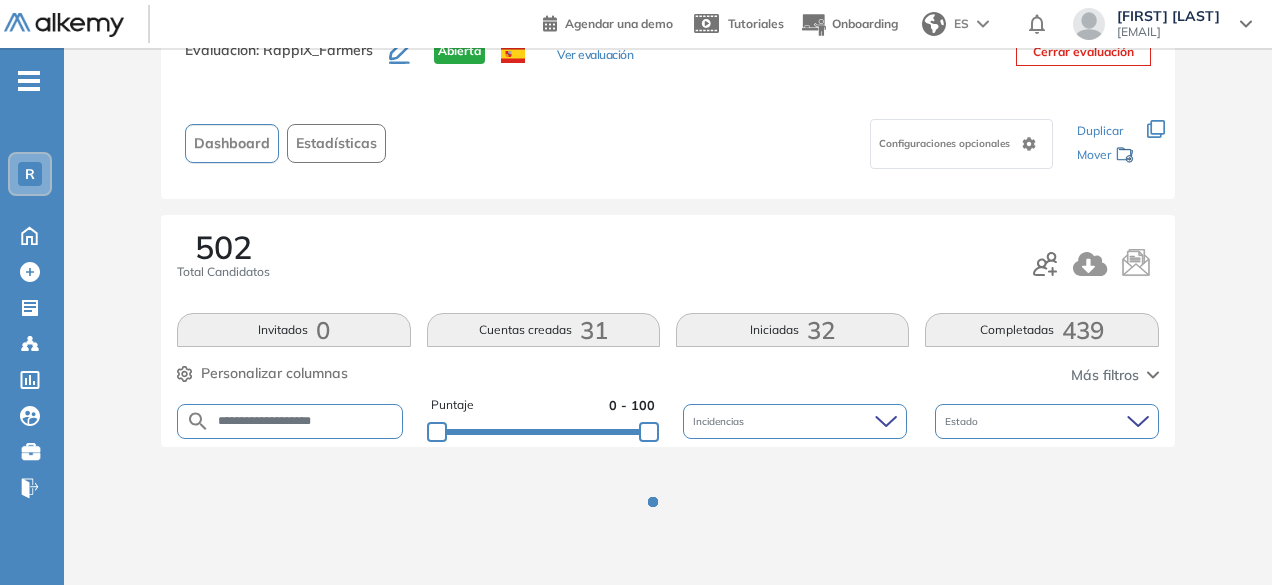 scroll, scrollTop: 122, scrollLeft: 0, axis: vertical 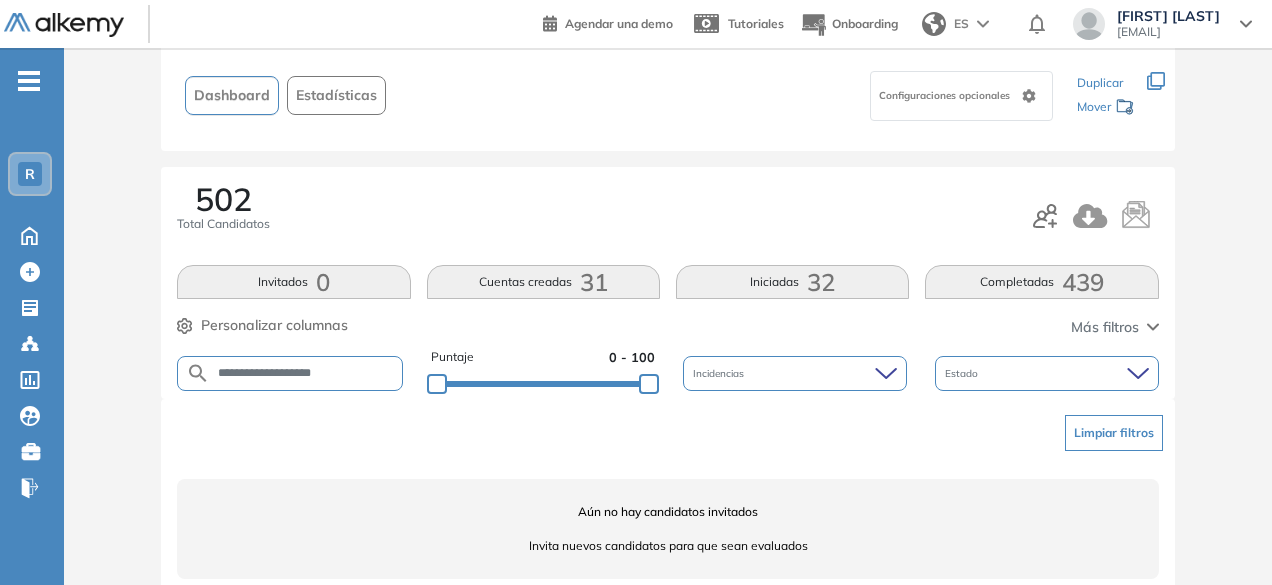 click on "**********" at bounding box center (306, 373) 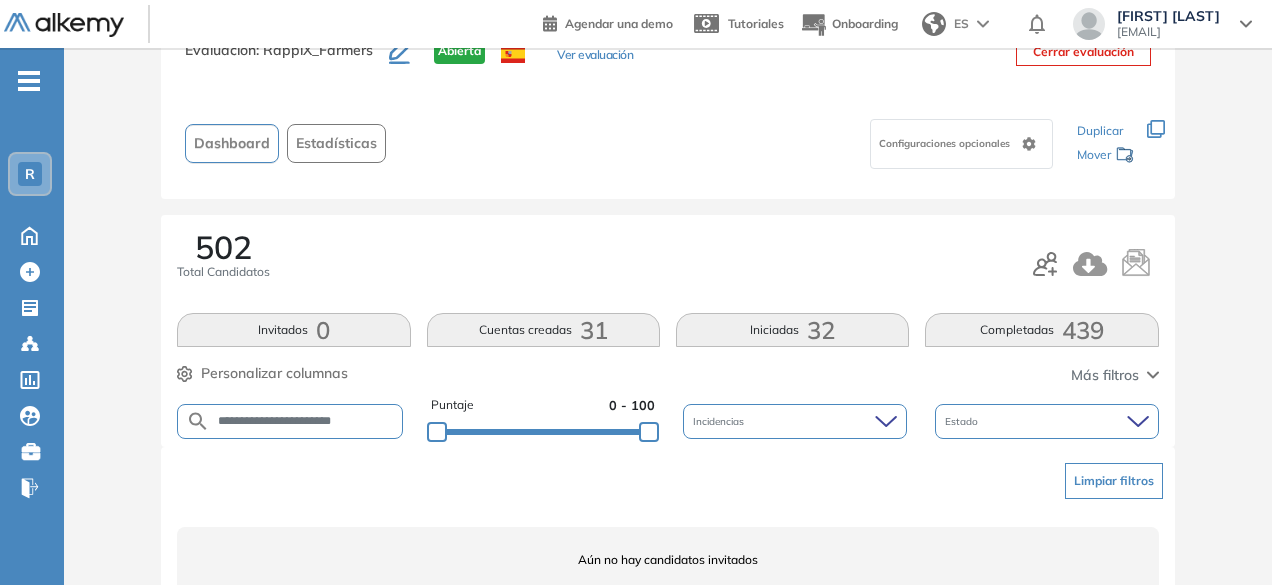 scroll, scrollTop: 122, scrollLeft: 0, axis: vertical 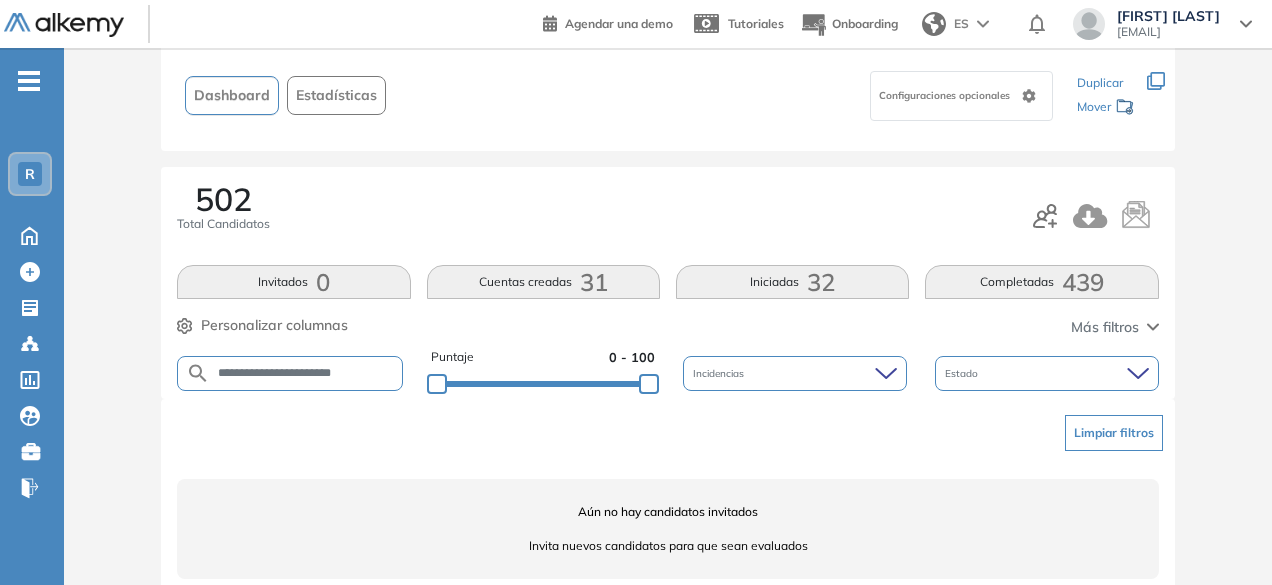 click on "**********" at bounding box center [306, 373] 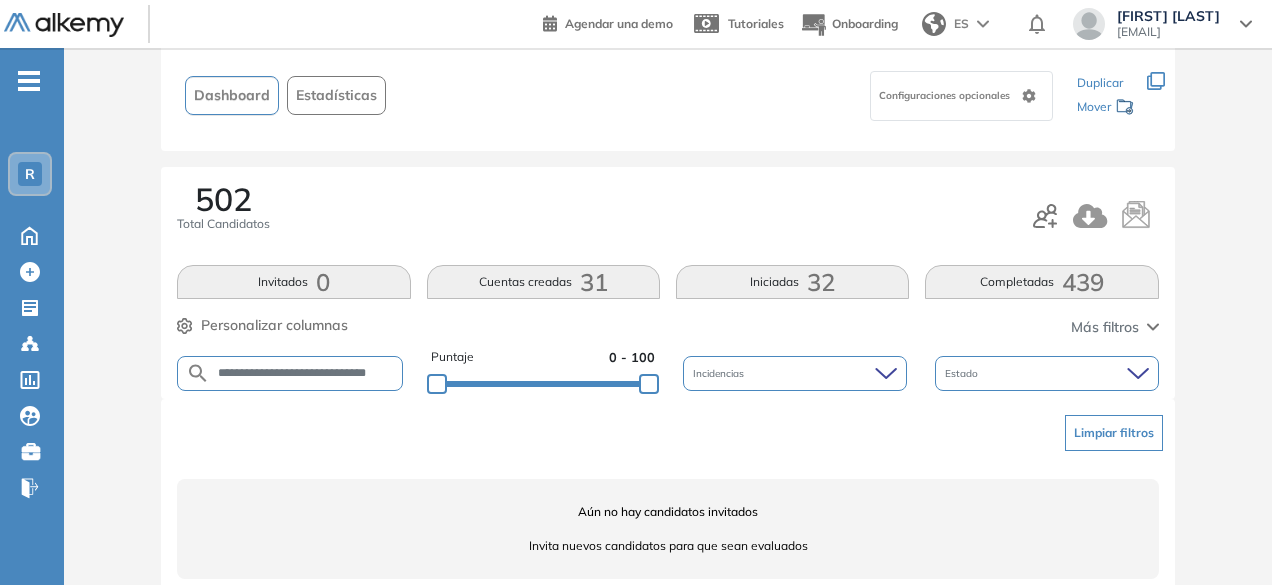 scroll, scrollTop: 0, scrollLeft: 24, axis: horizontal 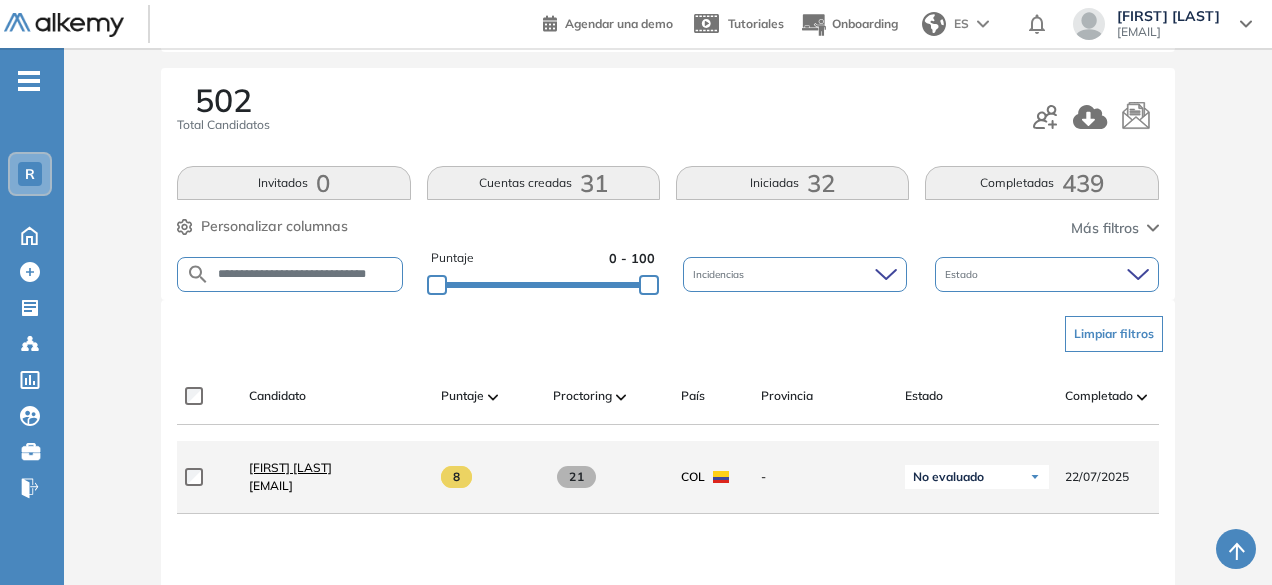 click on "Jesica Remolina" at bounding box center [290, 467] 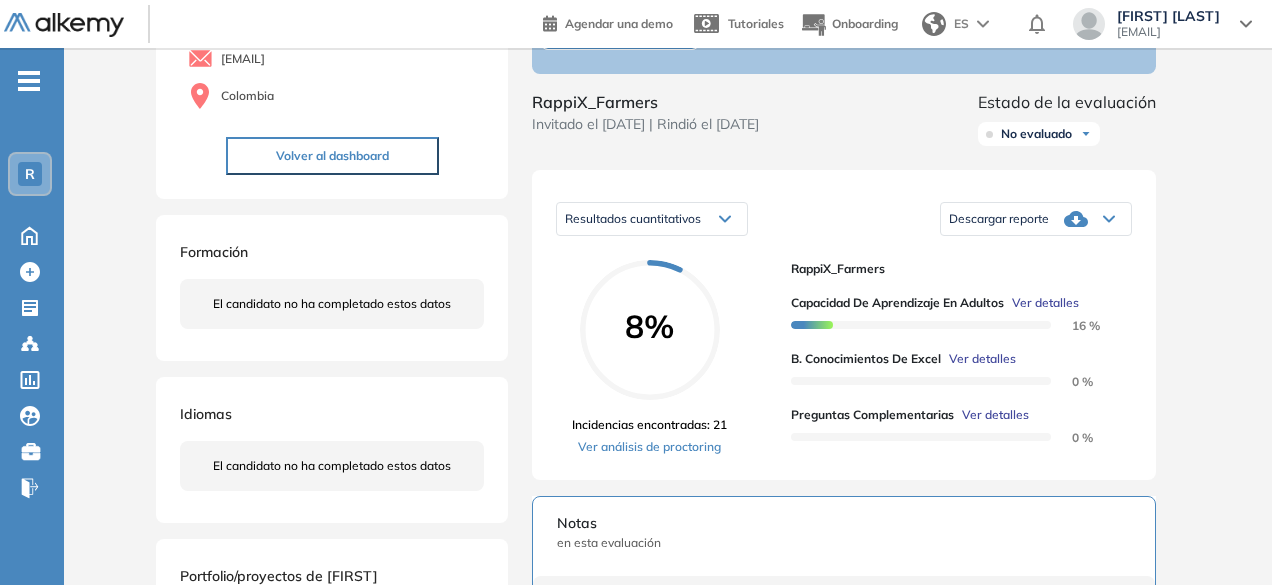 scroll, scrollTop: 0, scrollLeft: 0, axis: both 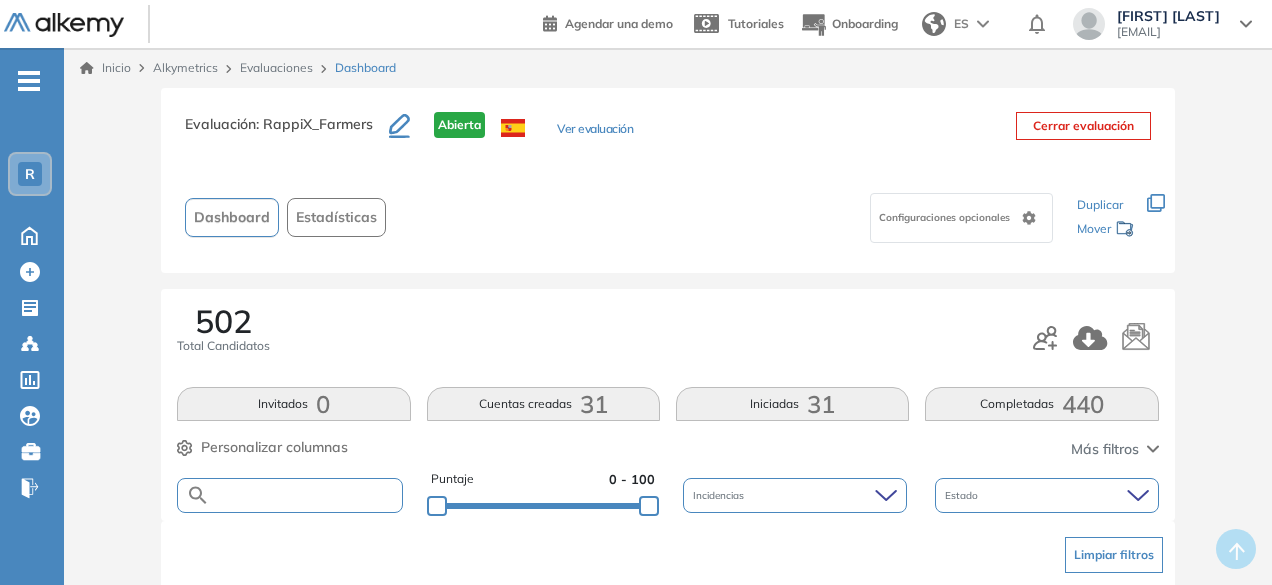 click at bounding box center (305, 495) 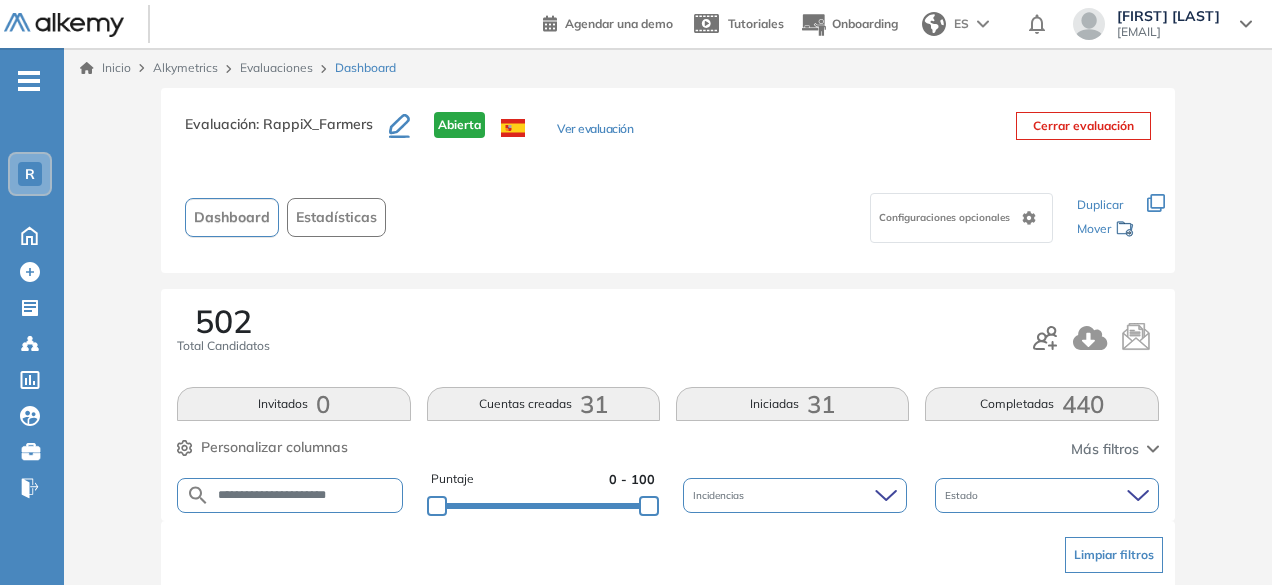 click on "**********" at bounding box center [305, 495] 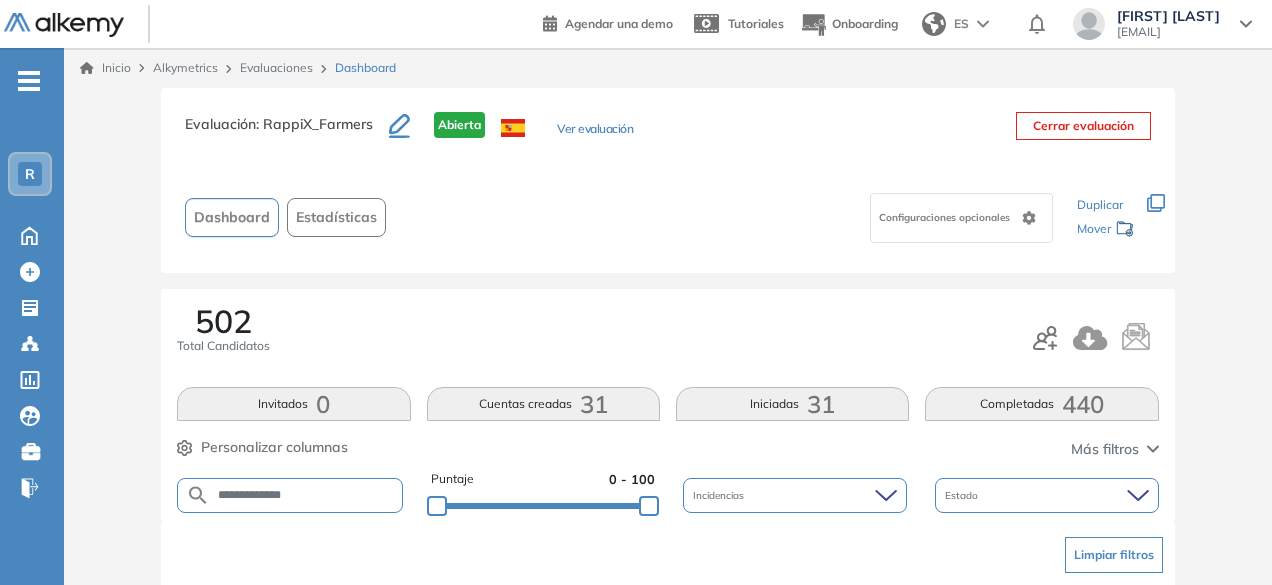 click on "**********" at bounding box center (305, 495) 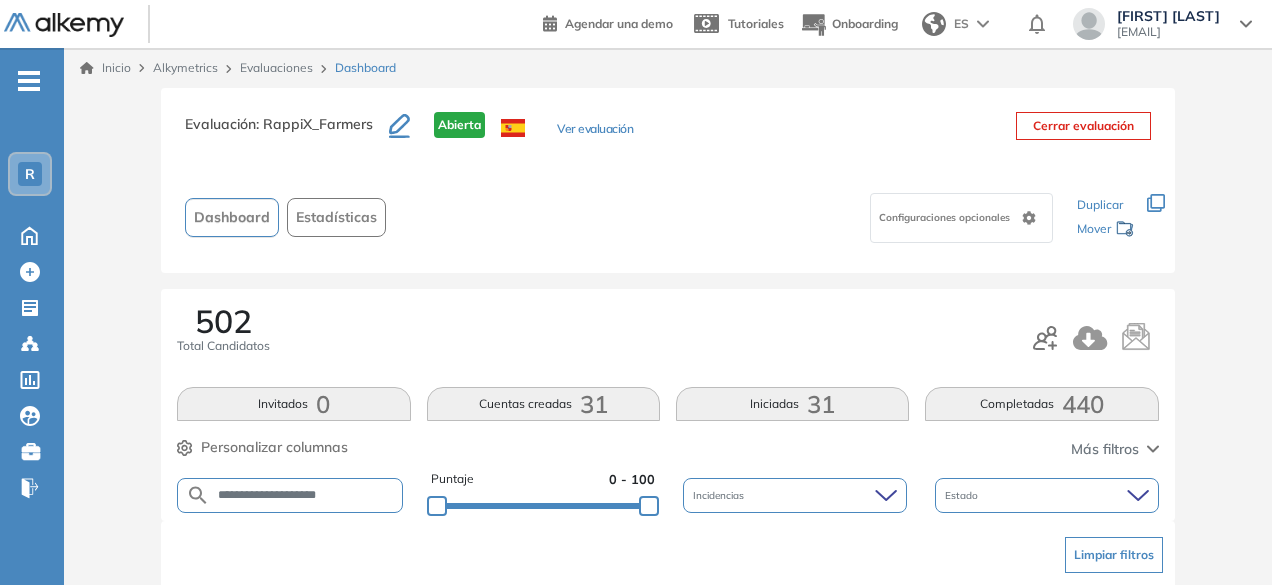 click on "**********" at bounding box center (289, 495) 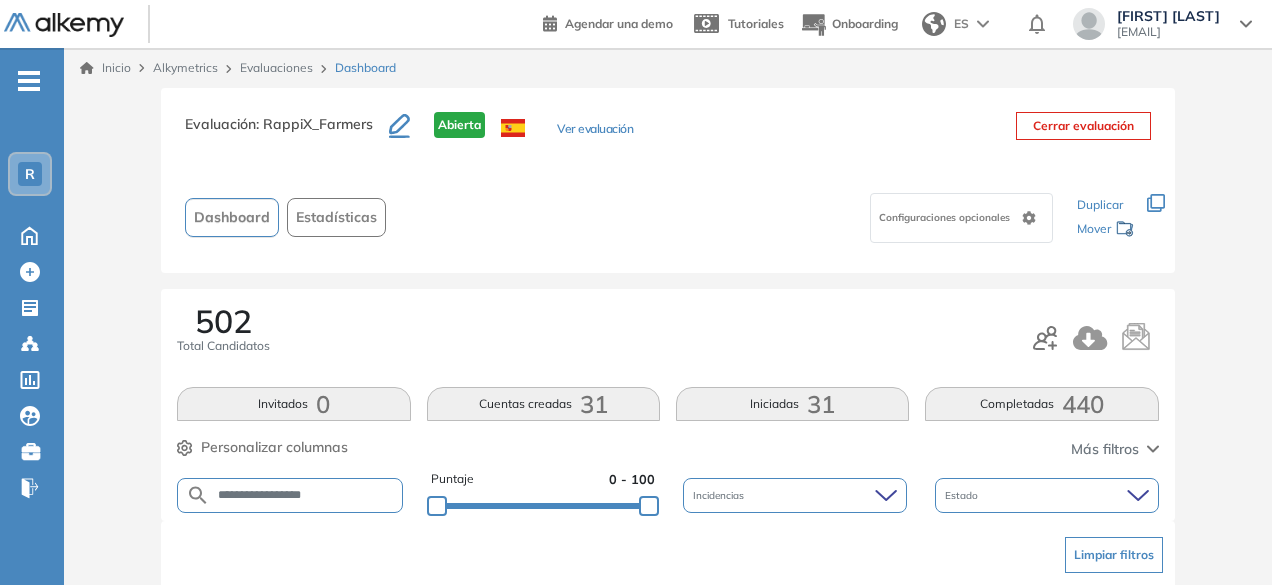drag, startPoint x: 288, startPoint y: 495, endPoint x: 260, endPoint y: 493, distance: 28.071337 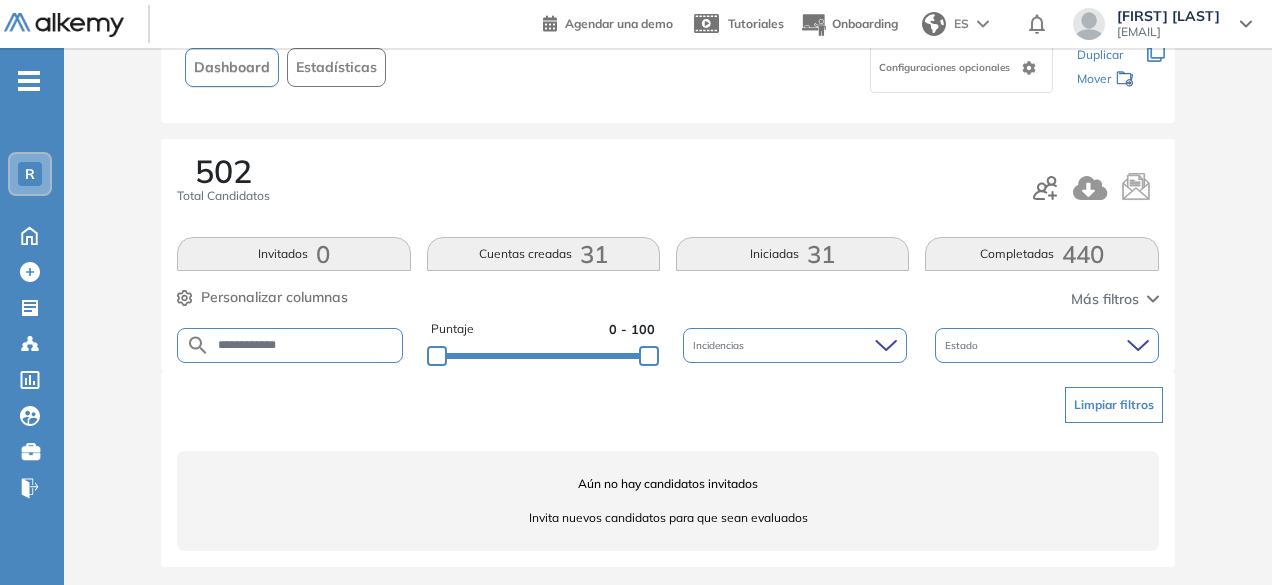 scroll, scrollTop: 151, scrollLeft: 0, axis: vertical 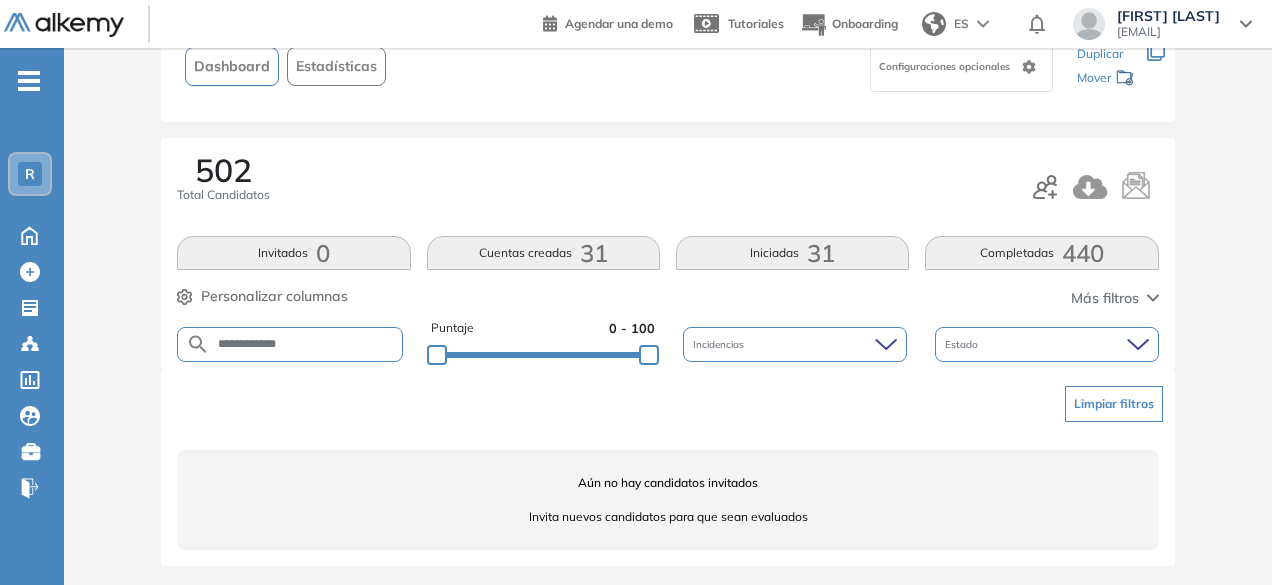 click on "**********" at bounding box center (305, 344) 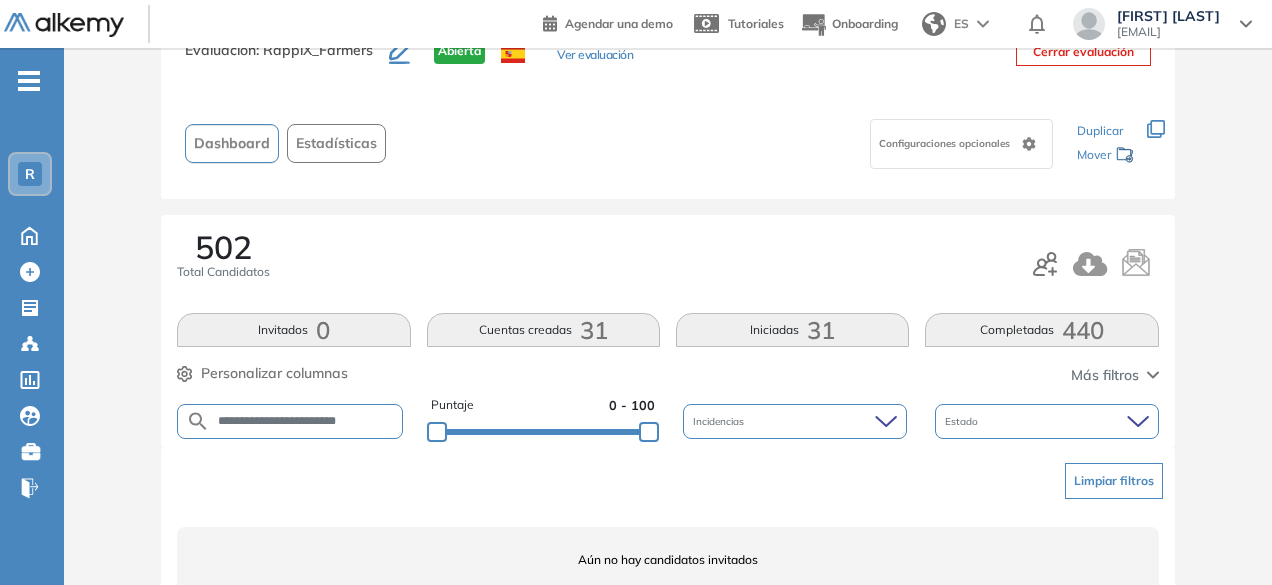 scroll, scrollTop: 151, scrollLeft: 0, axis: vertical 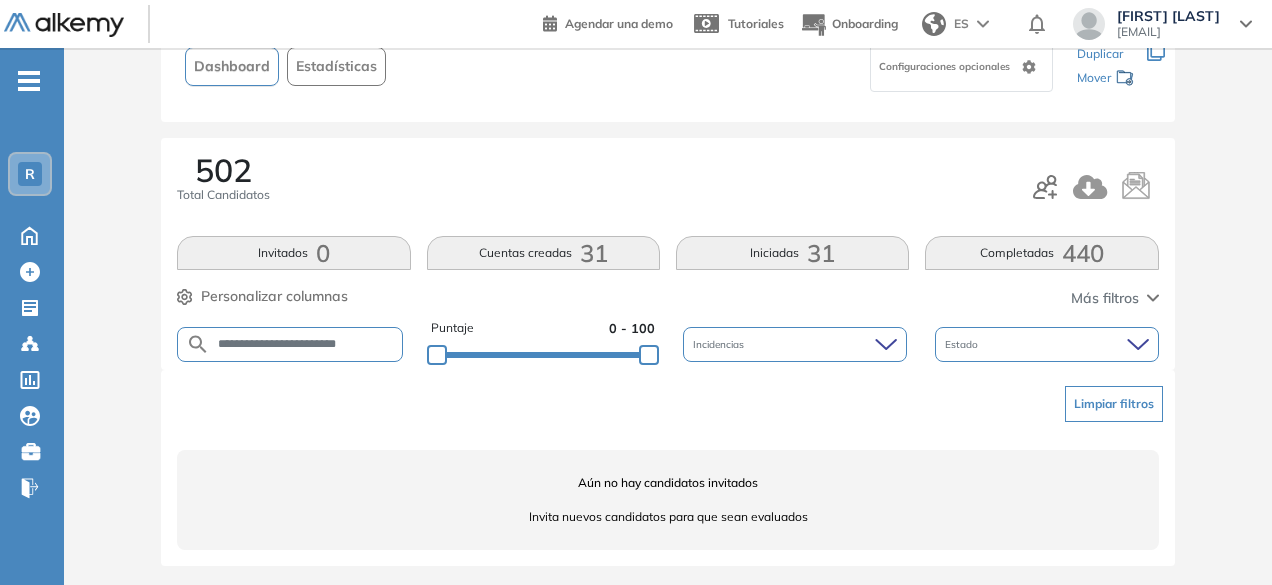 click on "**********" at bounding box center [305, 344] 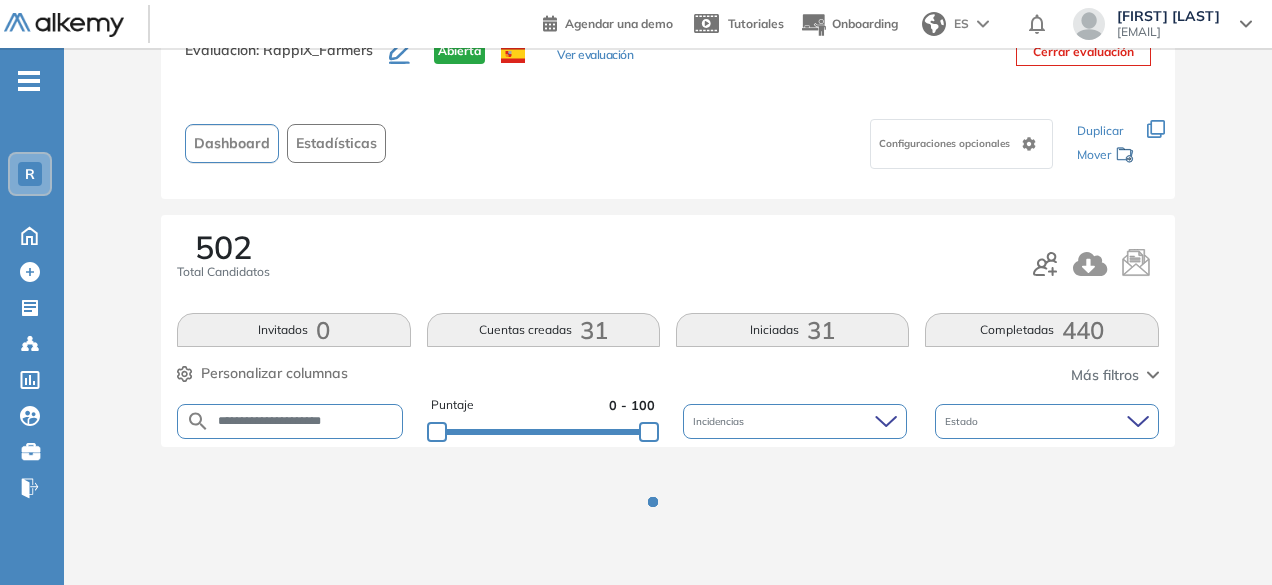 scroll, scrollTop: 151, scrollLeft: 0, axis: vertical 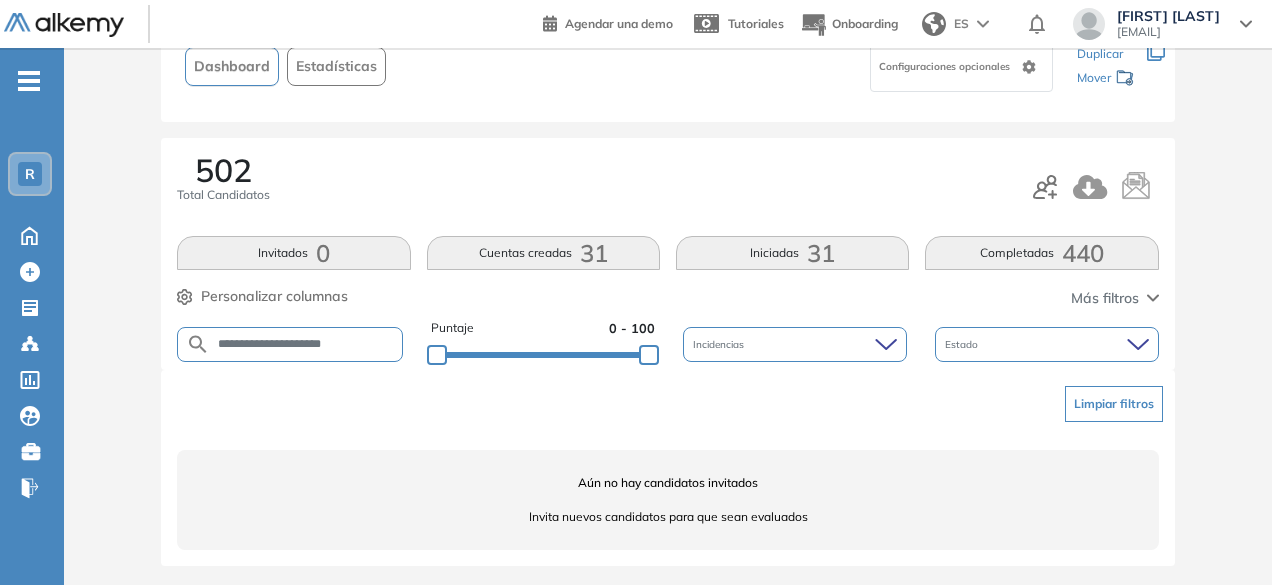 drag, startPoint x: 295, startPoint y: 347, endPoint x: 258, endPoint y: 337, distance: 38.327538 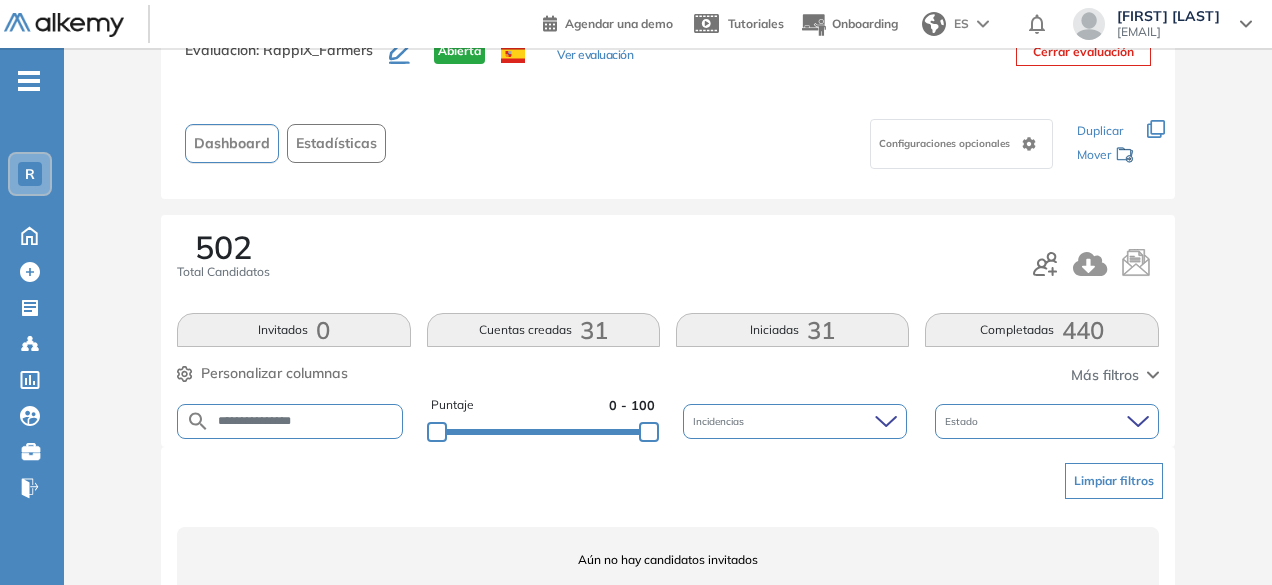 scroll, scrollTop: 151, scrollLeft: 0, axis: vertical 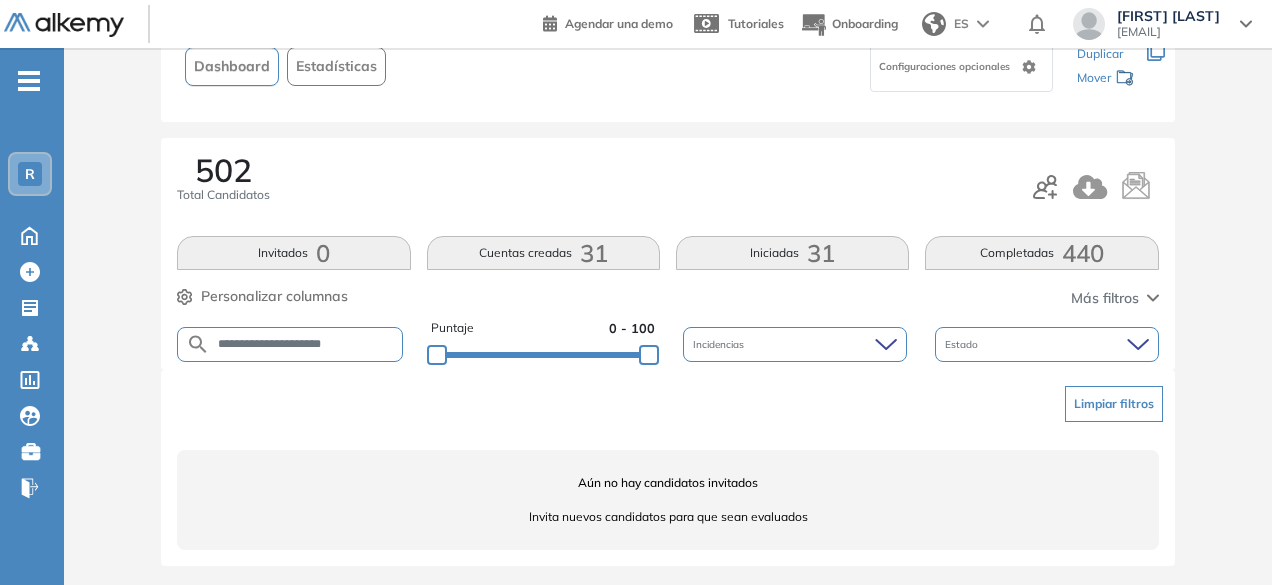 click on "**********" at bounding box center [305, 344] 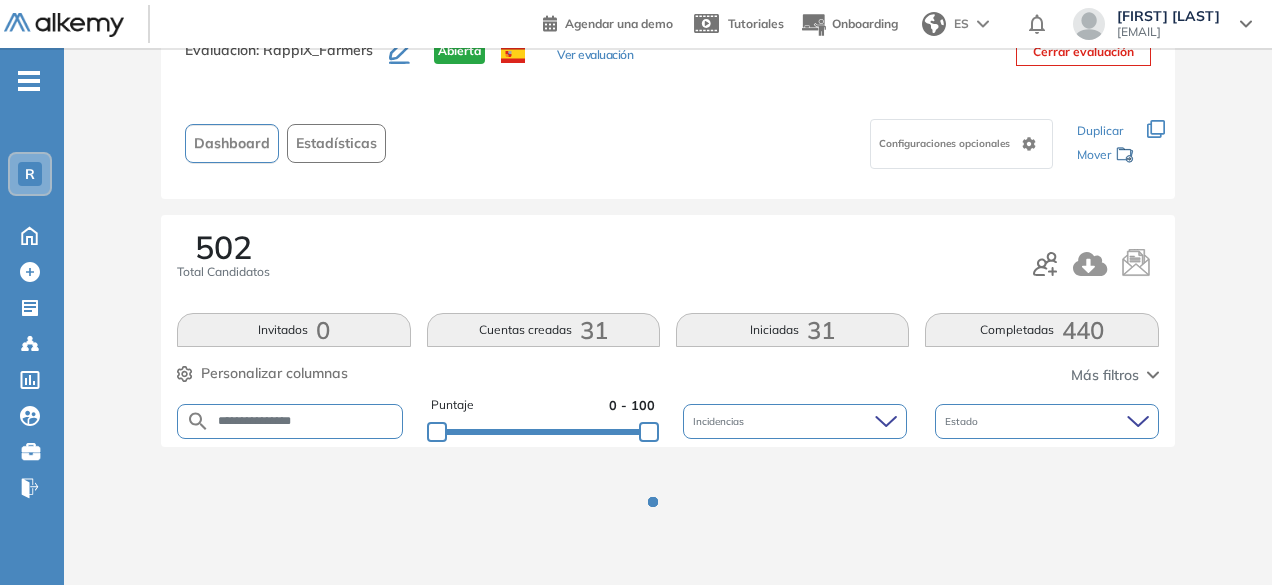 scroll, scrollTop: 151, scrollLeft: 0, axis: vertical 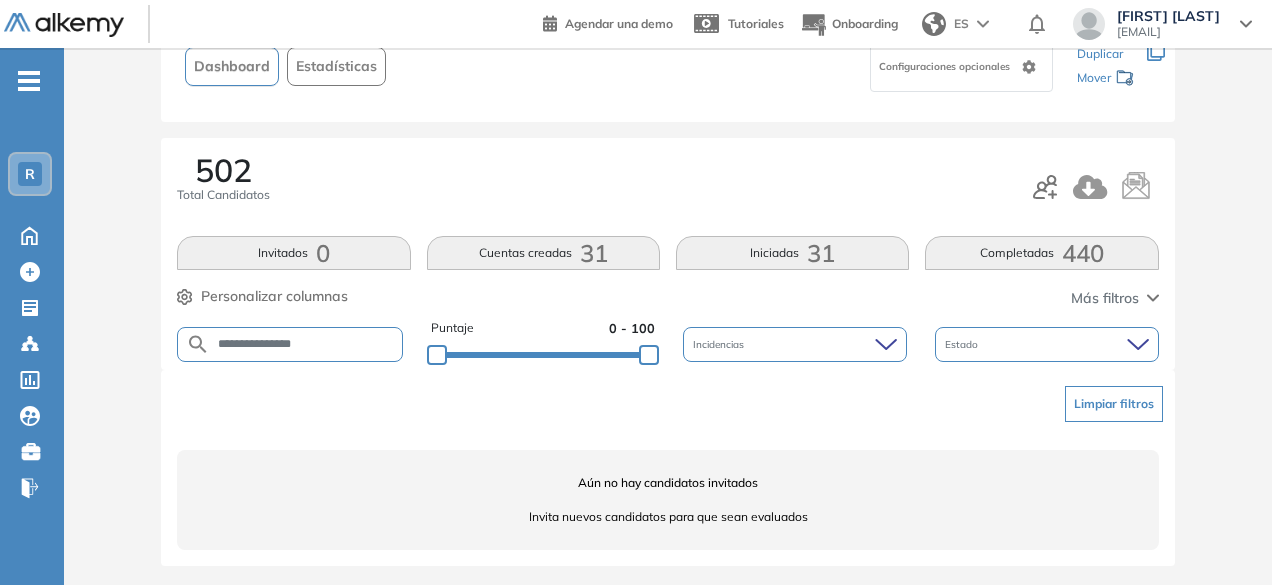 click on "**********" at bounding box center [305, 344] 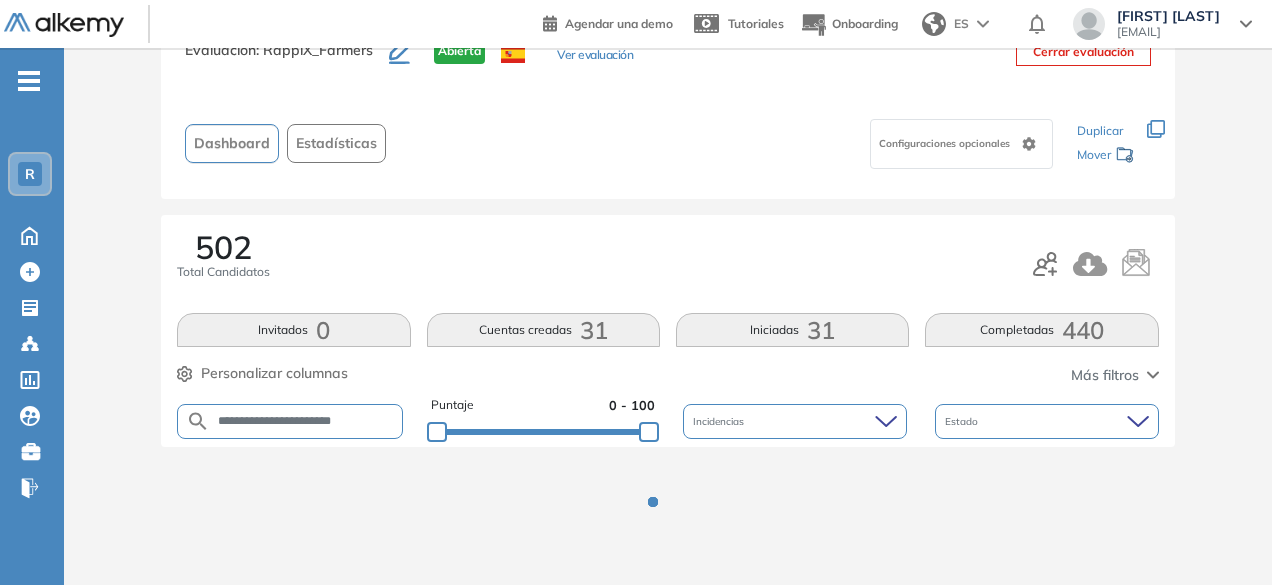 scroll, scrollTop: 151, scrollLeft: 0, axis: vertical 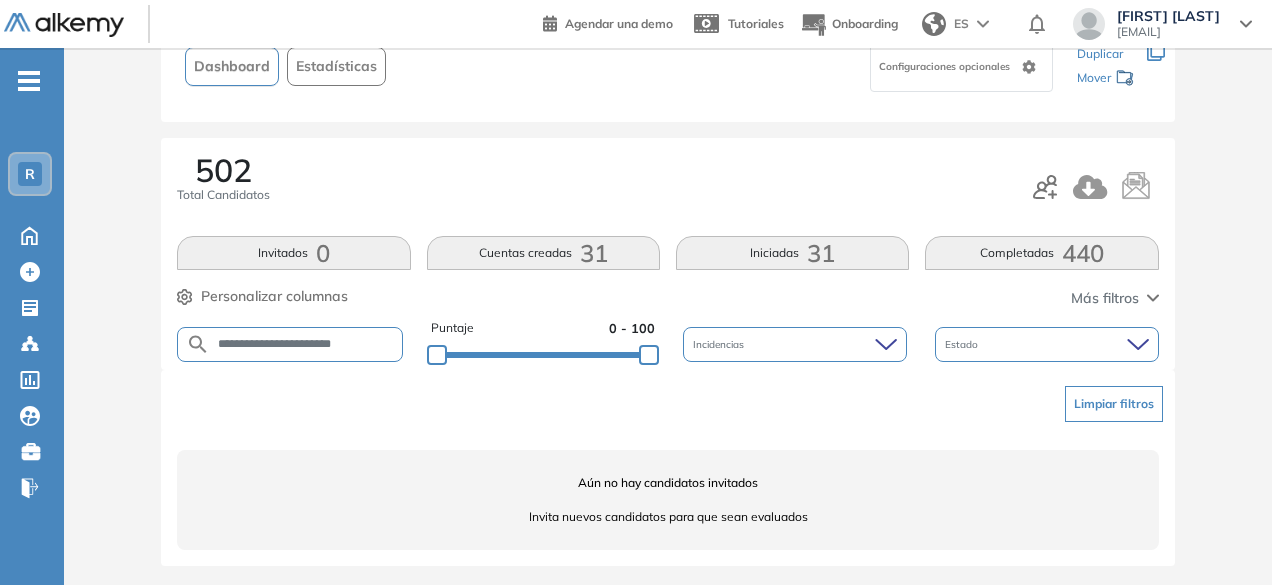click on "**********" at bounding box center [305, 344] 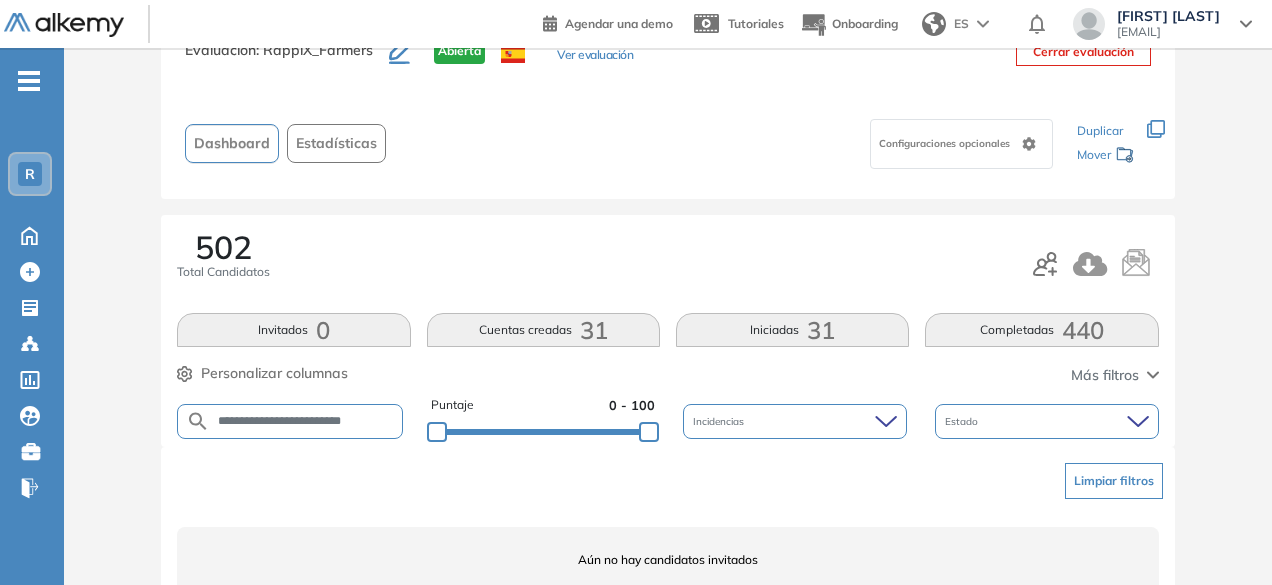 scroll, scrollTop: 151, scrollLeft: 0, axis: vertical 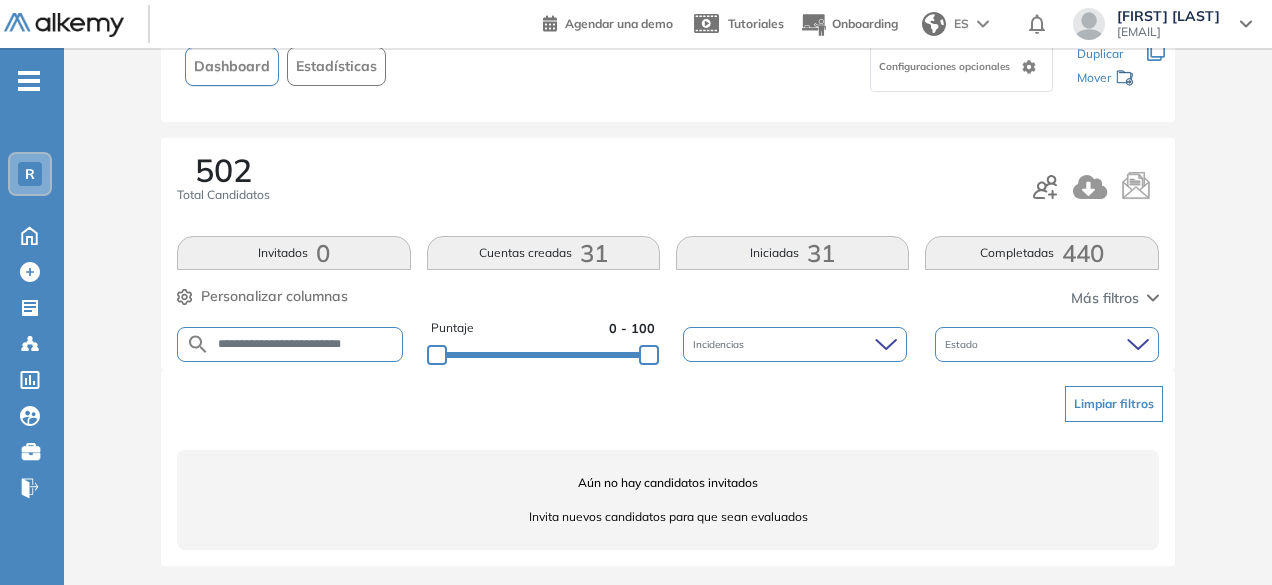 click on "**********" at bounding box center (305, 344) 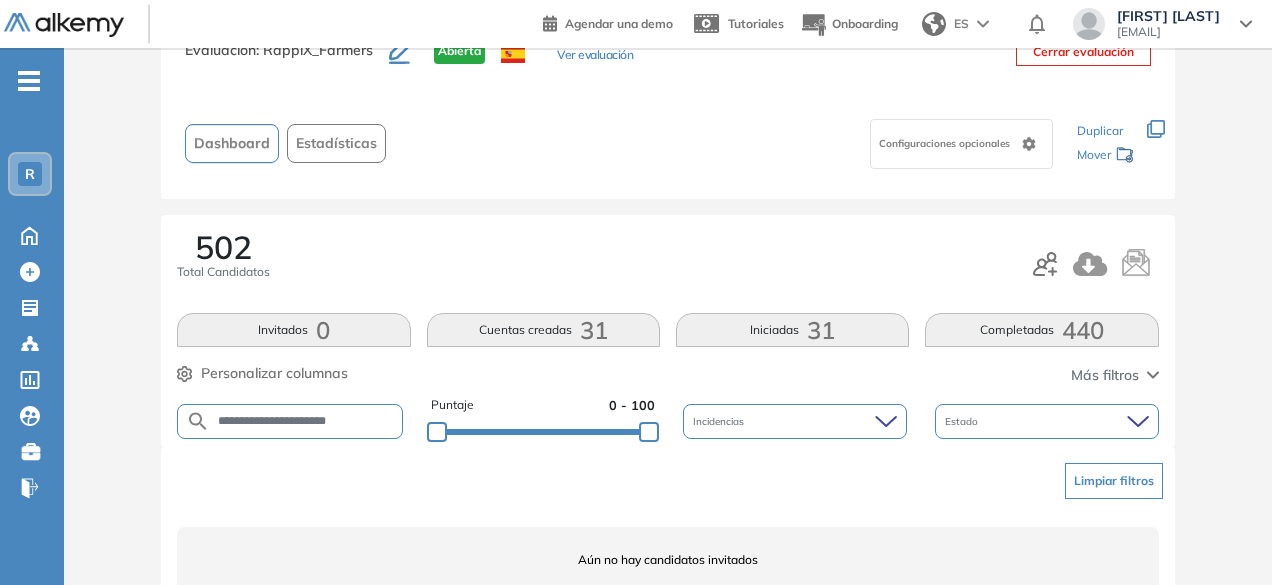 scroll, scrollTop: 151, scrollLeft: 0, axis: vertical 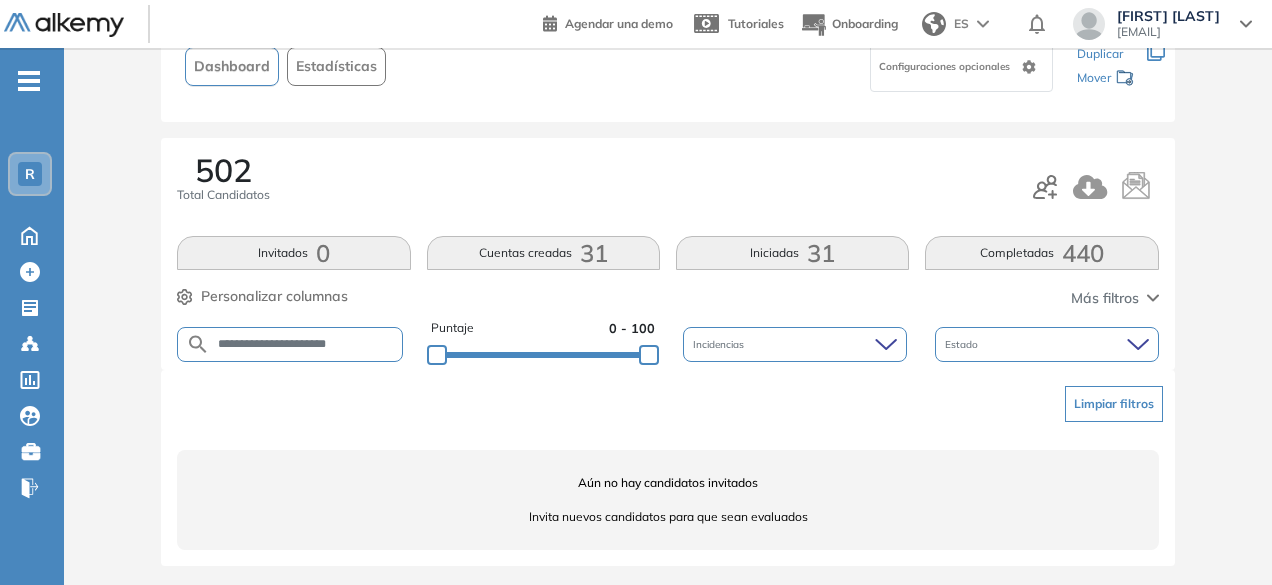 click on "**********" at bounding box center [305, 344] 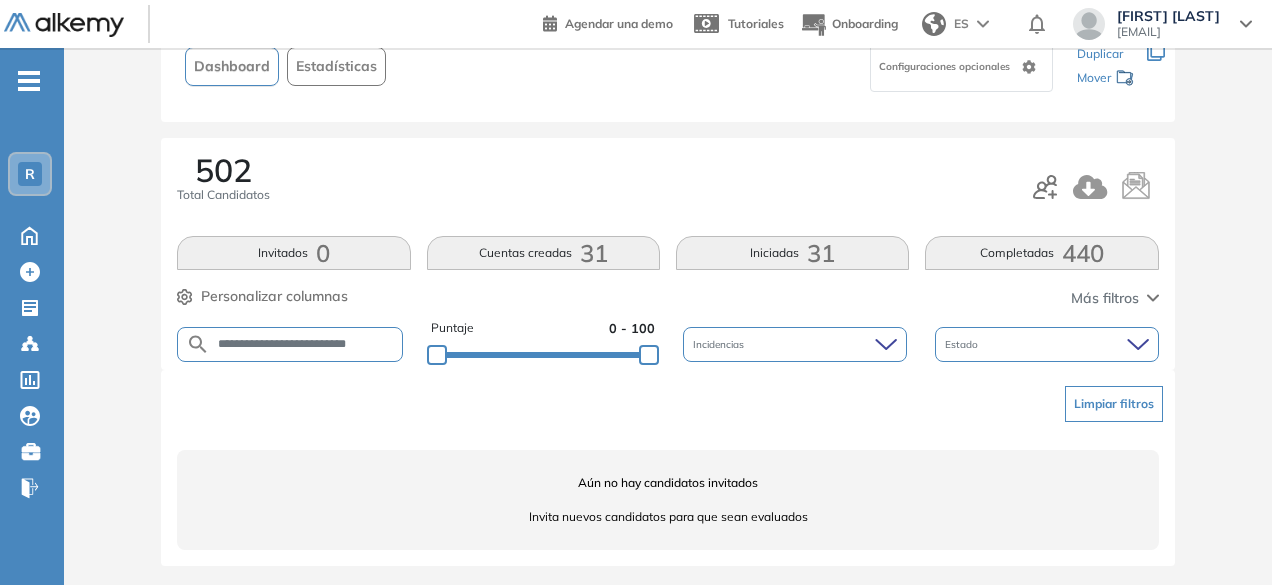 scroll, scrollTop: 0, scrollLeft: 3, axis: horizontal 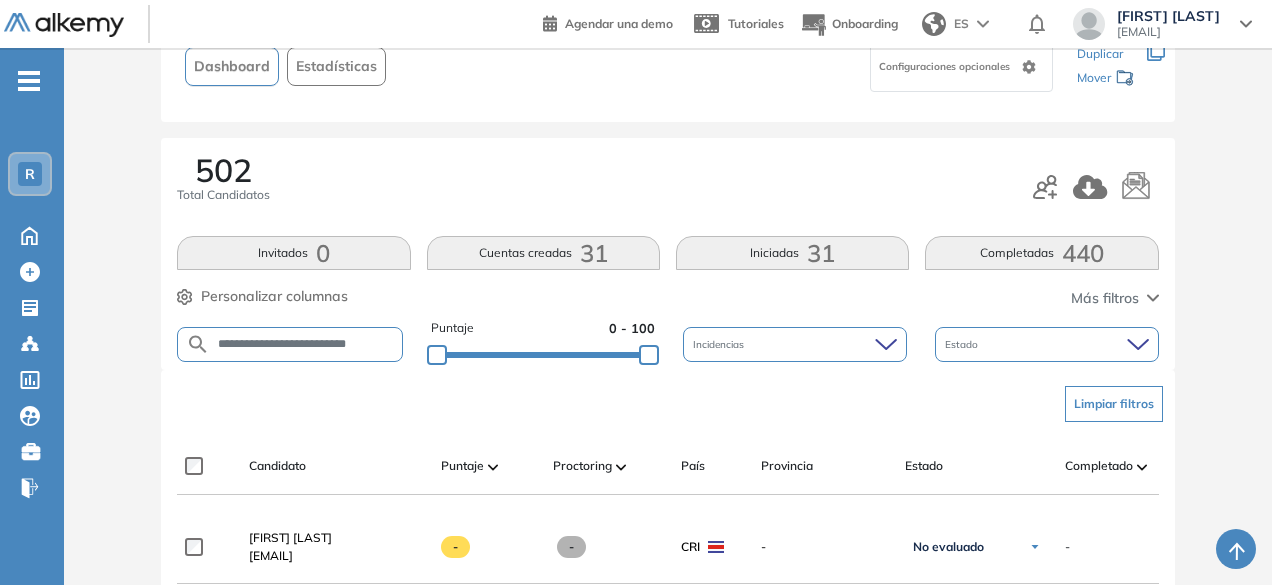 click on "**********" at bounding box center (306, 344) 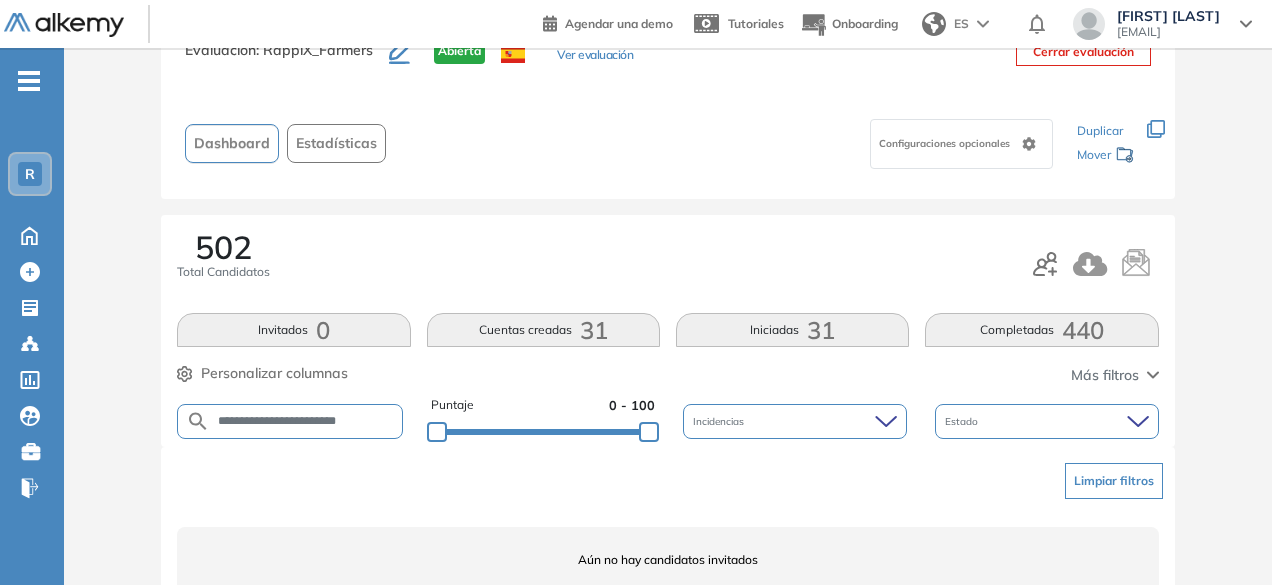scroll, scrollTop: 151, scrollLeft: 0, axis: vertical 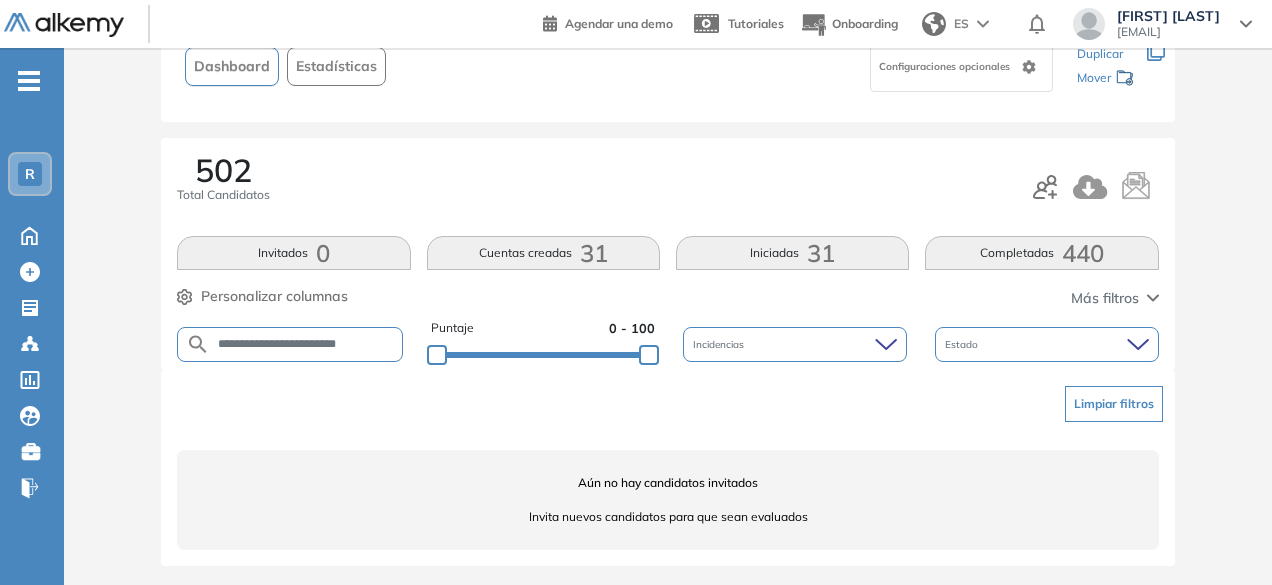 click on "**********" at bounding box center [290, 344] 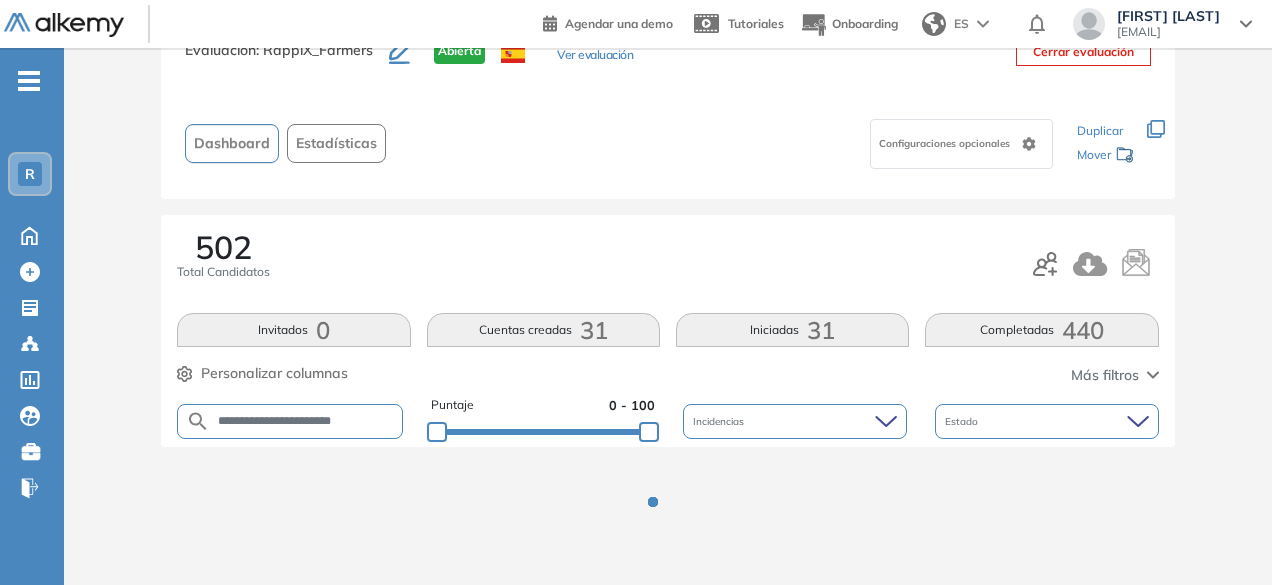 scroll, scrollTop: 151, scrollLeft: 0, axis: vertical 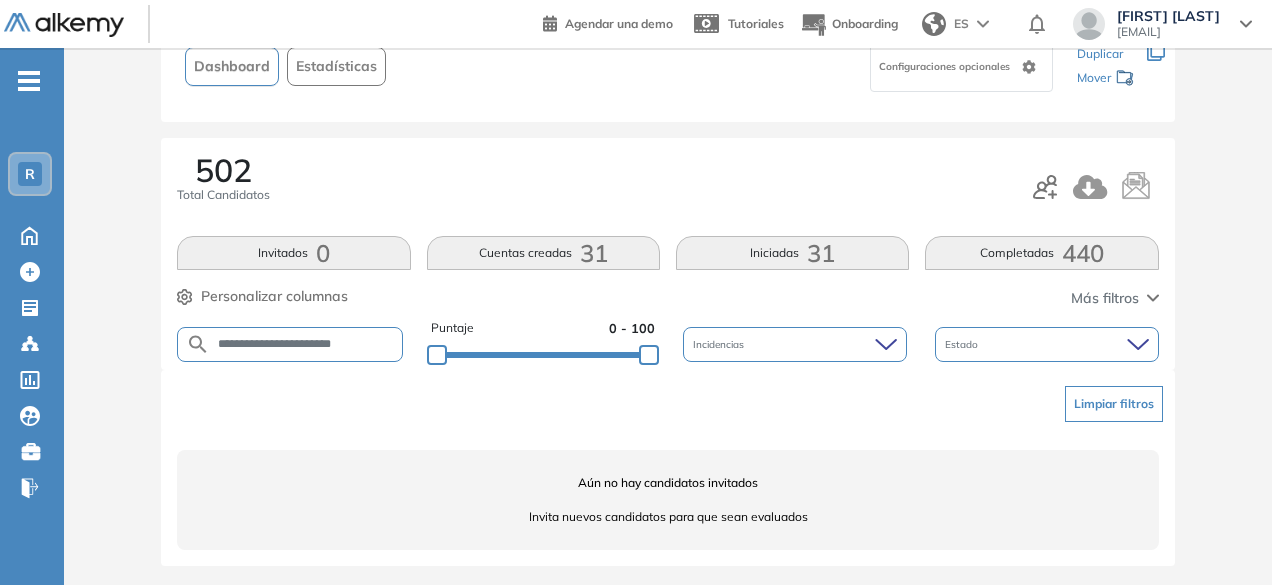 click on "**********" at bounding box center [306, 344] 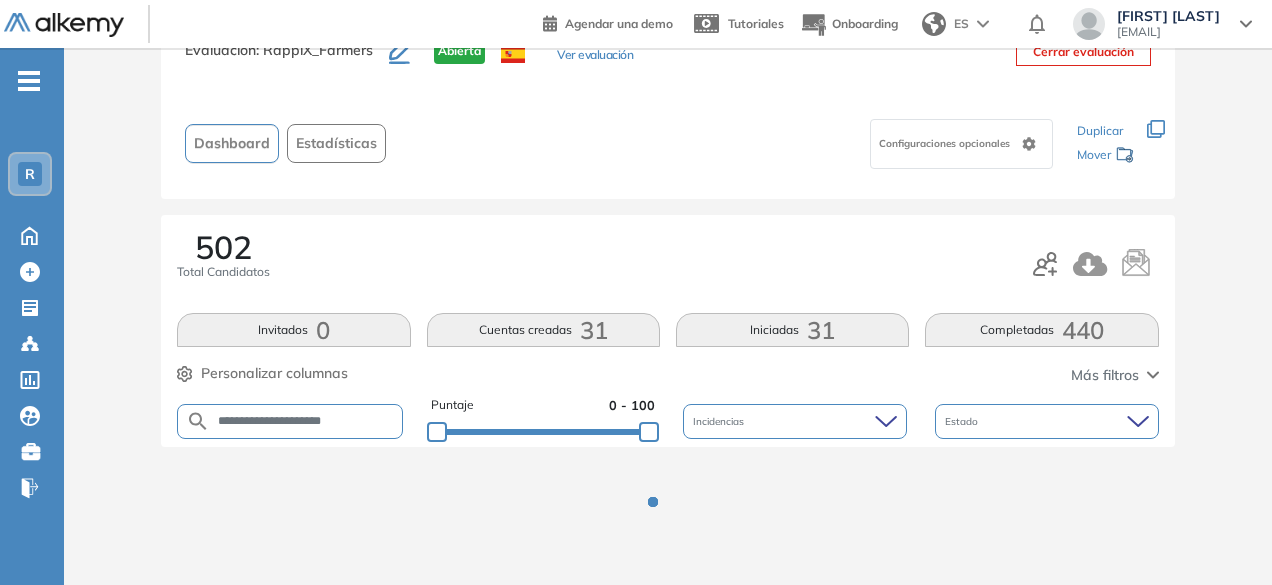 scroll, scrollTop: 151, scrollLeft: 0, axis: vertical 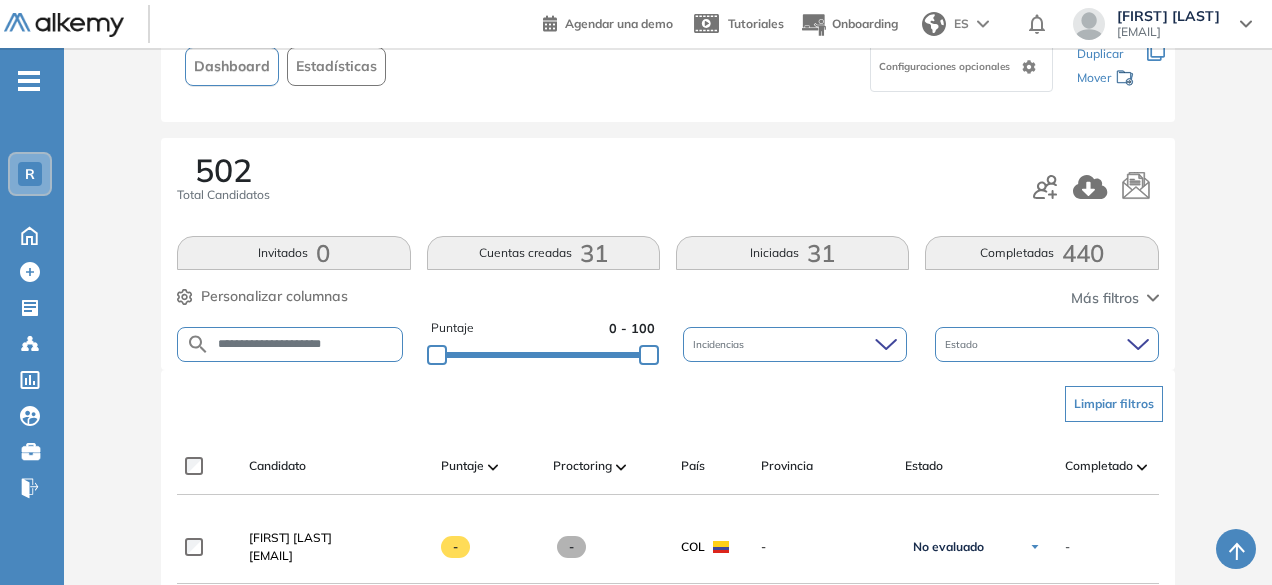 click on "**********" at bounding box center (306, 344) 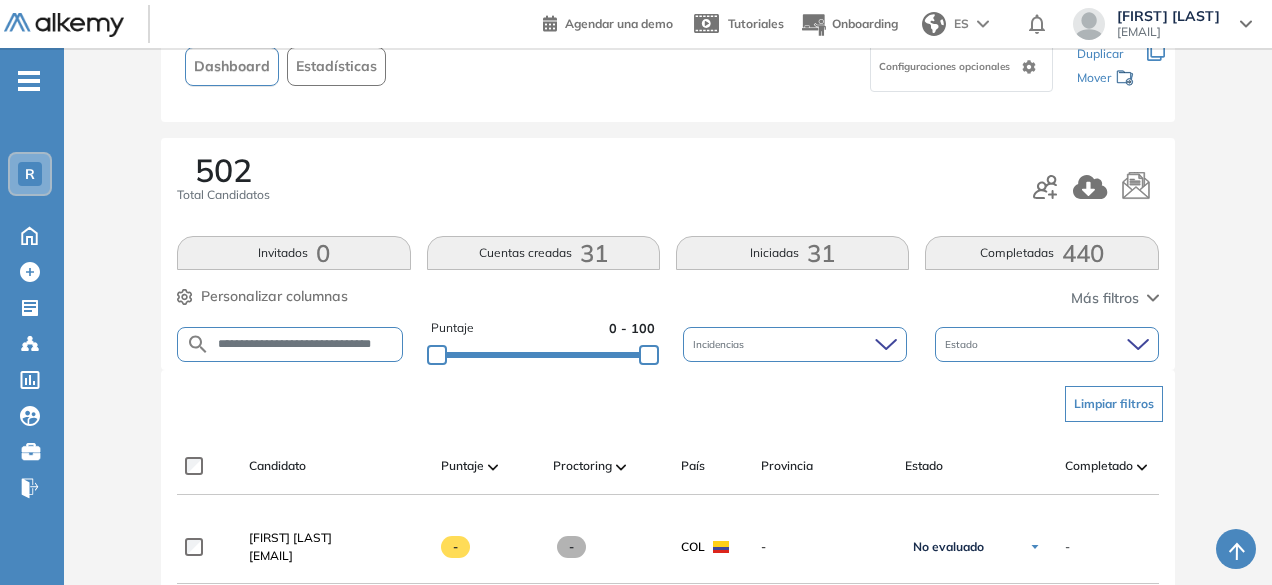 scroll, scrollTop: 0, scrollLeft: 29, axis: horizontal 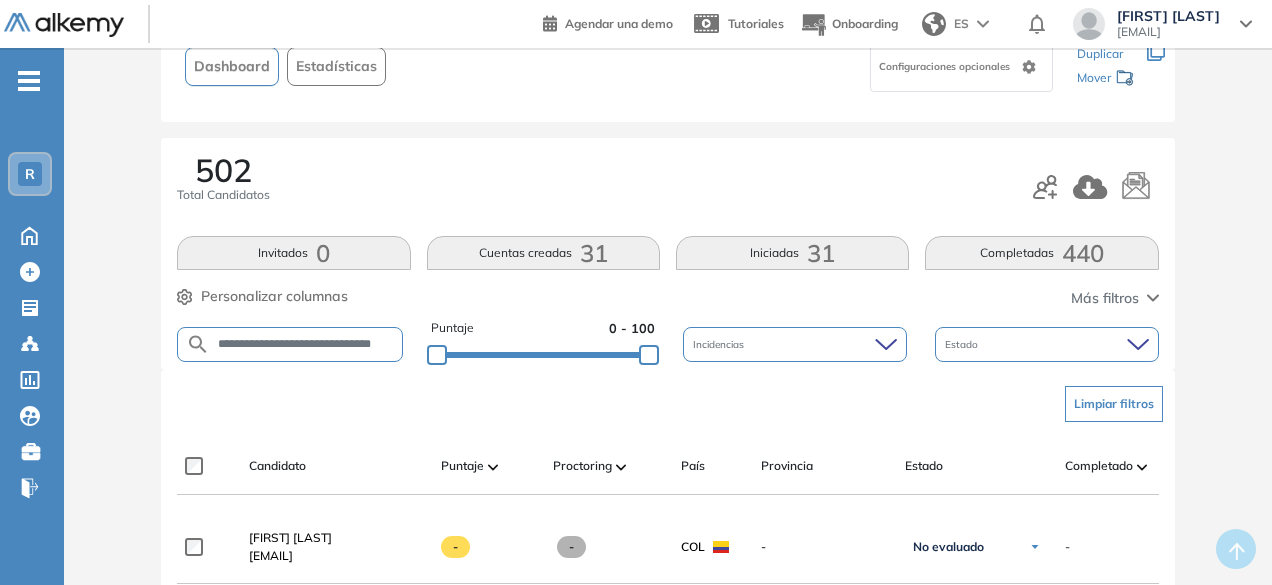click on "**********" at bounding box center [306, 344] 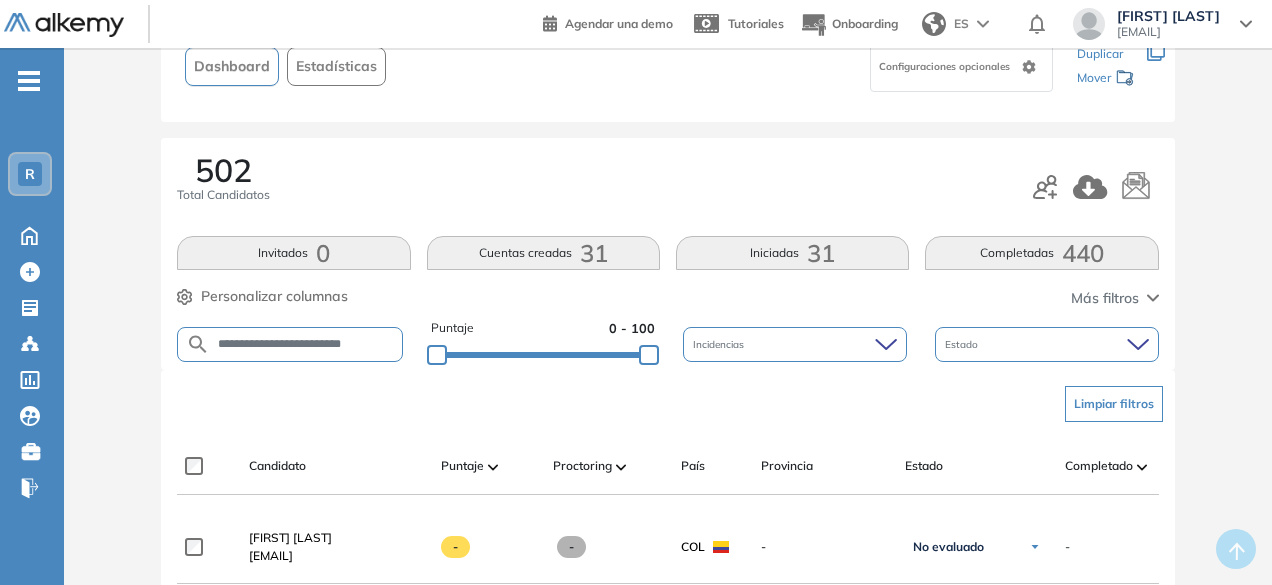 click on "**********" at bounding box center (306, 344) 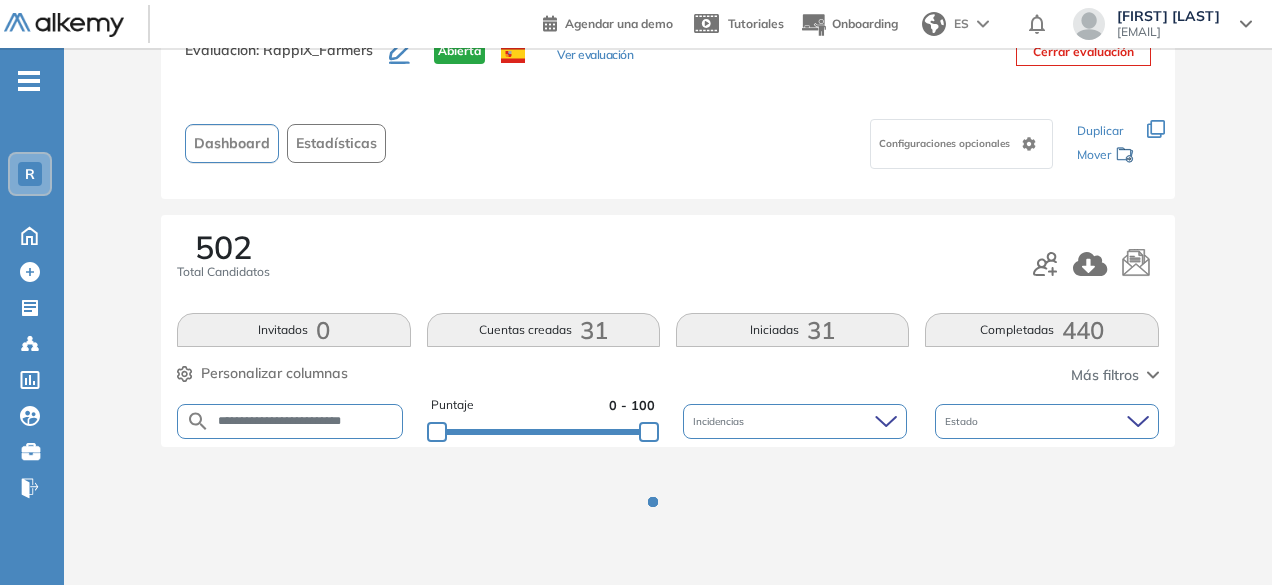 scroll, scrollTop: 151, scrollLeft: 0, axis: vertical 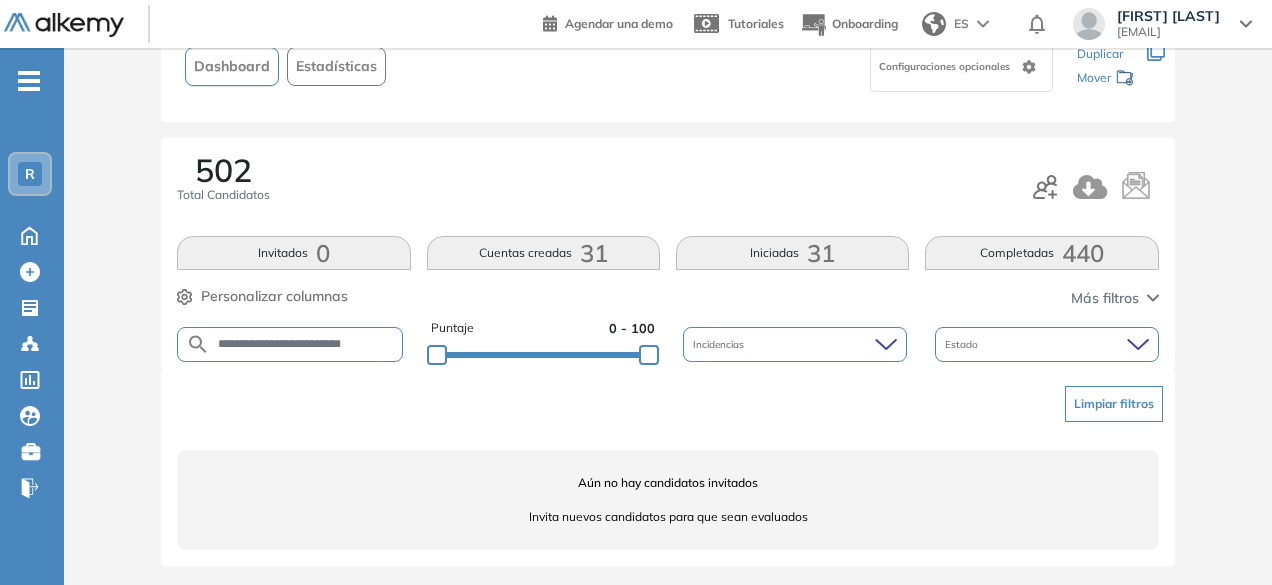 click on "**********" at bounding box center (306, 344) 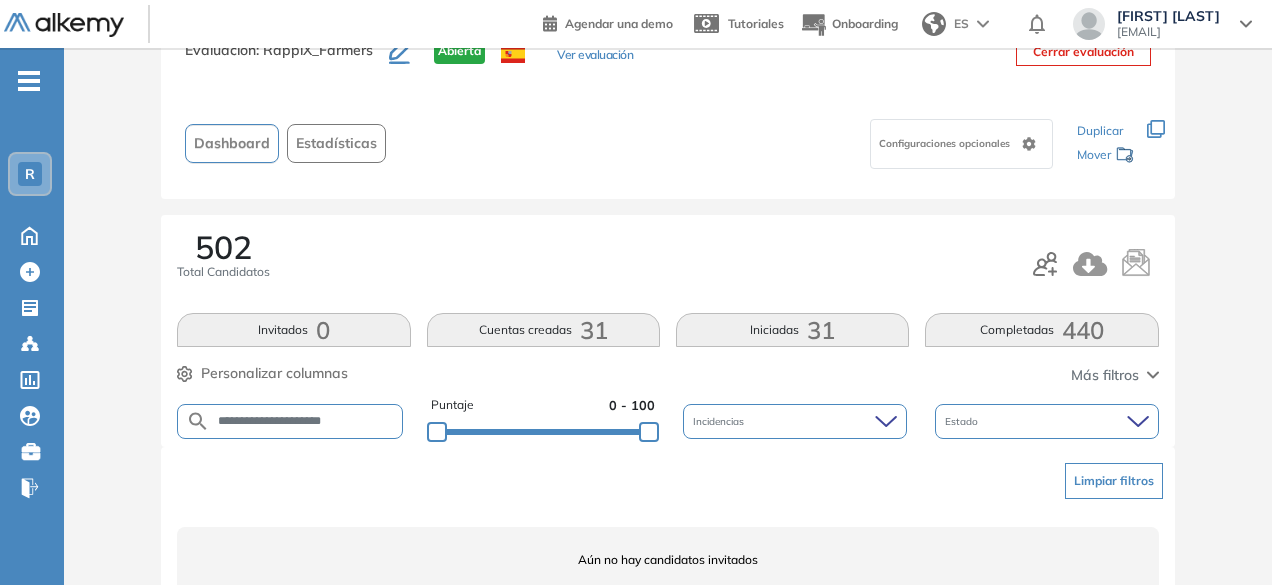 scroll, scrollTop: 151, scrollLeft: 0, axis: vertical 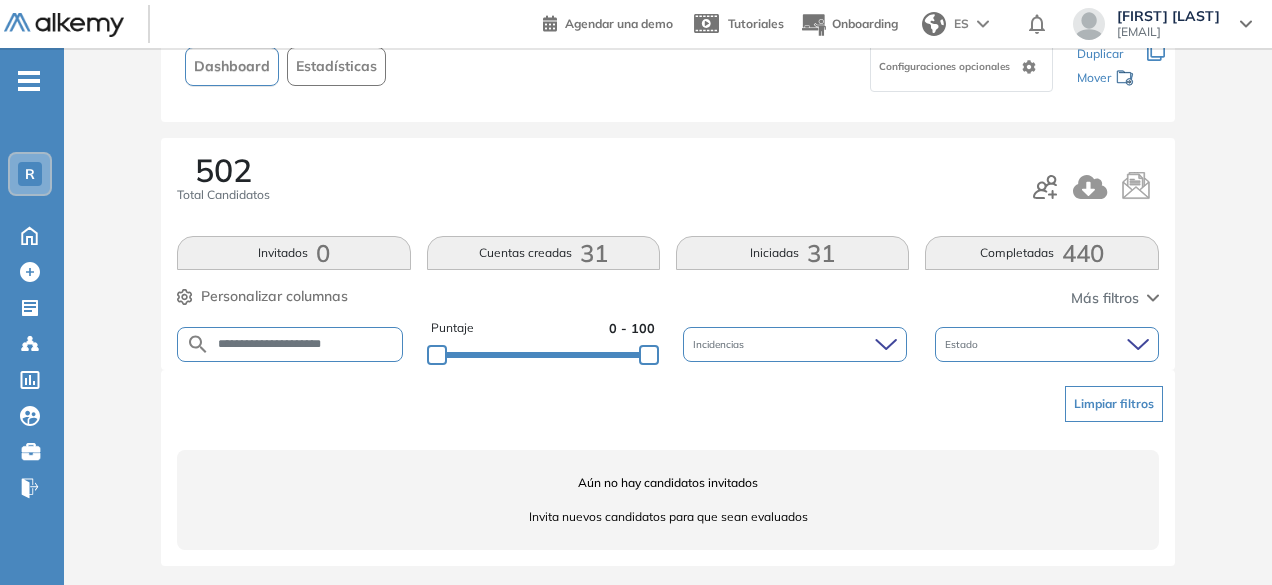 click on "**********" at bounding box center [306, 344] 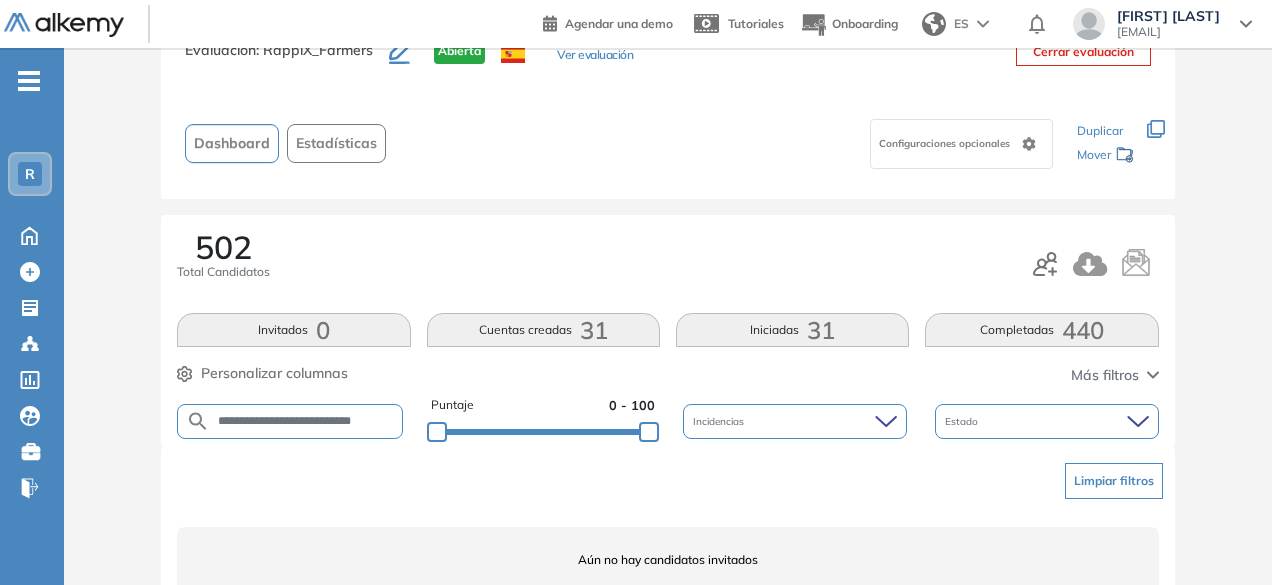 scroll, scrollTop: 151, scrollLeft: 0, axis: vertical 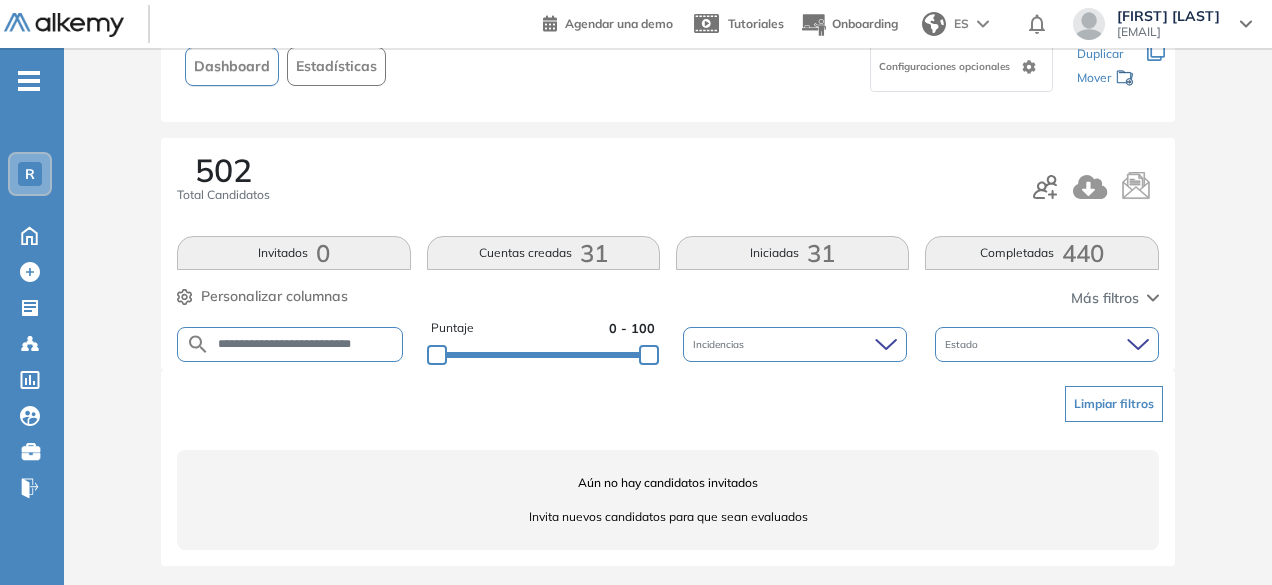 click on "**********" at bounding box center [306, 344] 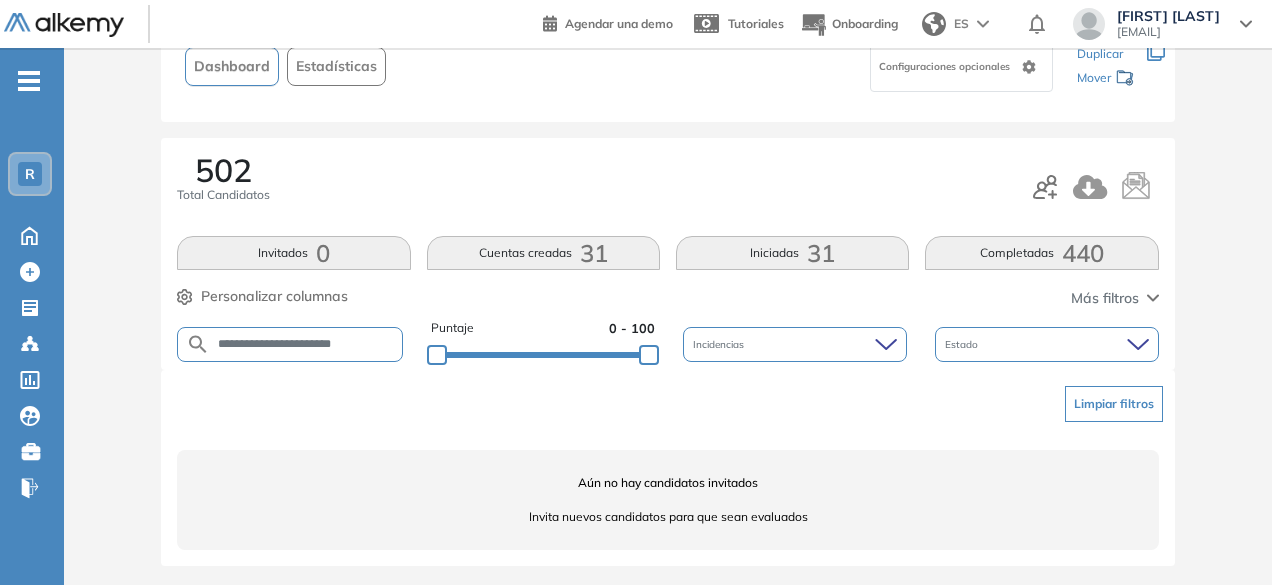 type on "**********" 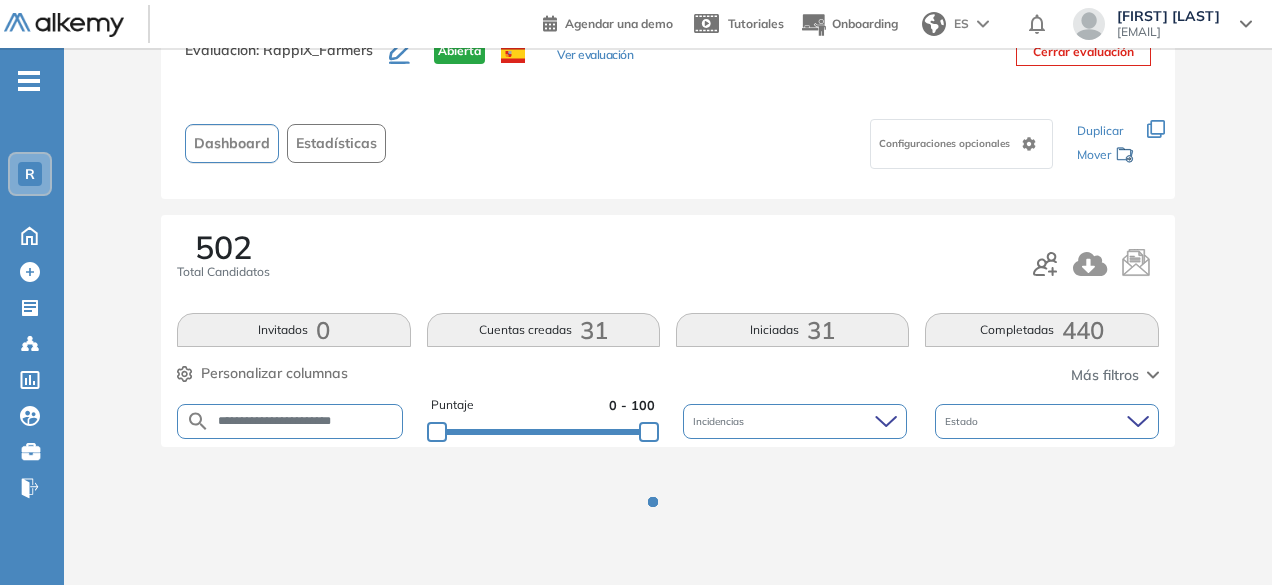 scroll, scrollTop: 151, scrollLeft: 0, axis: vertical 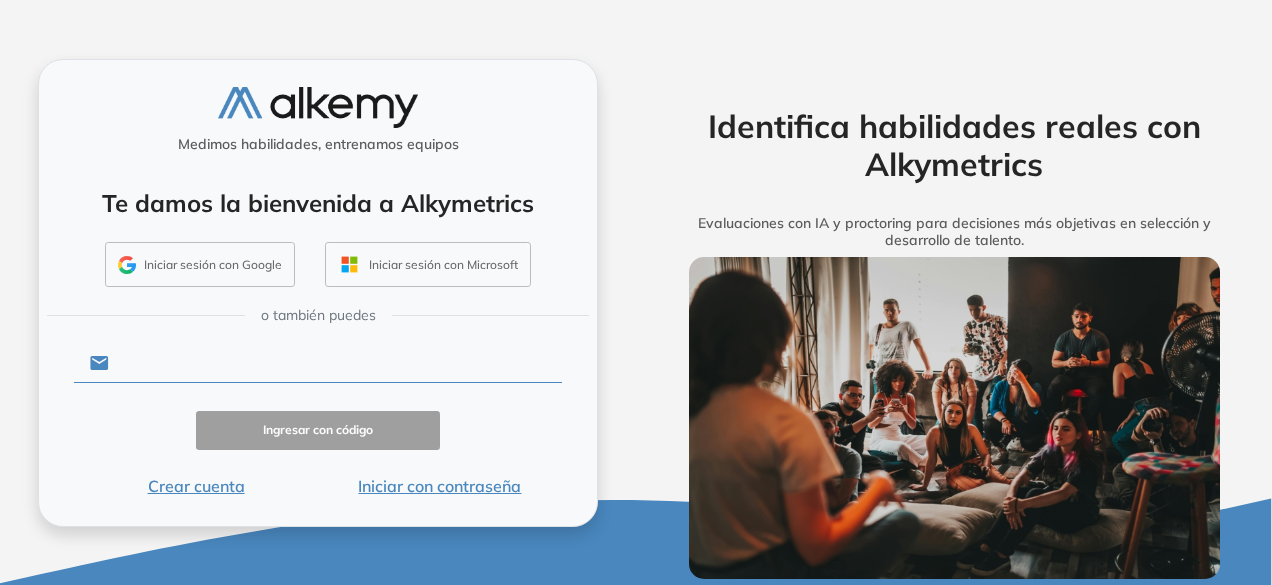 click at bounding box center [335, 363] 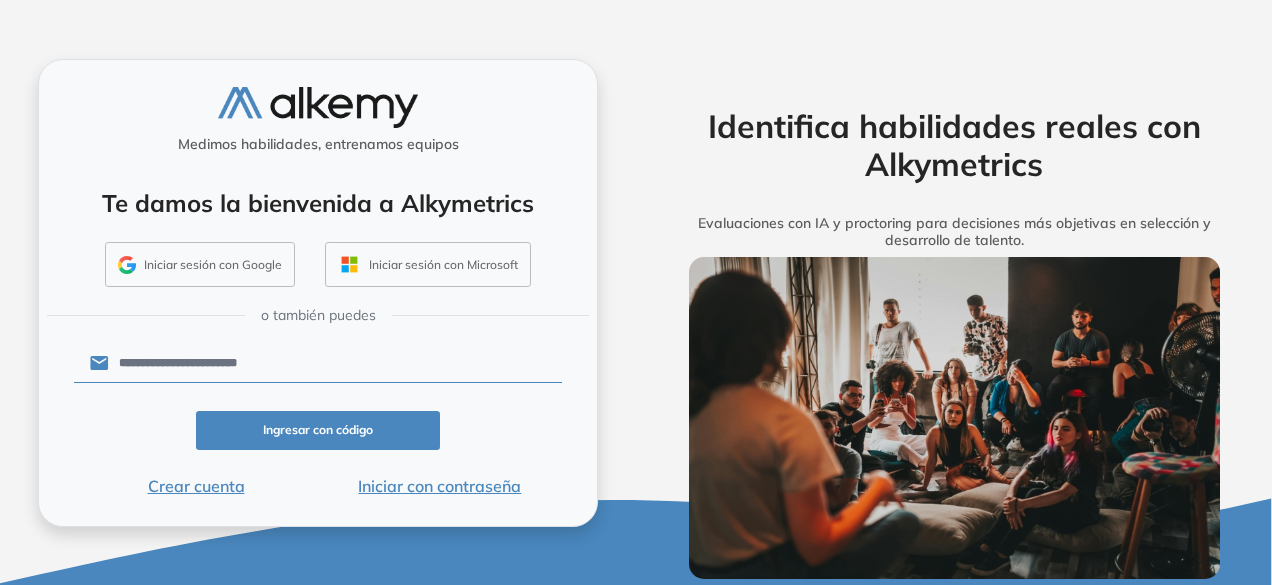 click on "Iniciar con contraseña" at bounding box center (440, 486) 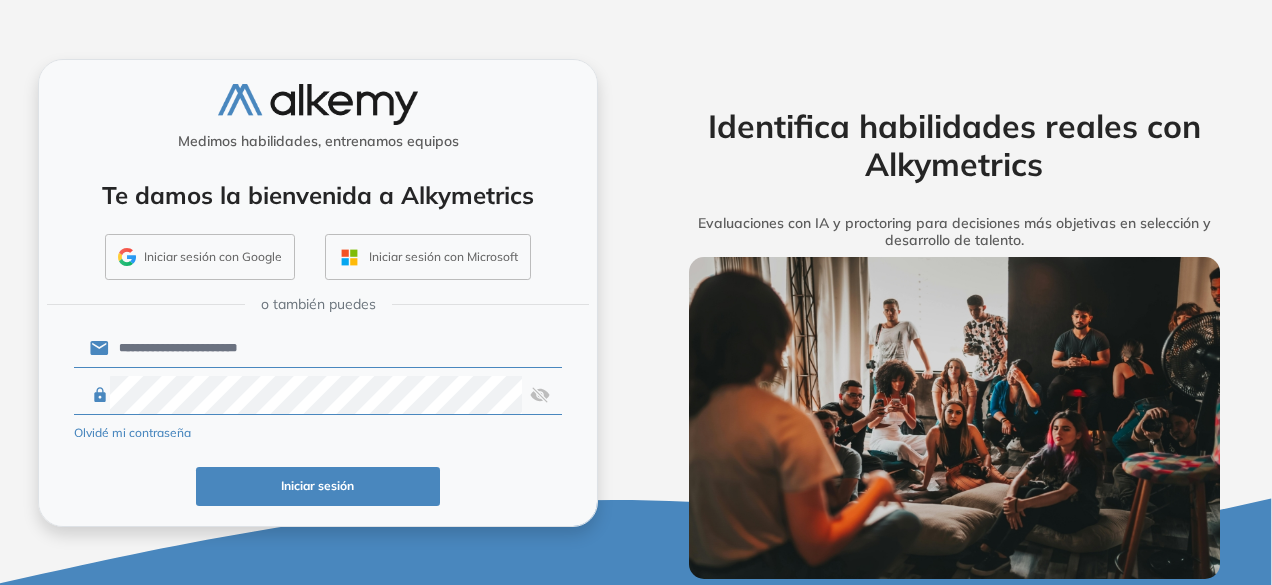 click on "Iniciar sesión" at bounding box center [318, 486] 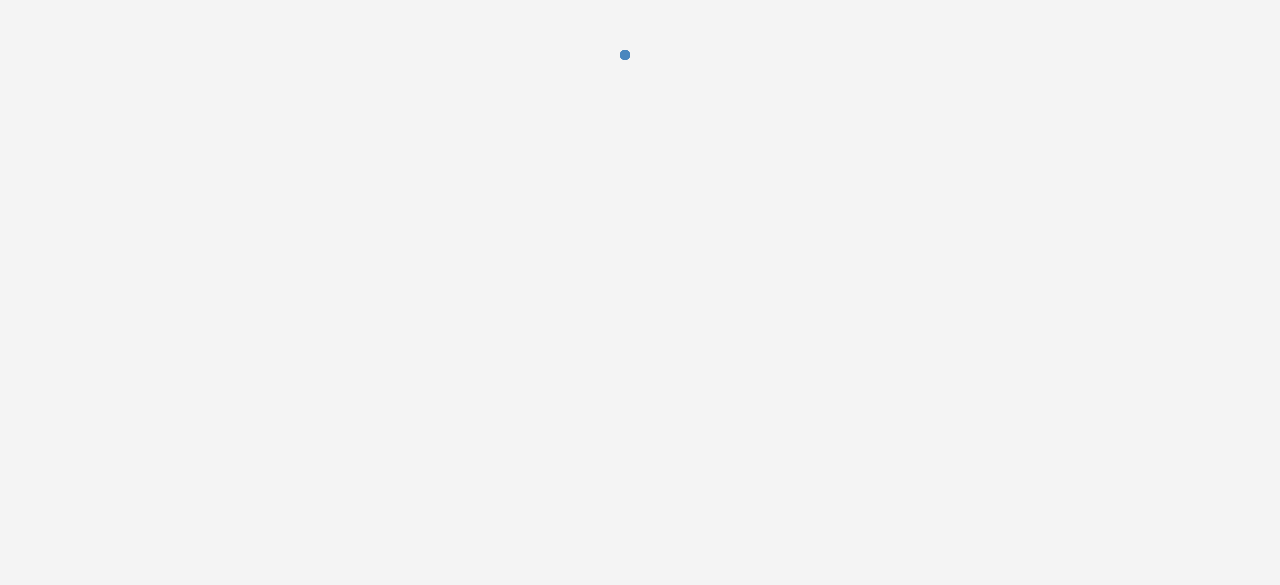 scroll, scrollTop: 0, scrollLeft: 0, axis: both 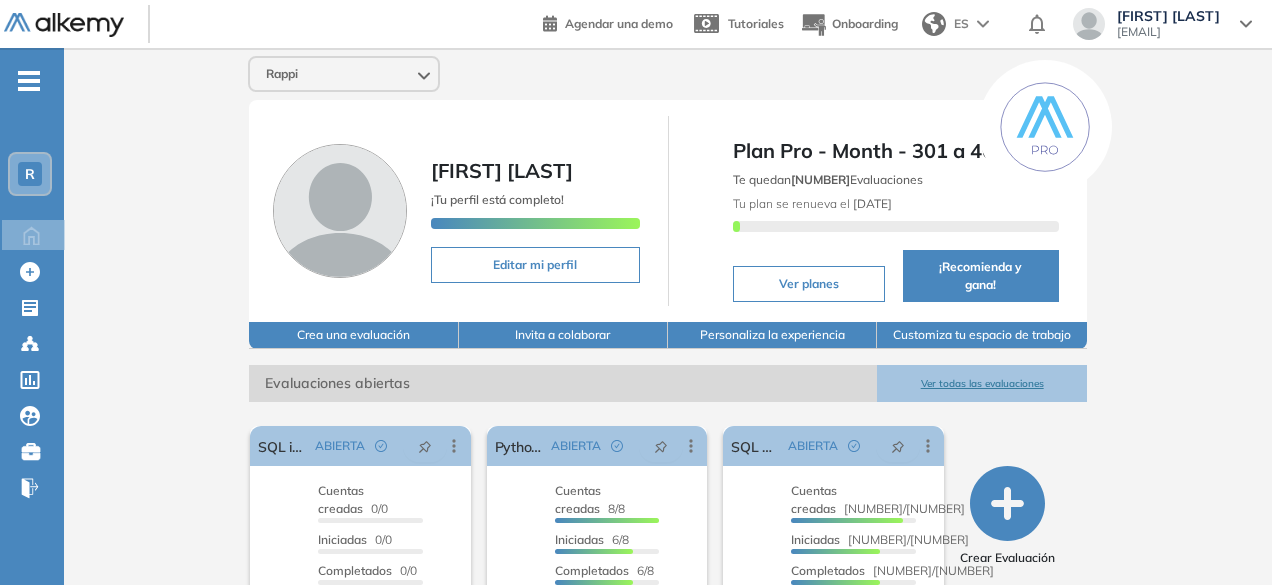 click on "Ver todas las evaluaciones" at bounding box center [981, 383] 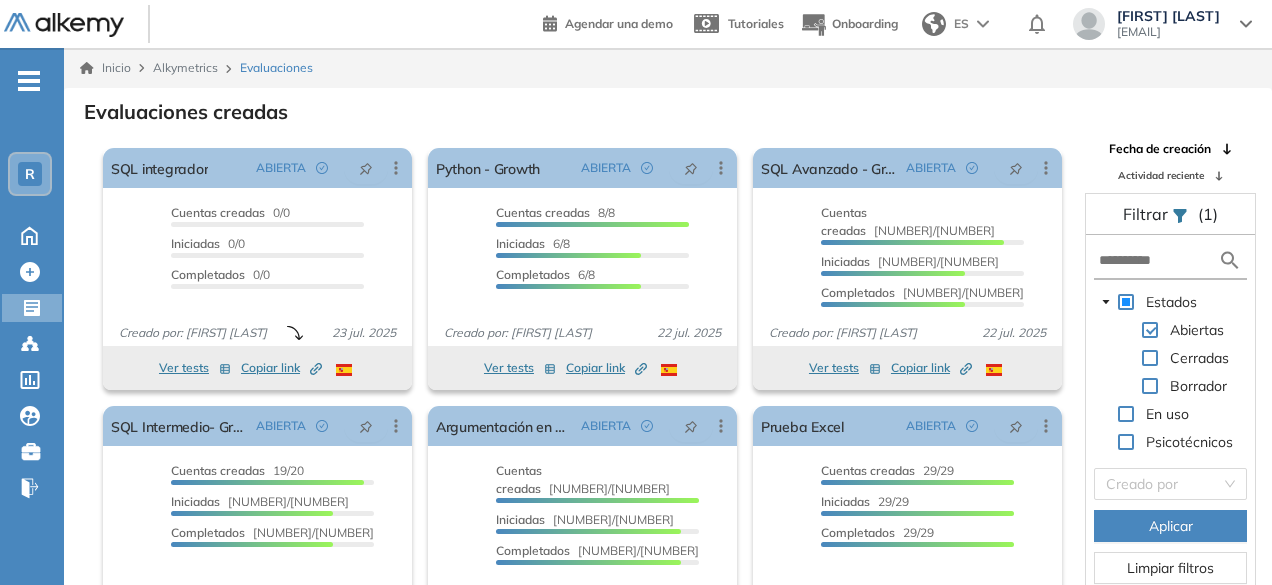 scroll, scrollTop: 48, scrollLeft: 0, axis: vertical 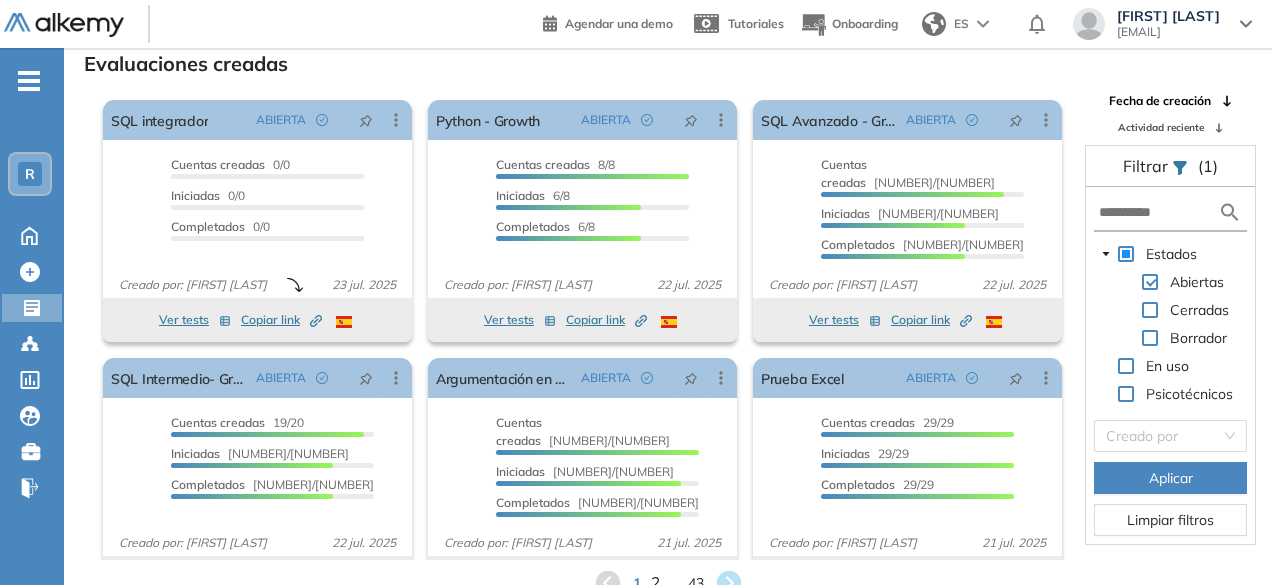 click on "2" at bounding box center [654, 582] 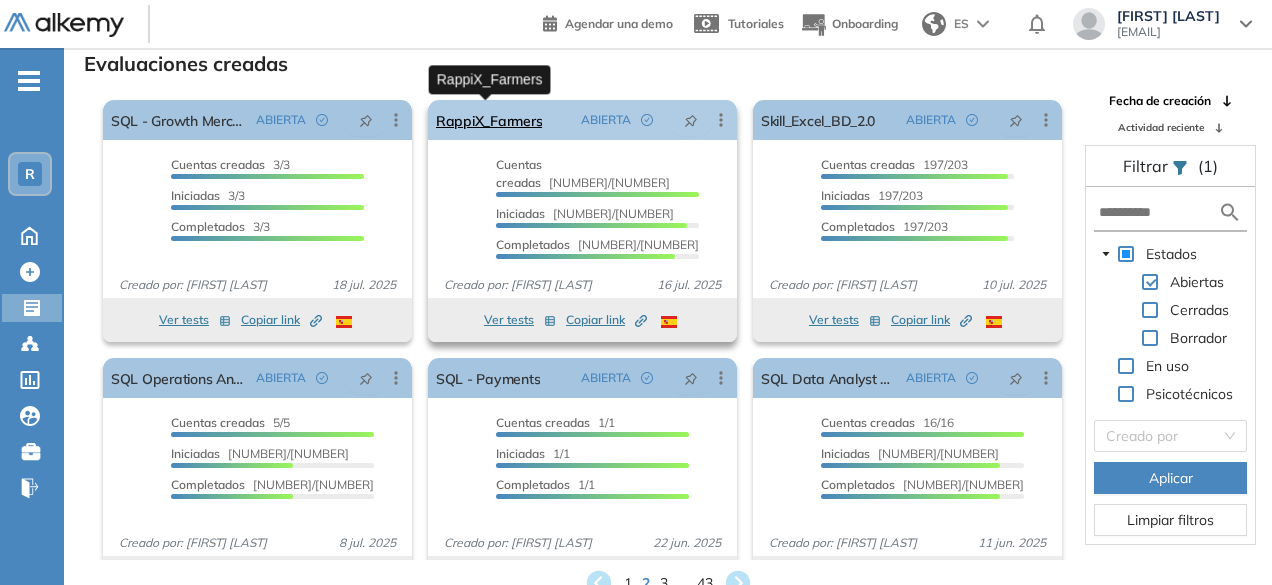 click on "RappiX_Farmers" at bounding box center [489, 120] 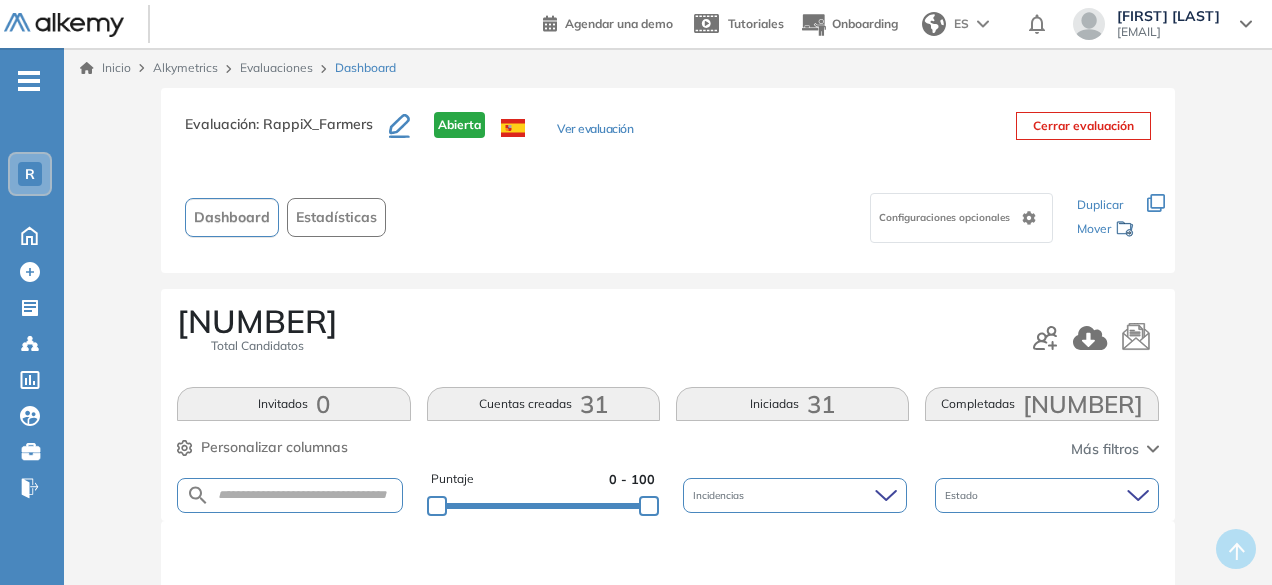 click at bounding box center (289, 495) 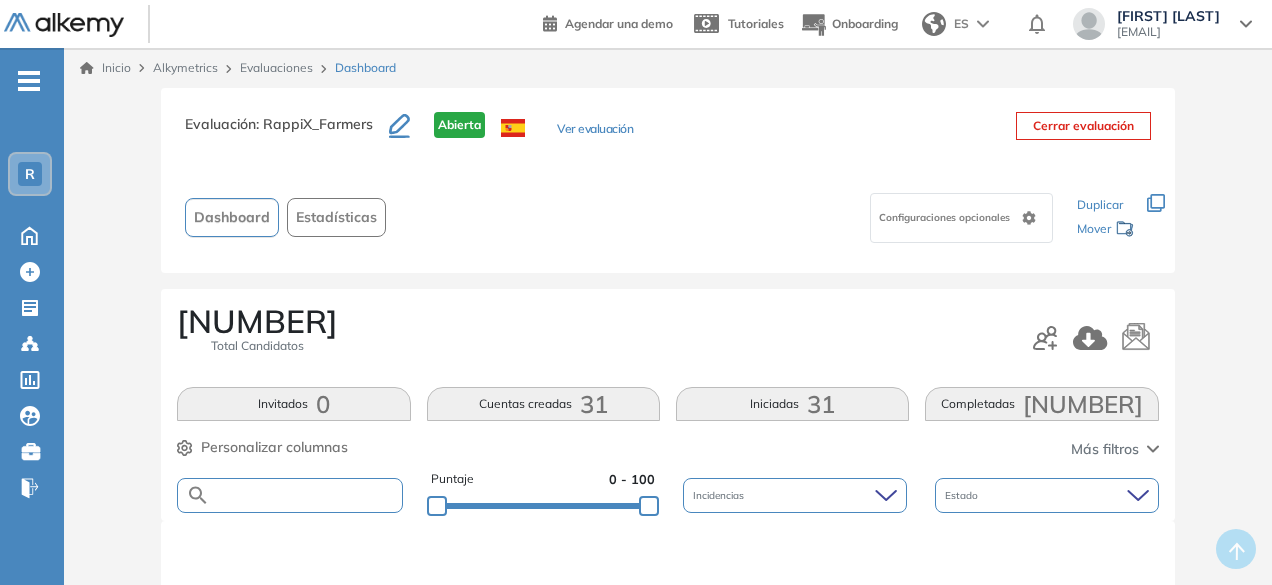 click at bounding box center (305, 495) 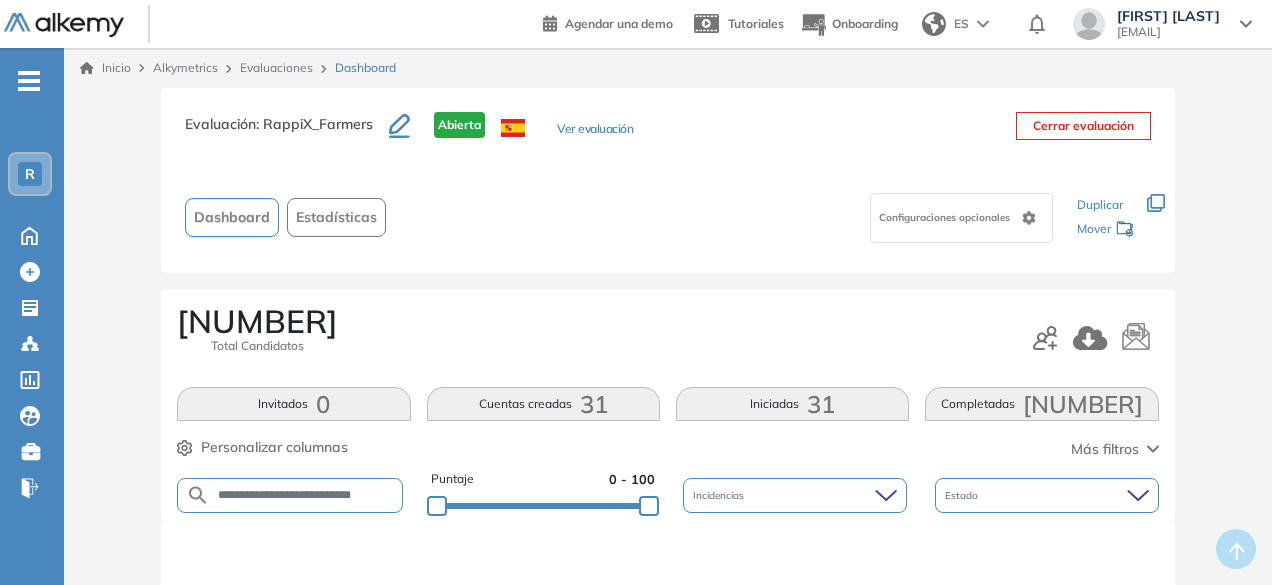 scroll, scrollTop: 0, scrollLeft: 16, axis: horizontal 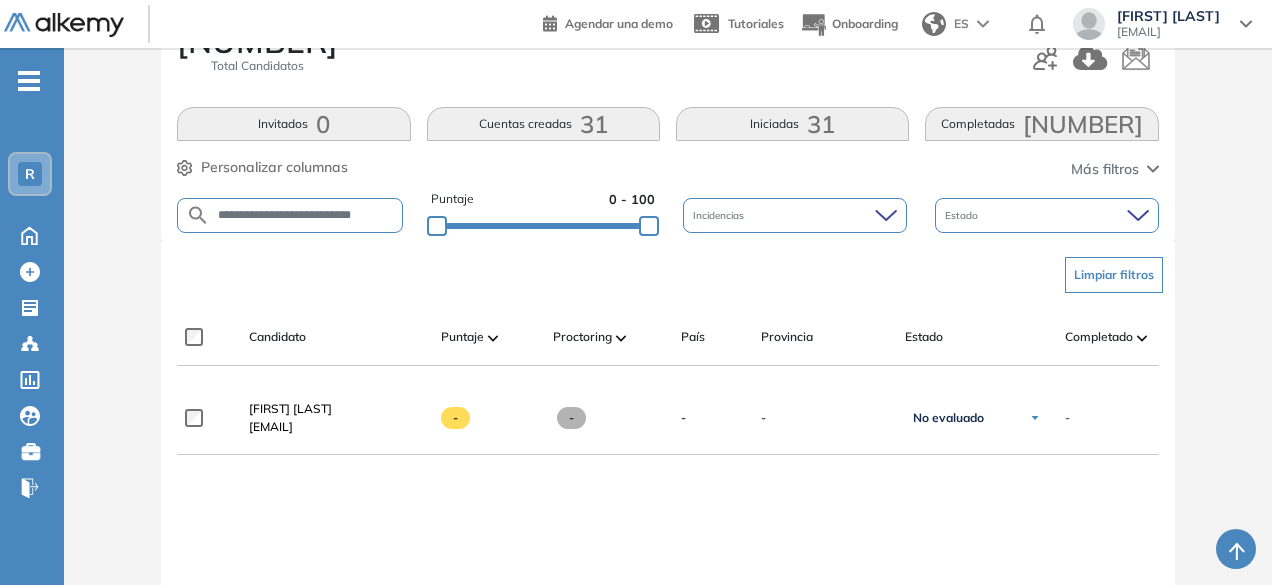click on "**********" at bounding box center (306, 215) 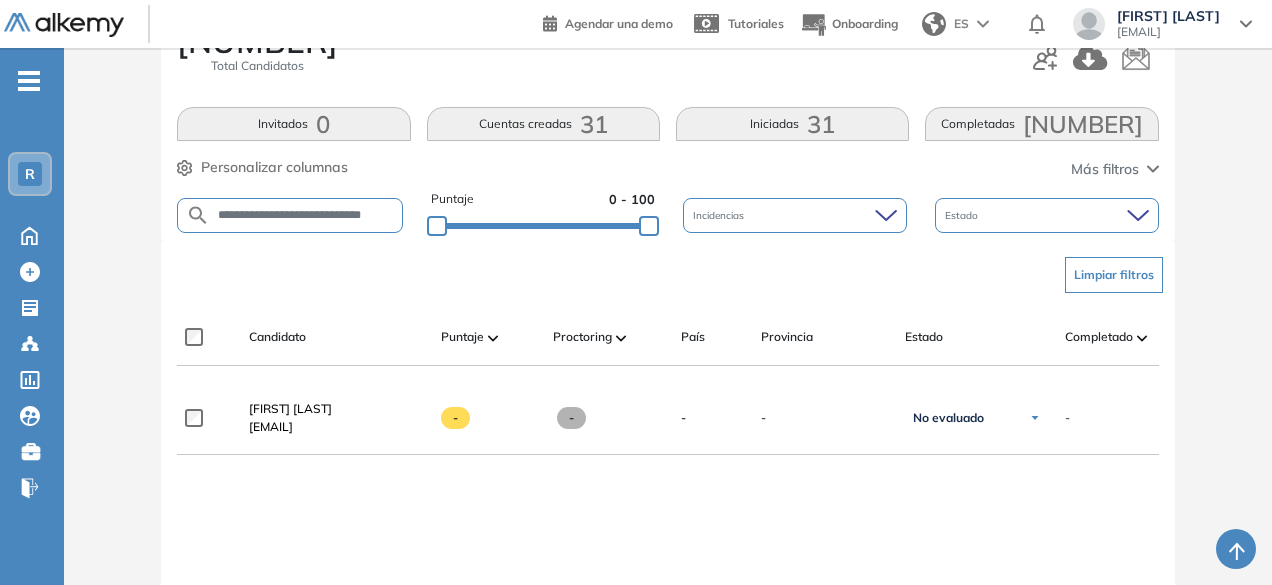 scroll, scrollTop: 0, scrollLeft: 34, axis: horizontal 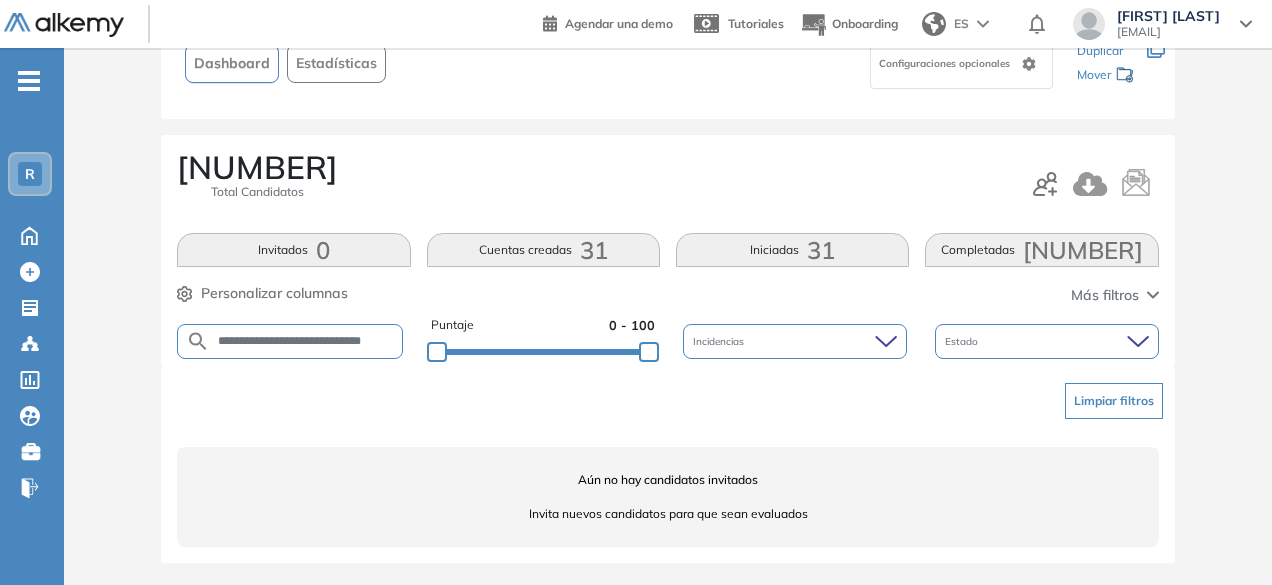 click on "**********" at bounding box center [306, 341] 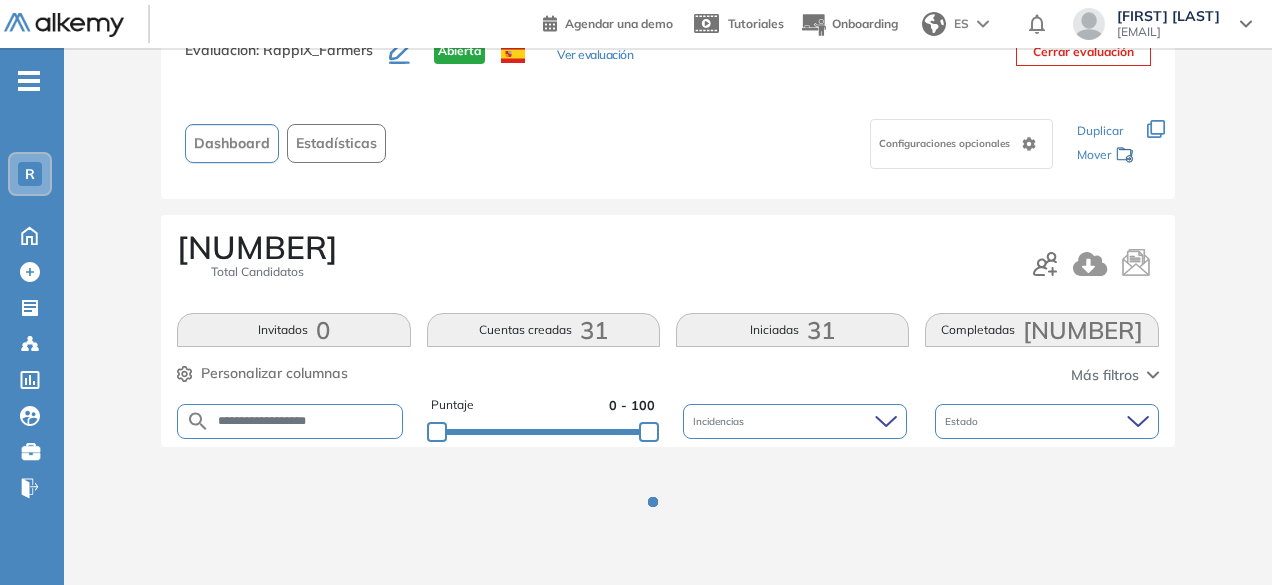 scroll, scrollTop: 154, scrollLeft: 0, axis: vertical 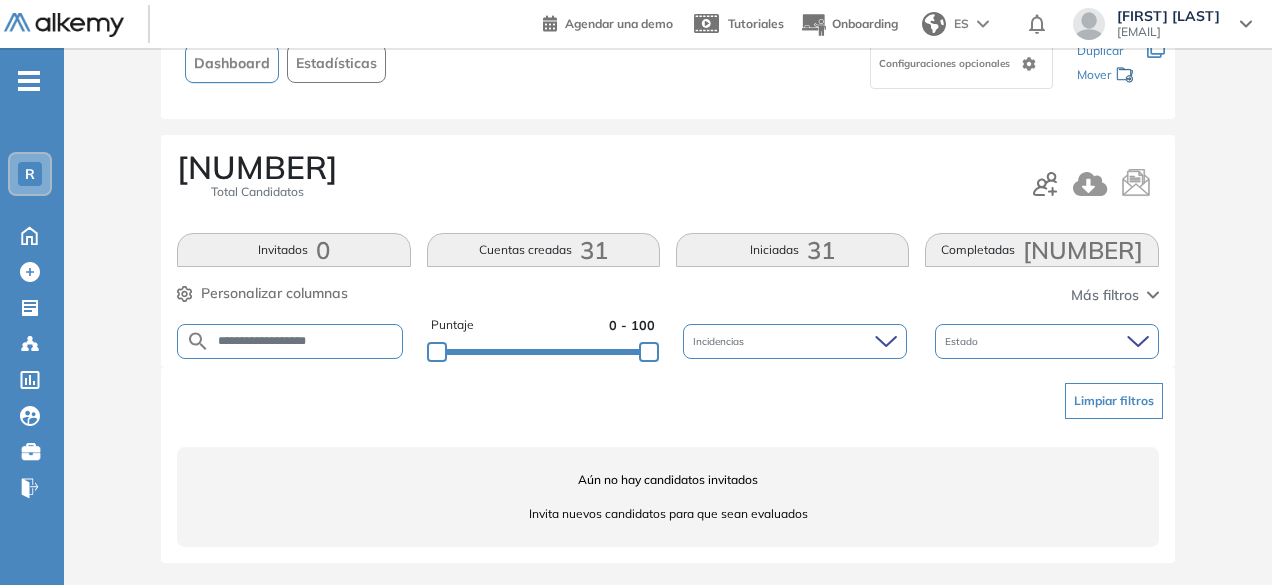click on "**********" at bounding box center (306, 341) 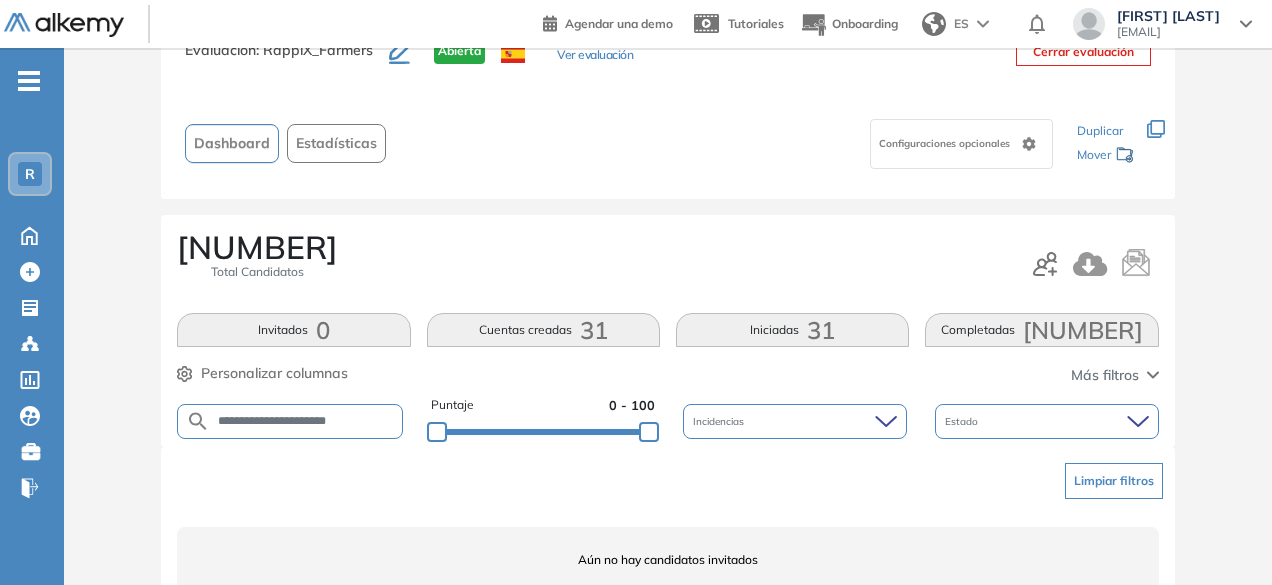 scroll, scrollTop: 154, scrollLeft: 0, axis: vertical 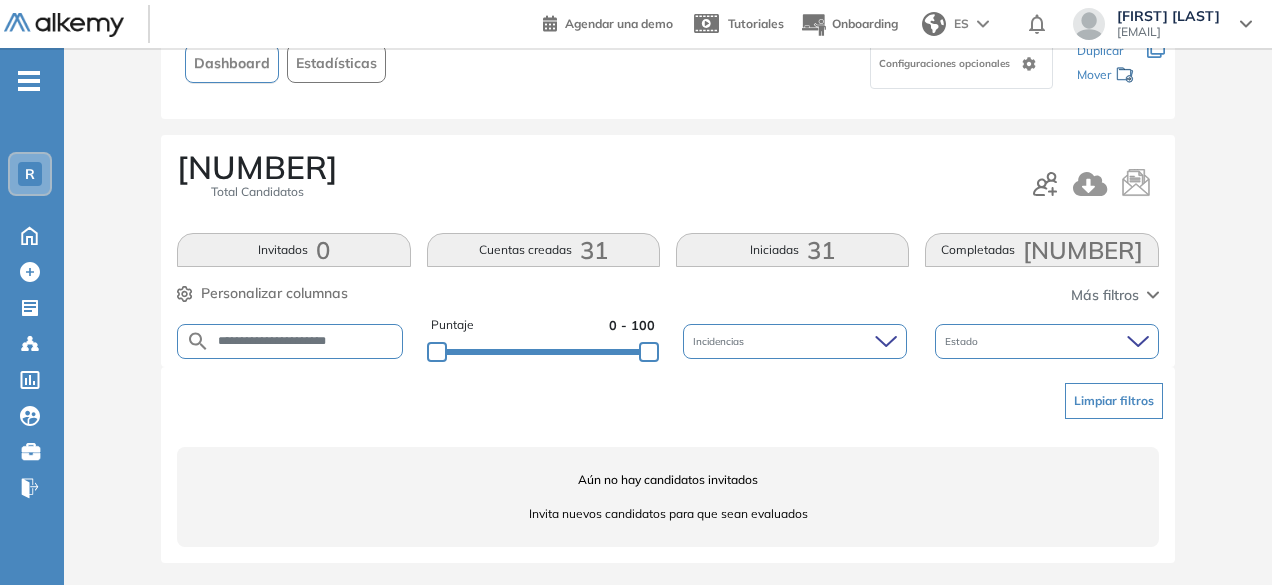 click on "**********" at bounding box center [306, 341] 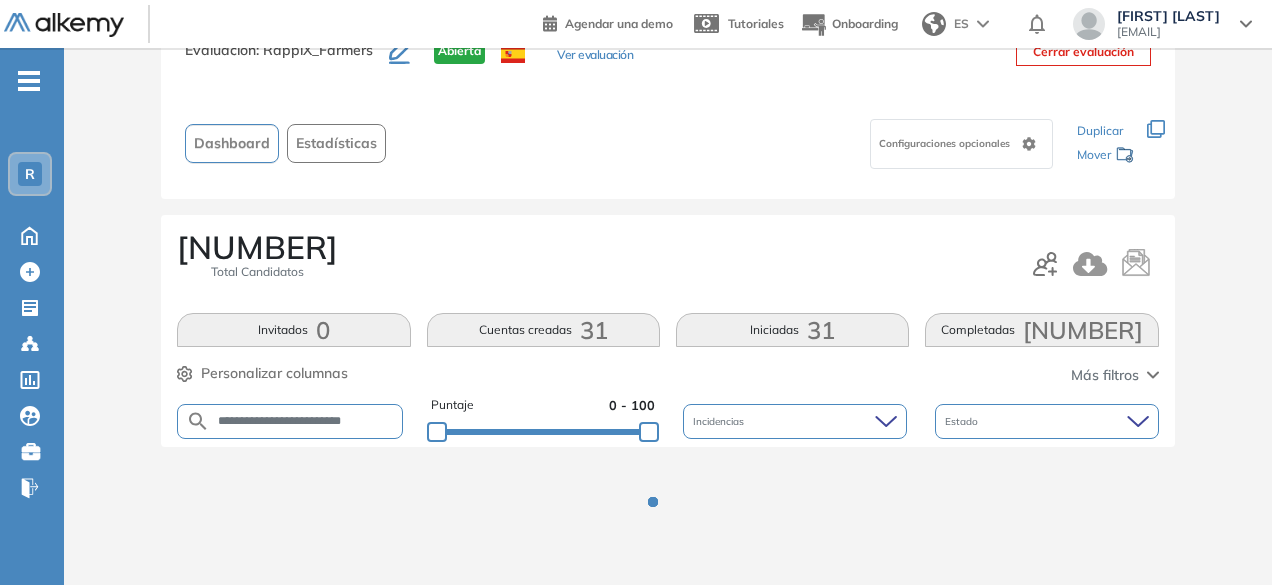 scroll, scrollTop: 154, scrollLeft: 0, axis: vertical 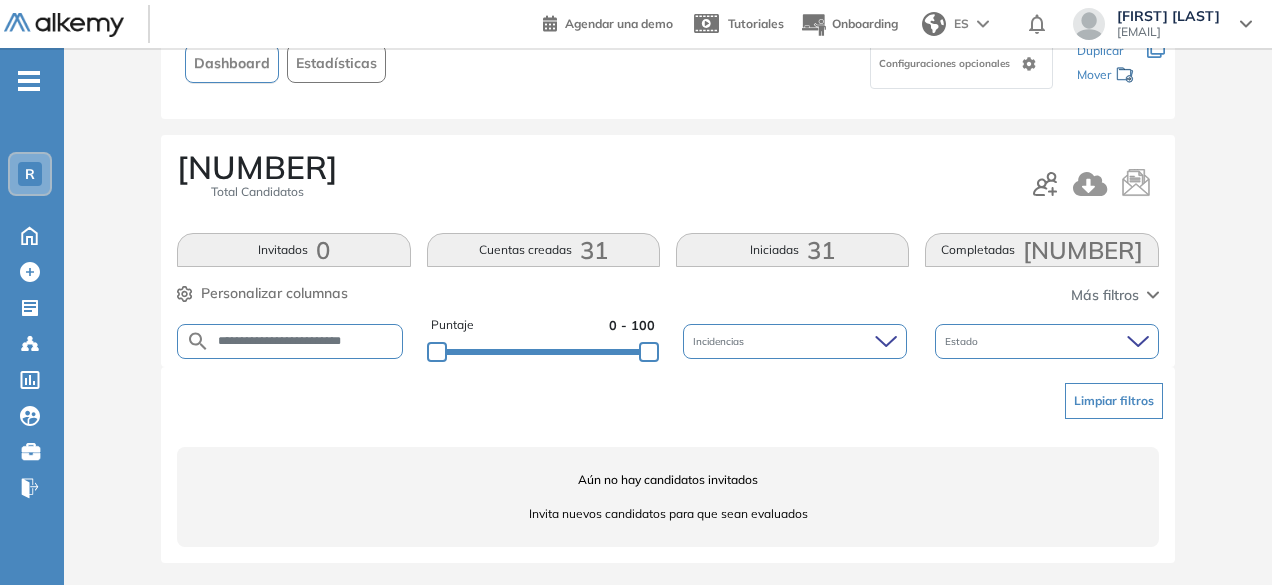 click on "**********" at bounding box center (306, 341) 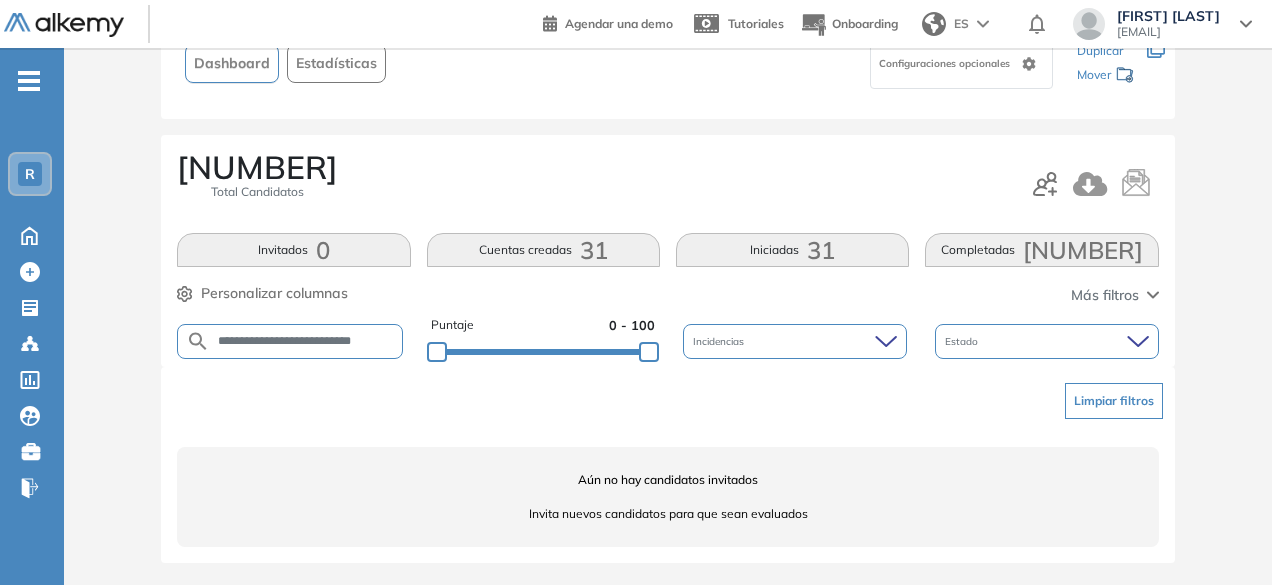 scroll, scrollTop: 0, scrollLeft: 4, axis: horizontal 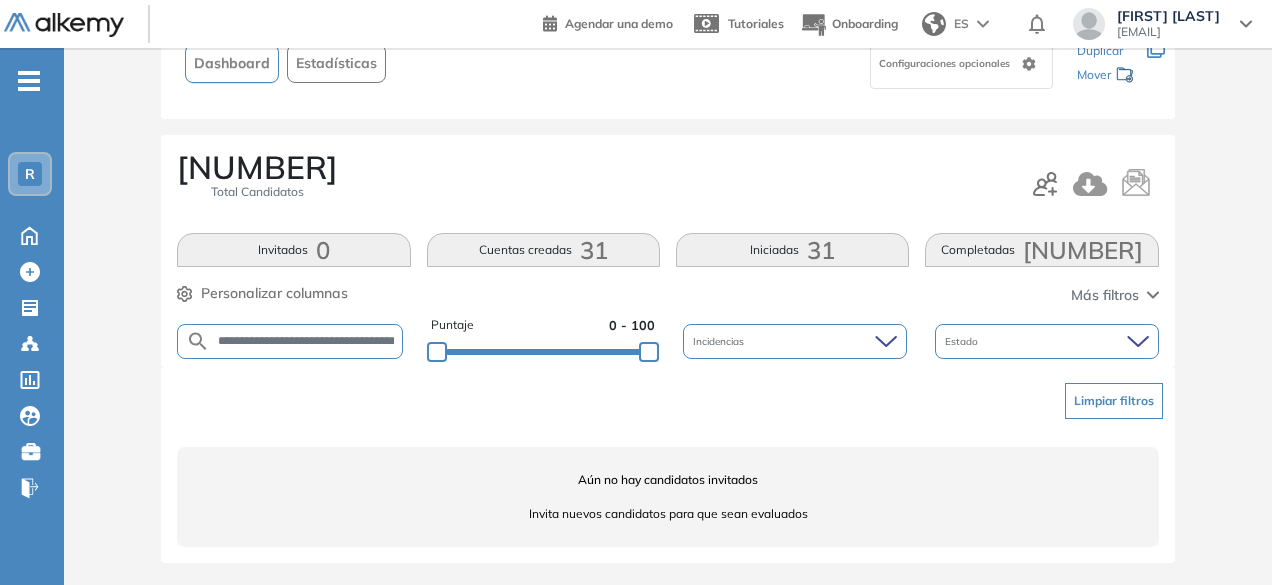 drag, startPoint x: 316, startPoint y: 353, endPoint x: 310, endPoint y: 335, distance: 18.973665 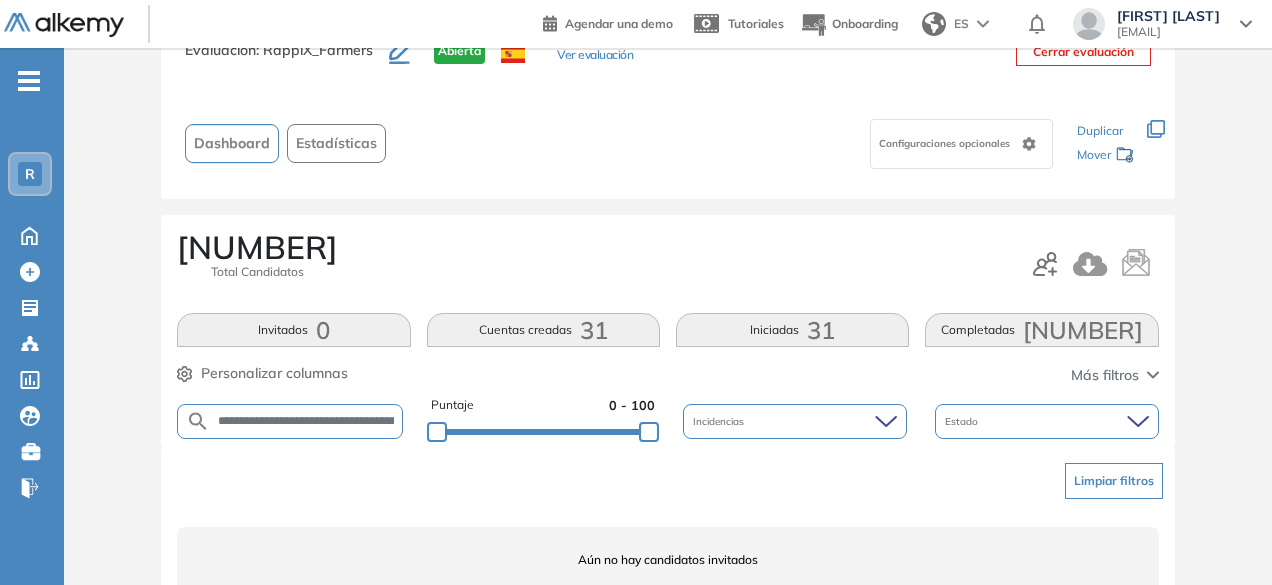 scroll, scrollTop: 154, scrollLeft: 0, axis: vertical 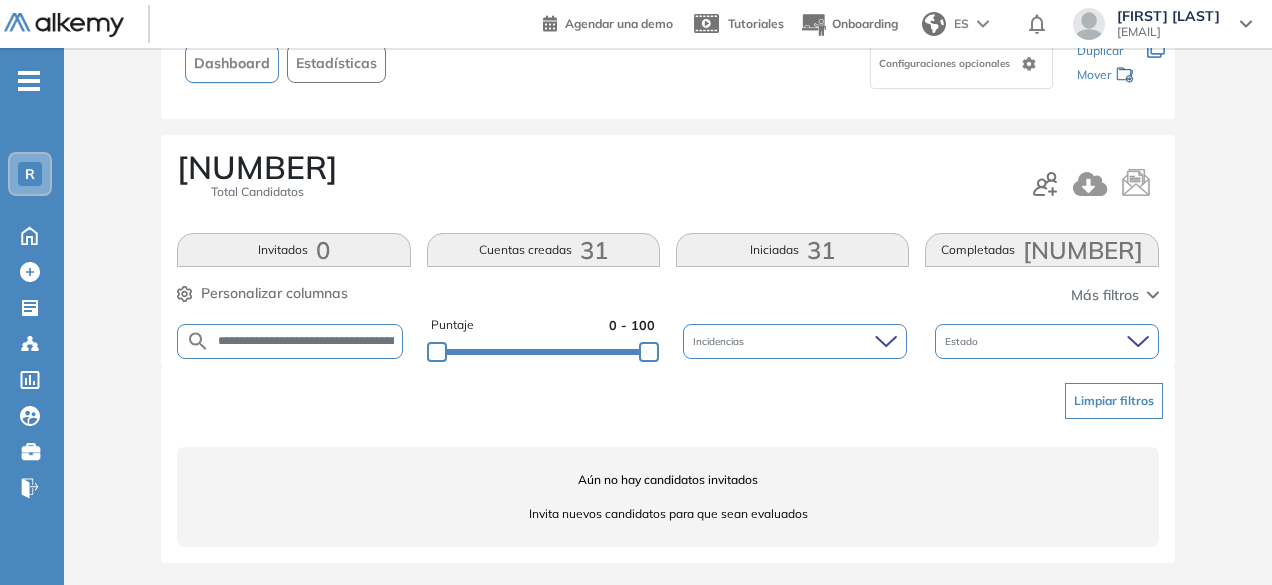 click on "**********" at bounding box center (306, 341) 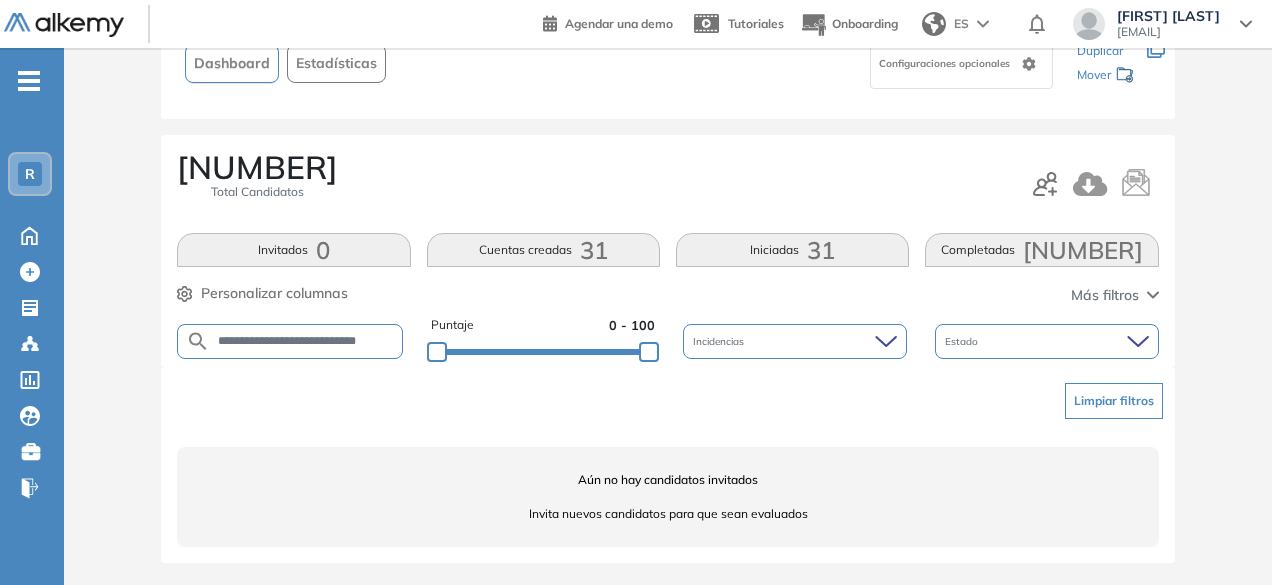 scroll, scrollTop: 0, scrollLeft: 22, axis: horizontal 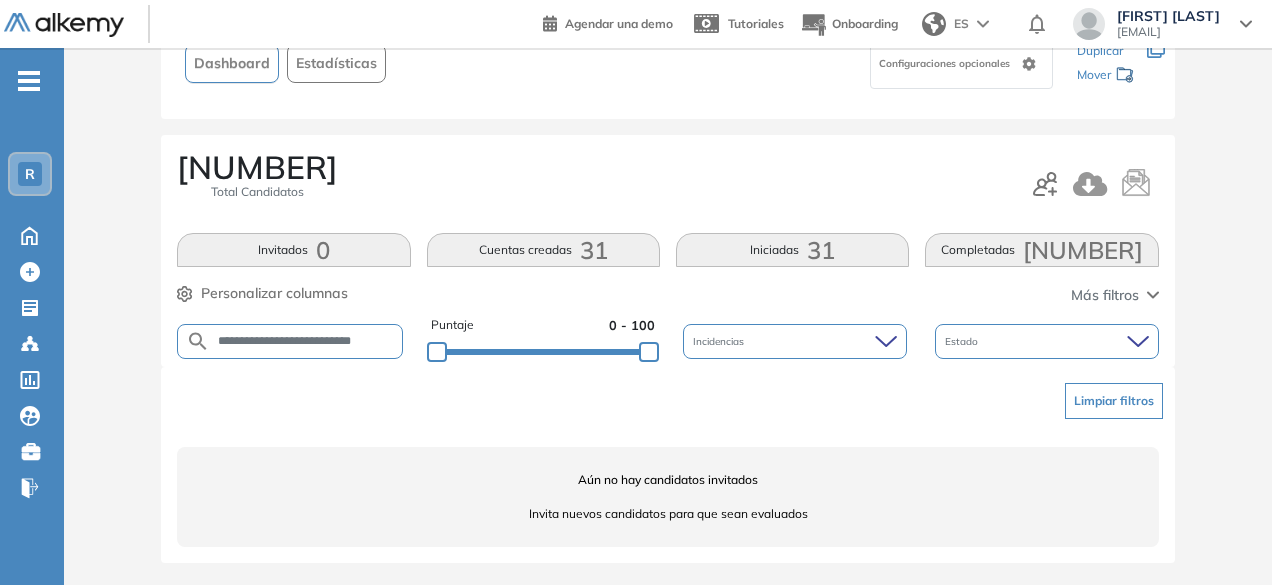 click on "**********" at bounding box center (306, 341) 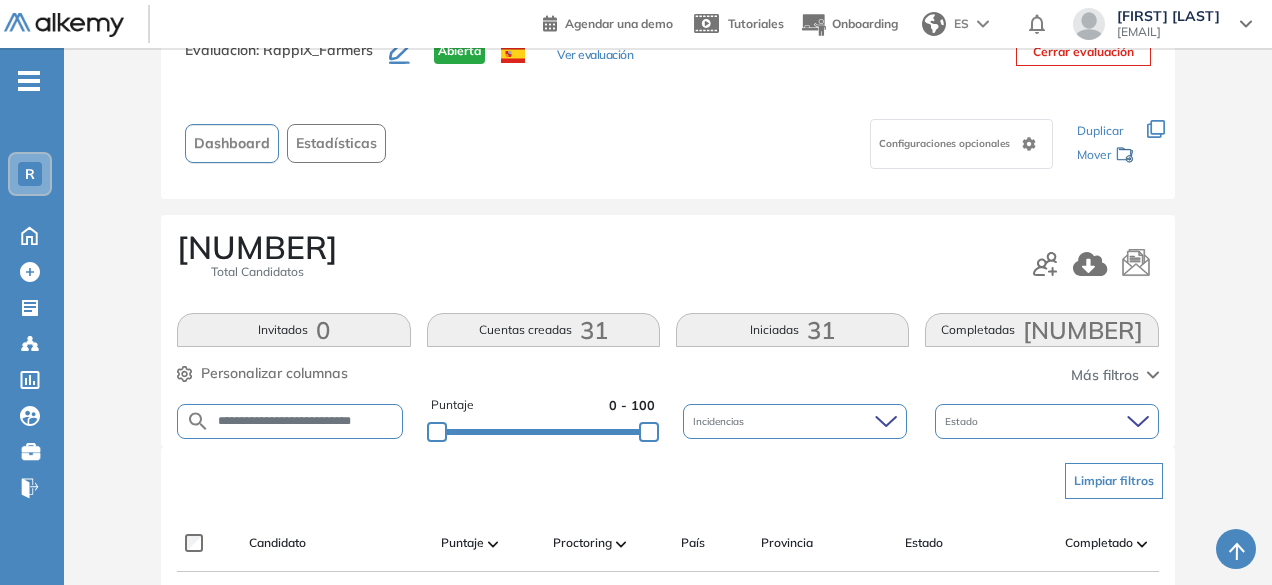 scroll, scrollTop: 154, scrollLeft: 0, axis: vertical 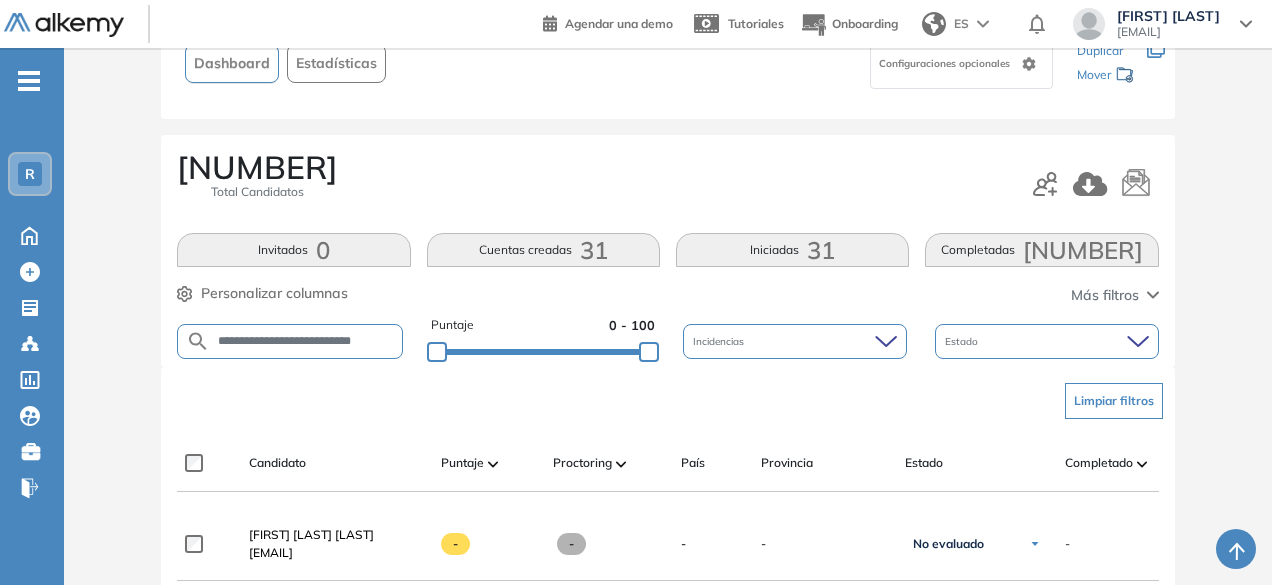 click on "**********" at bounding box center [306, 341] 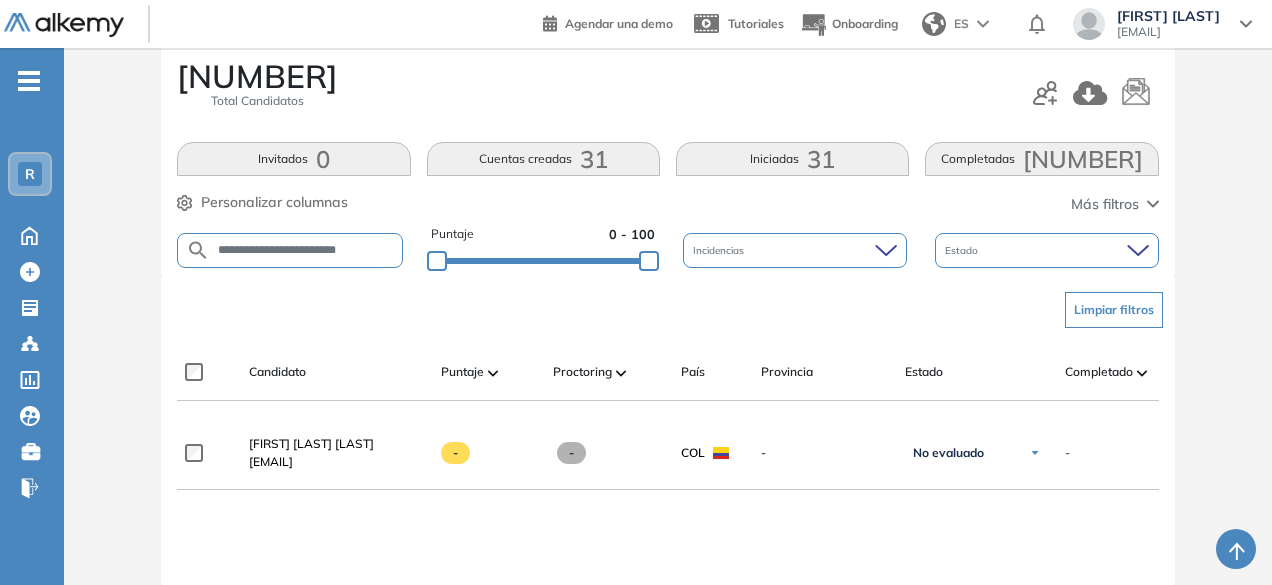 scroll, scrollTop: 241, scrollLeft: 0, axis: vertical 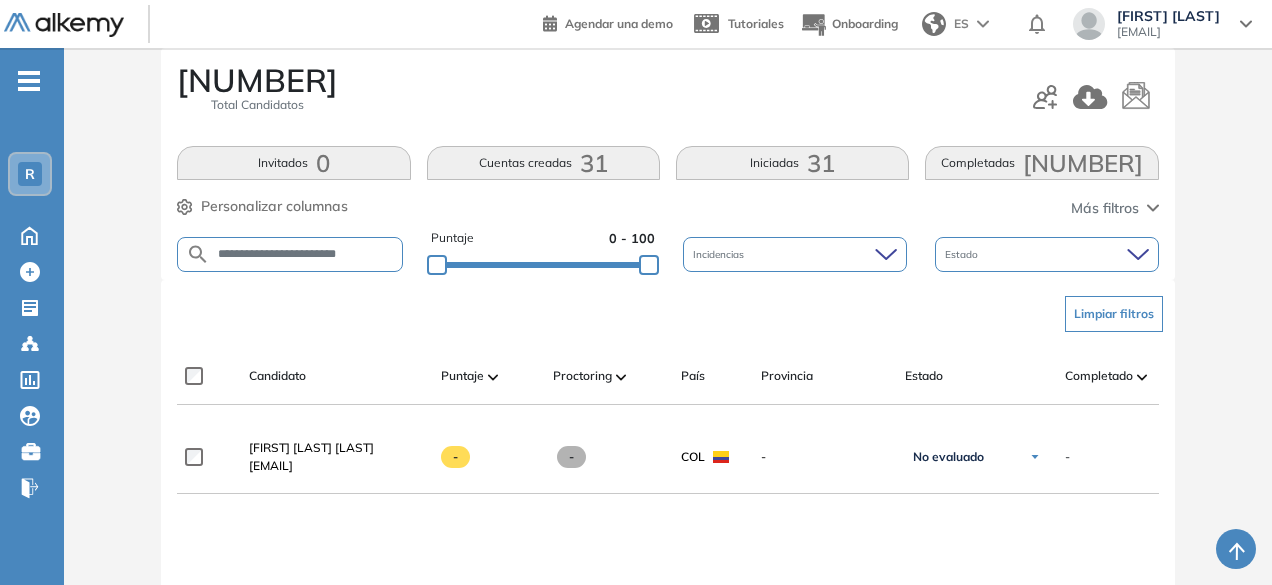 click on "**********" at bounding box center [306, 254] 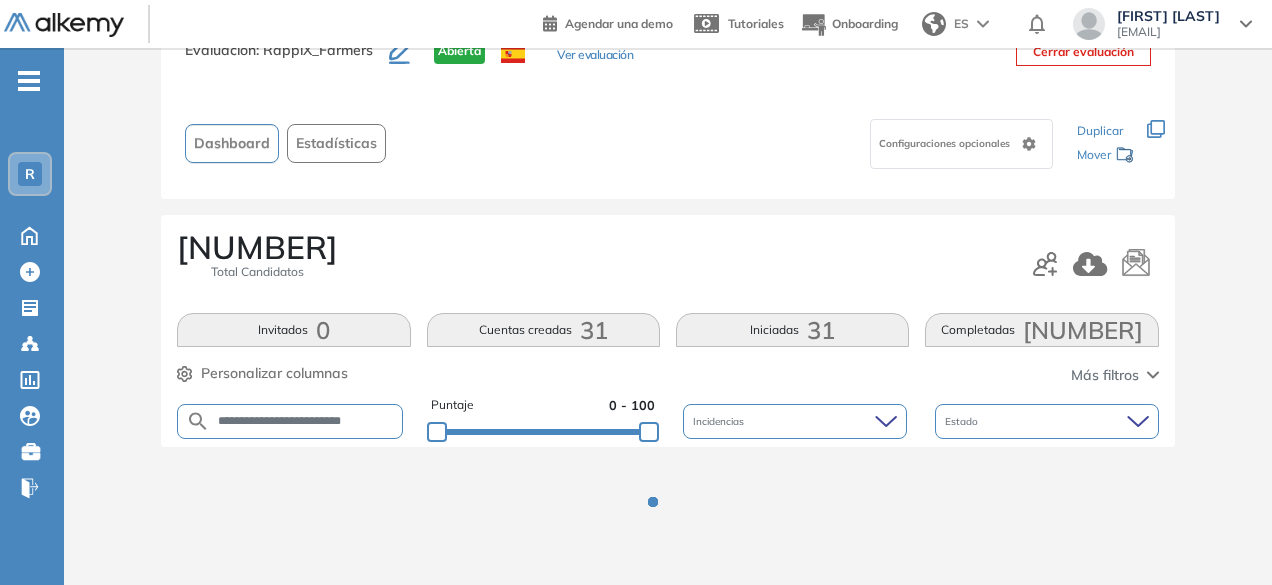 scroll, scrollTop: 241, scrollLeft: 0, axis: vertical 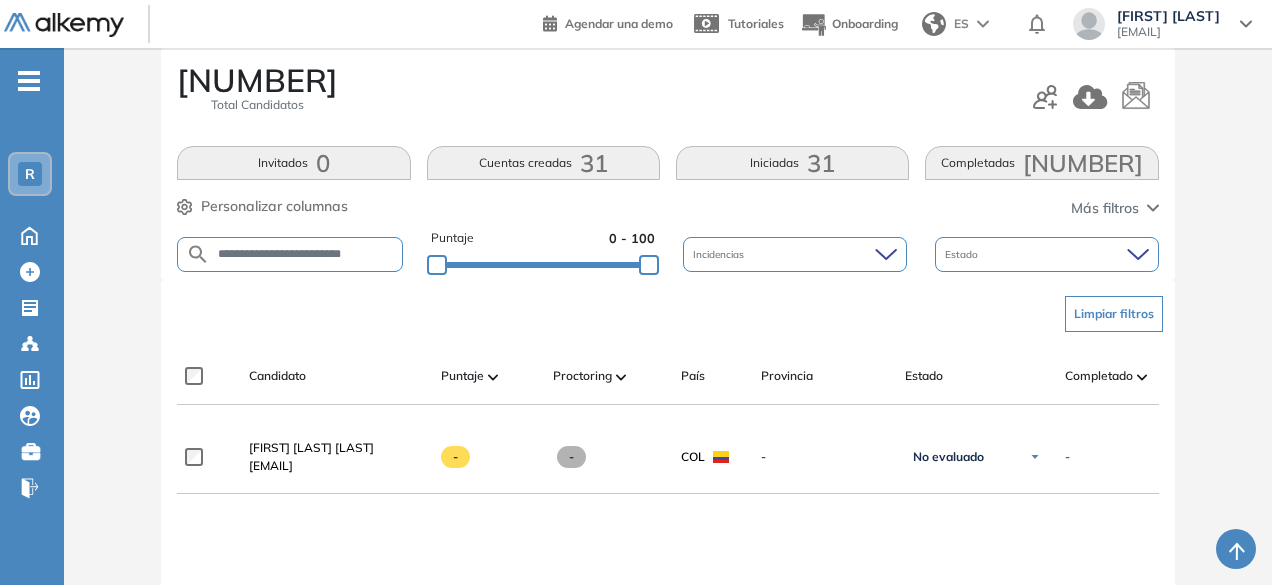 click on "**********" at bounding box center (306, 254) 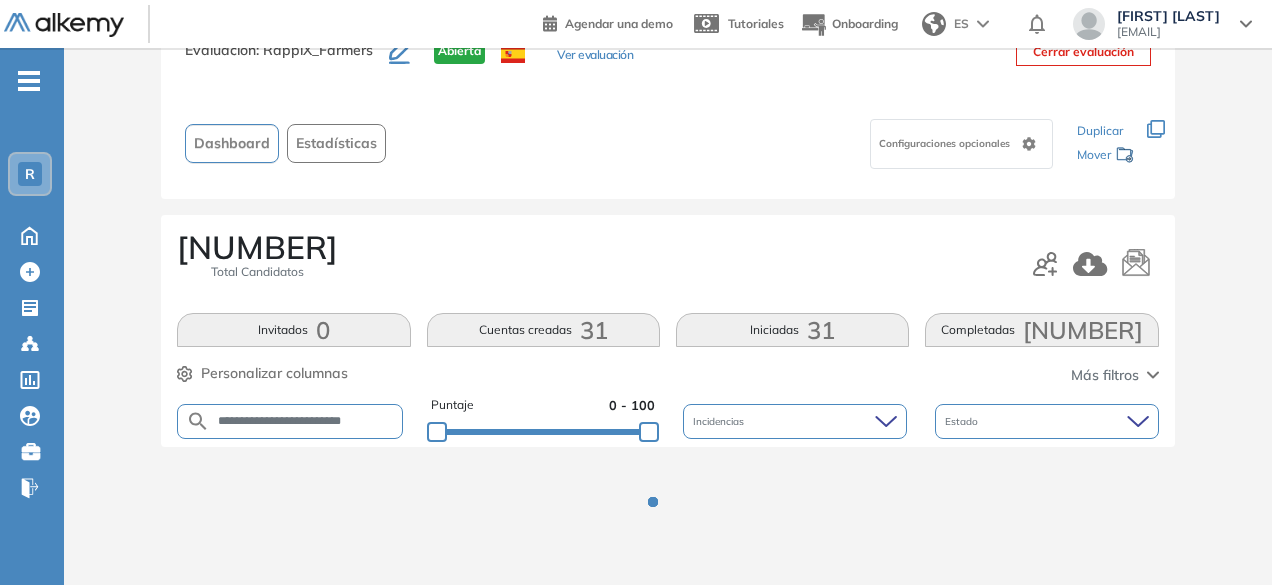 scroll, scrollTop: 154, scrollLeft: 0, axis: vertical 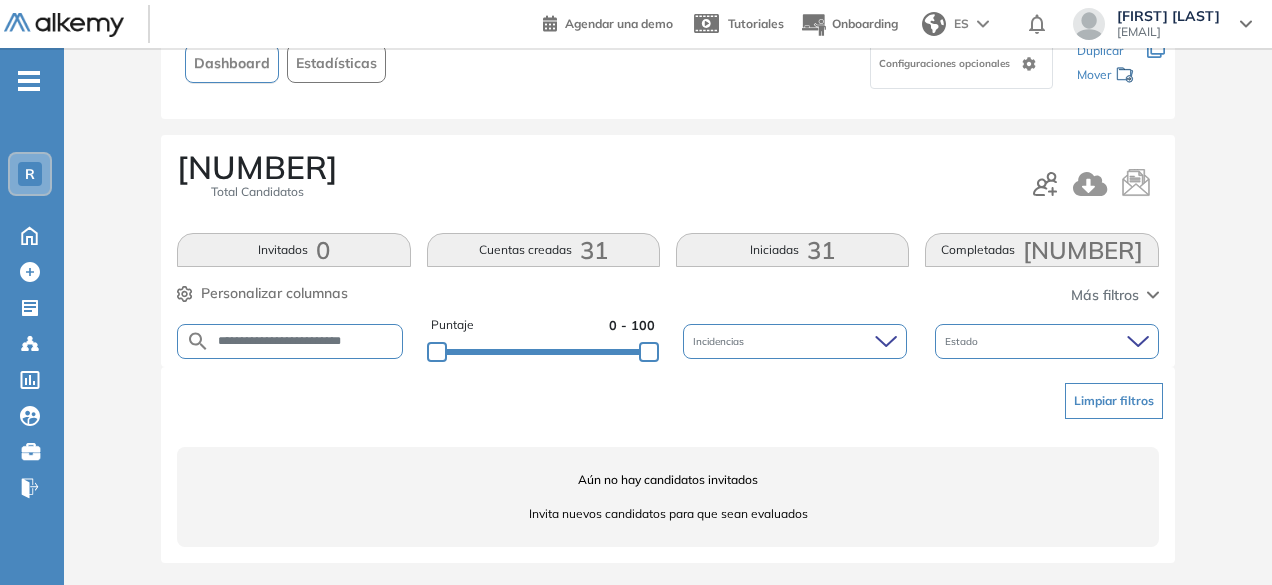click on "**********" at bounding box center (306, 341) 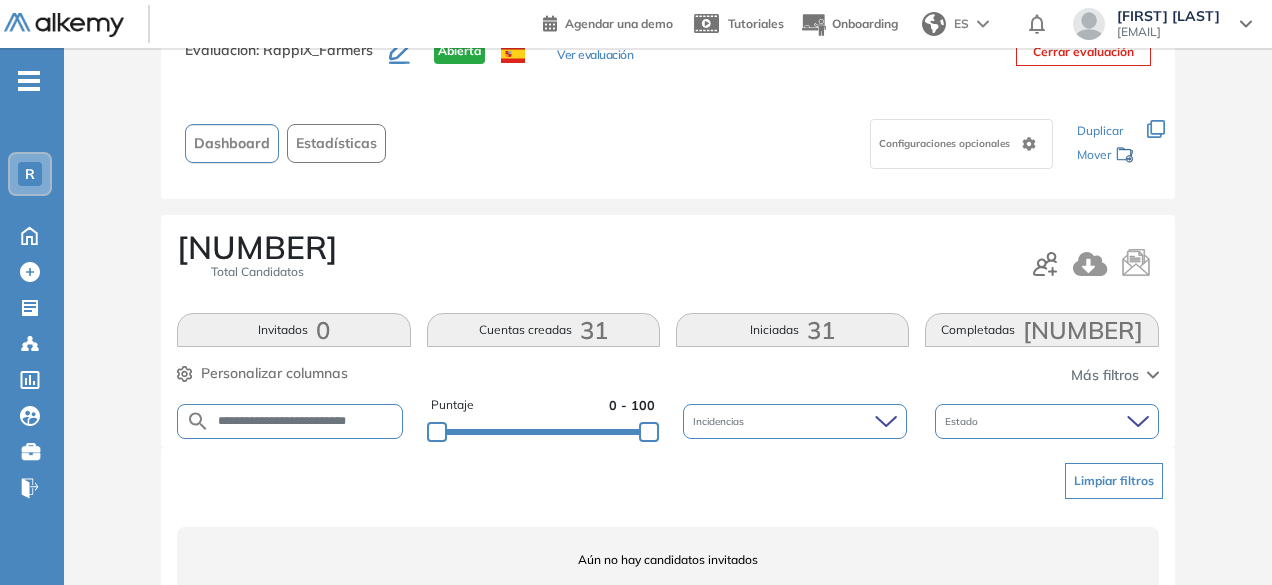 scroll, scrollTop: 154, scrollLeft: 0, axis: vertical 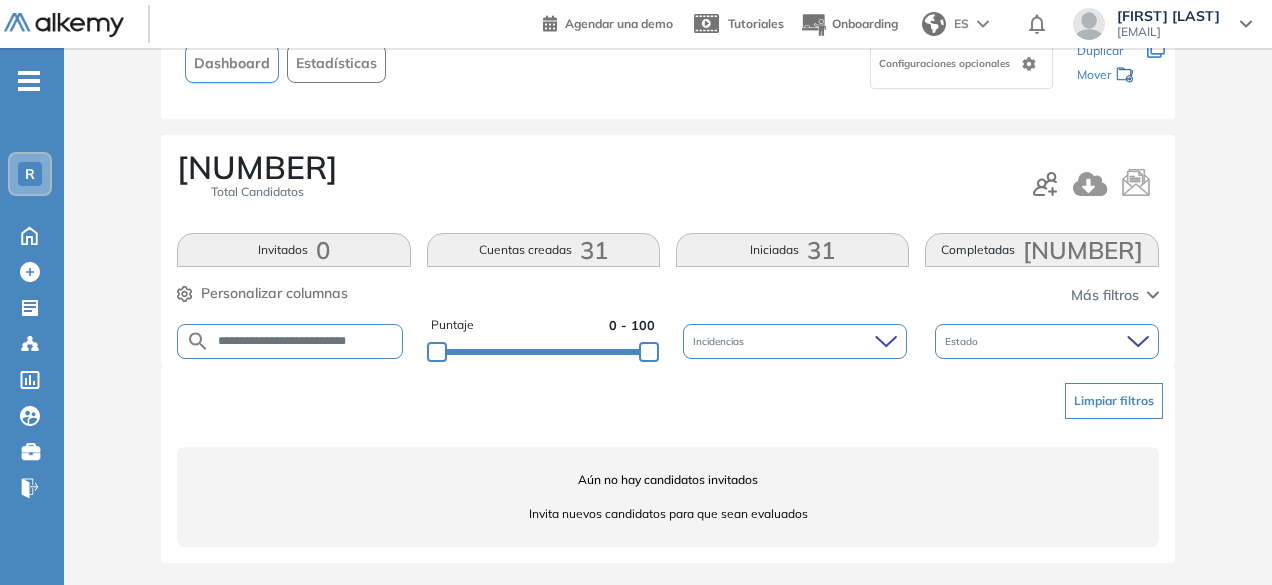 click on "**********" at bounding box center [306, 341] 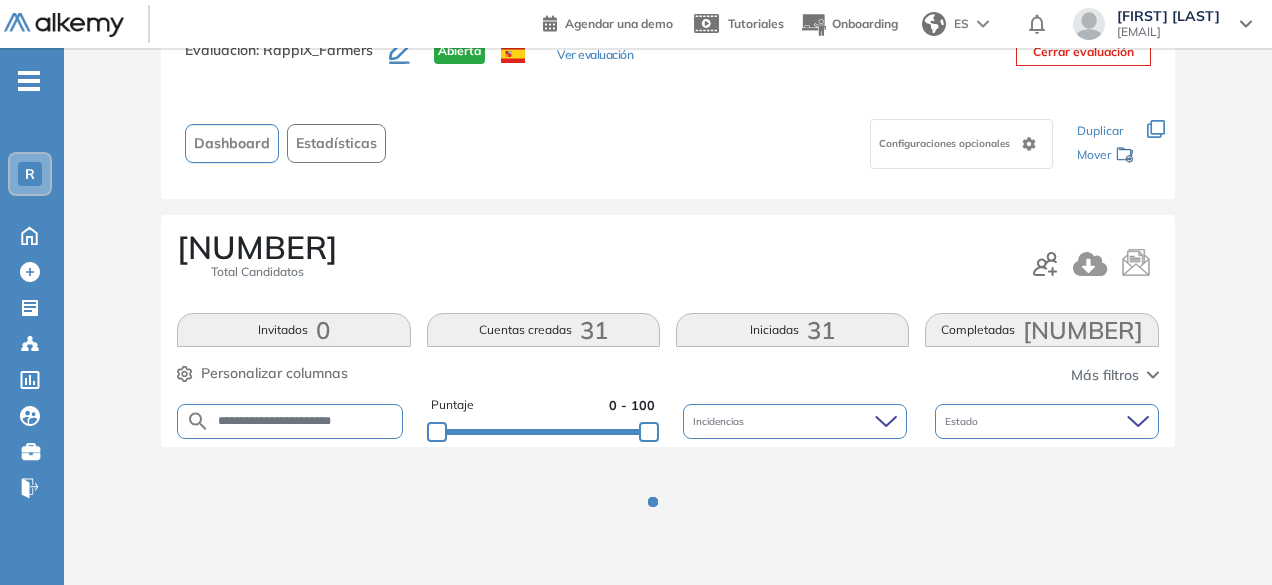 scroll, scrollTop: 154, scrollLeft: 0, axis: vertical 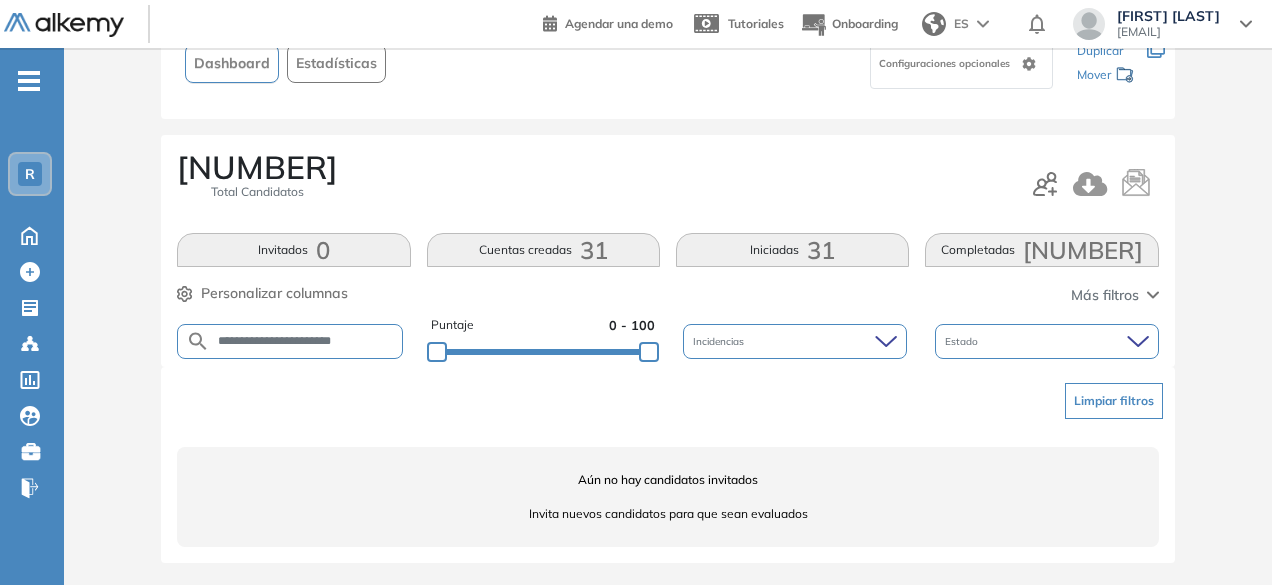 click on "**********" at bounding box center [290, 341] 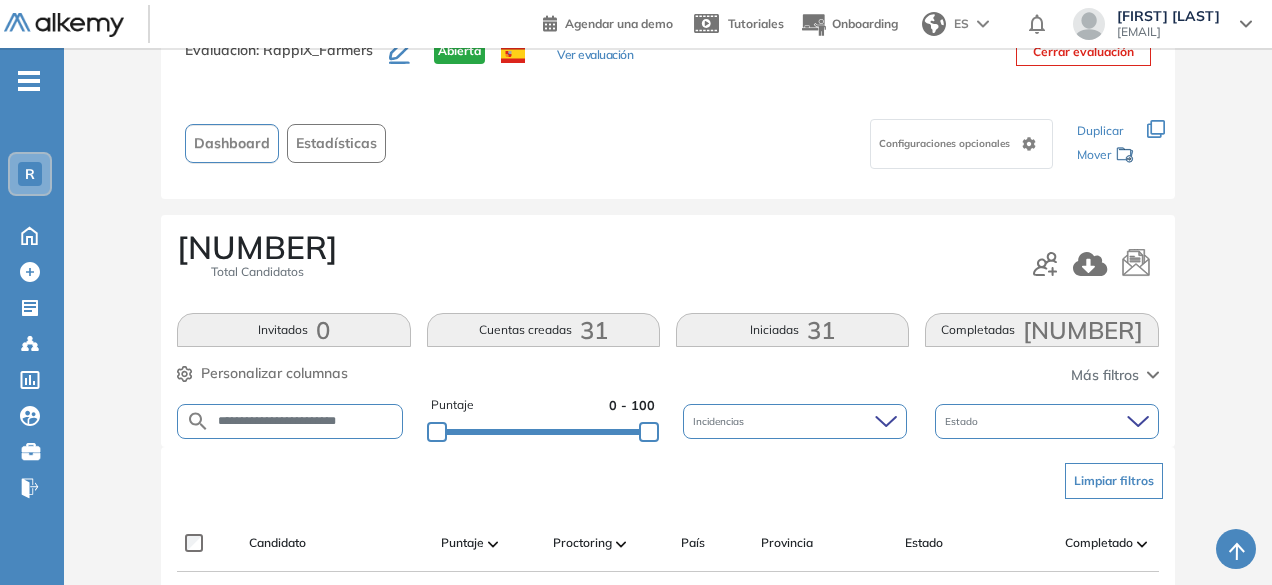scroll, scrollTop: 154, scrollLeft: 0, axis: vertical 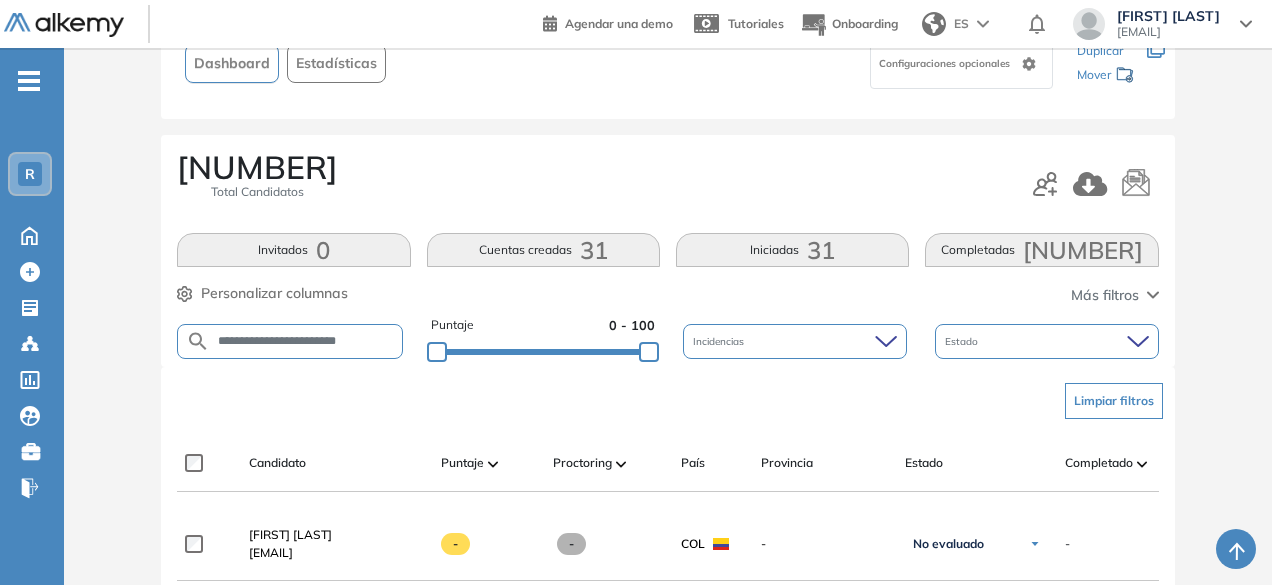 click on "**********" at bounding box center (306, 341) 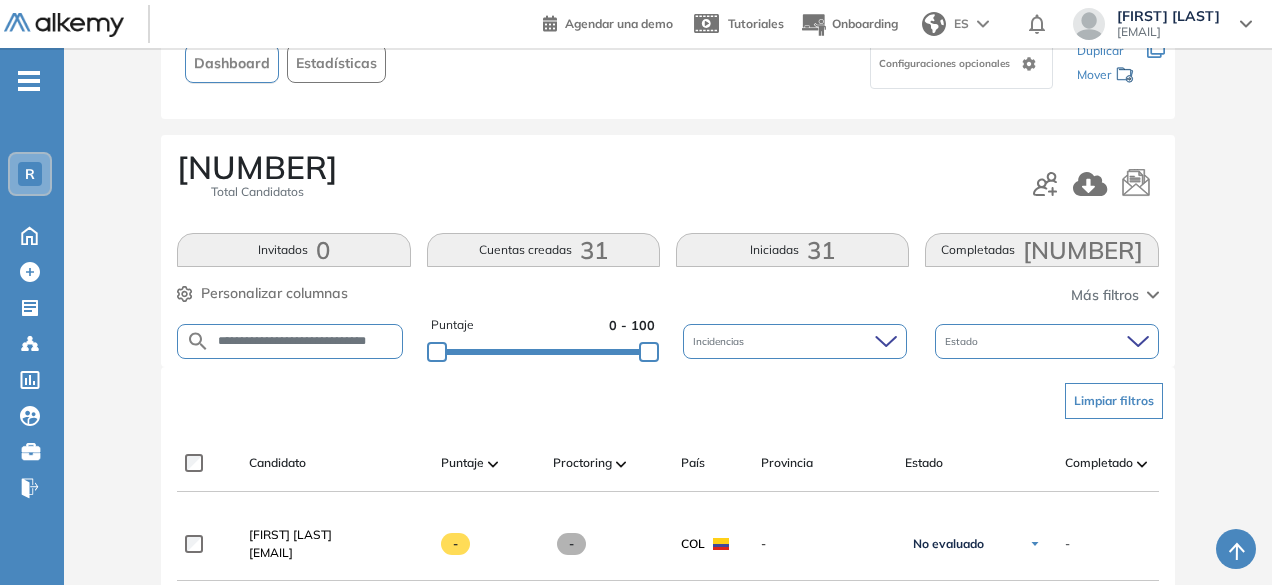 scroll, scrollTop: 0, scrollLeft: 24, axis: horizontal 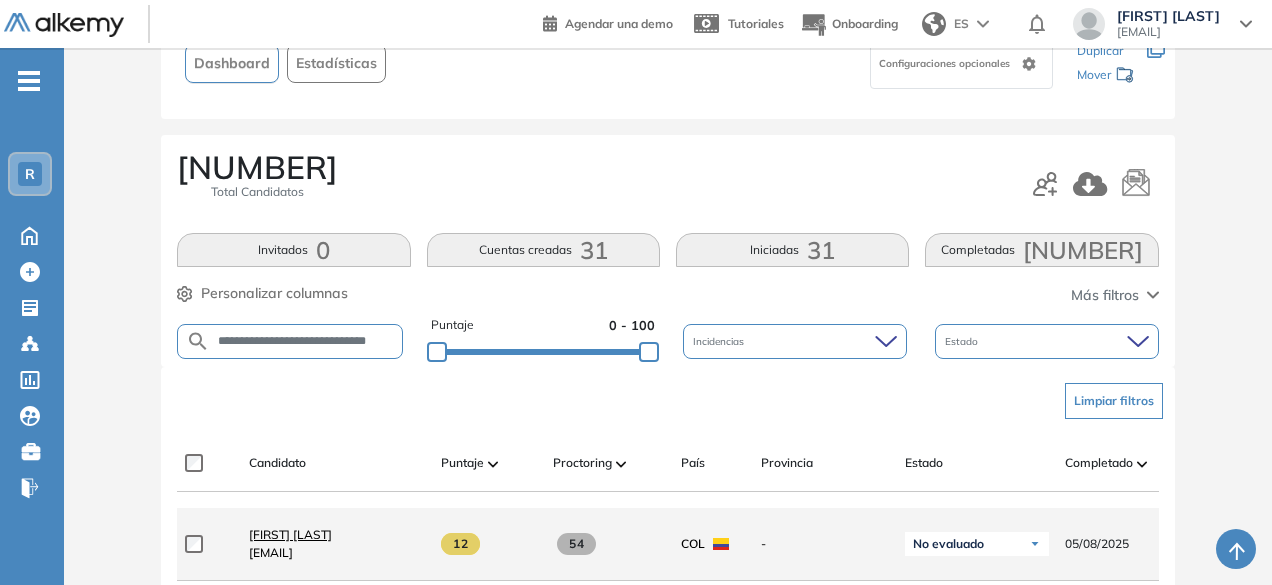 click on "[FIRST] [LAST]" at bounding box center (290, 534) 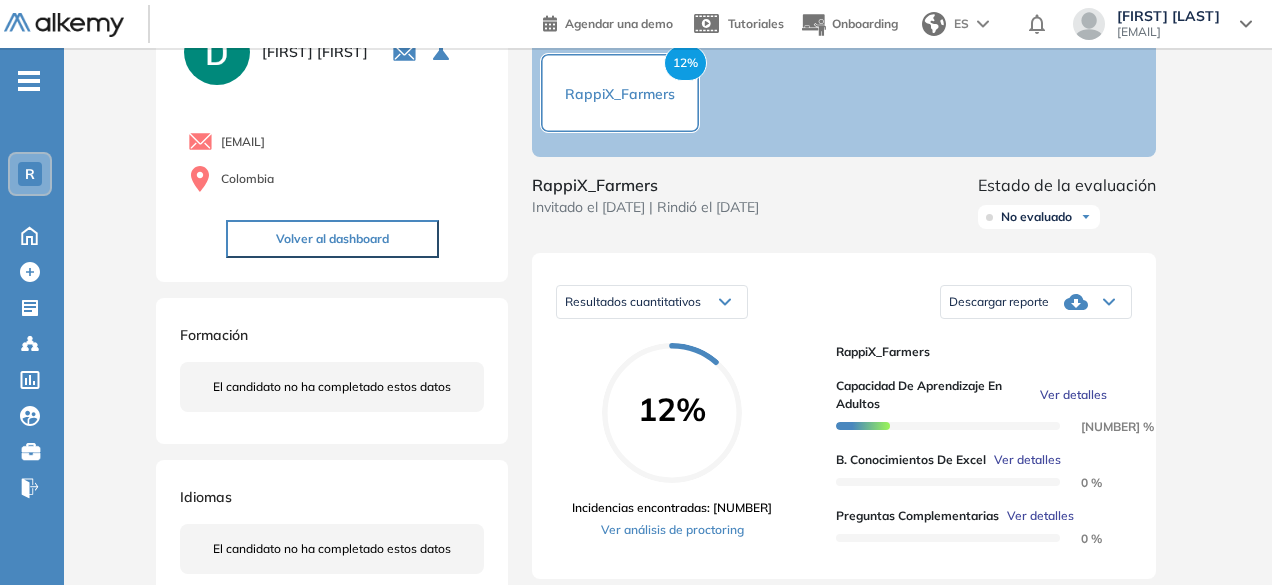 scroll, scrollTop: 116, scrollLeft: 0, axis: vertical 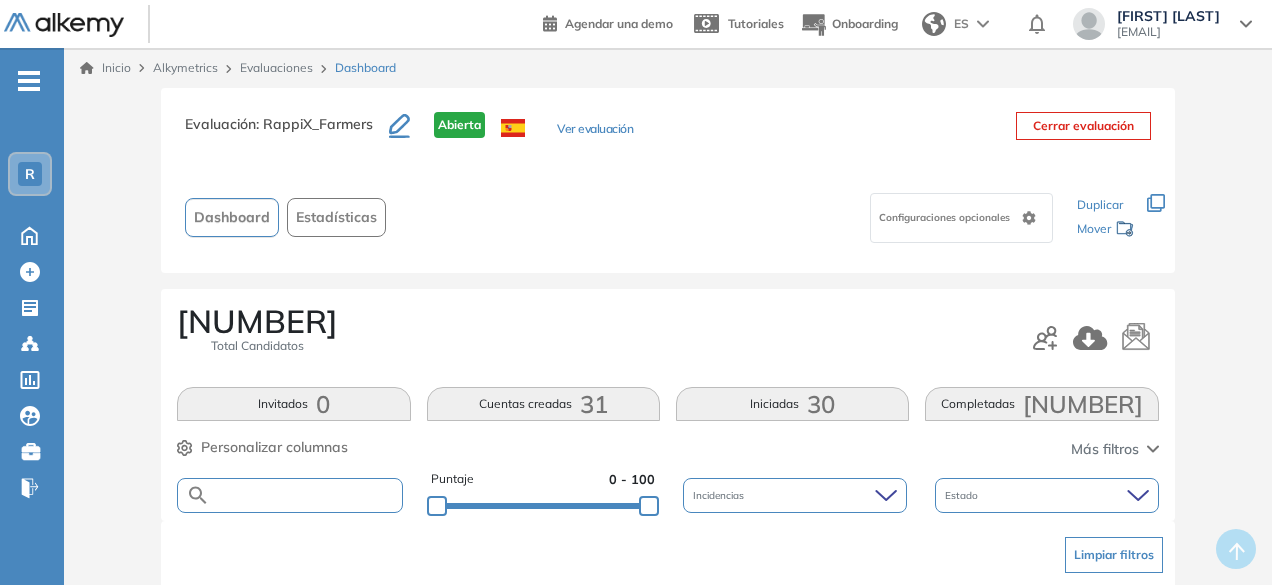 click at bounding box center [305, 495] 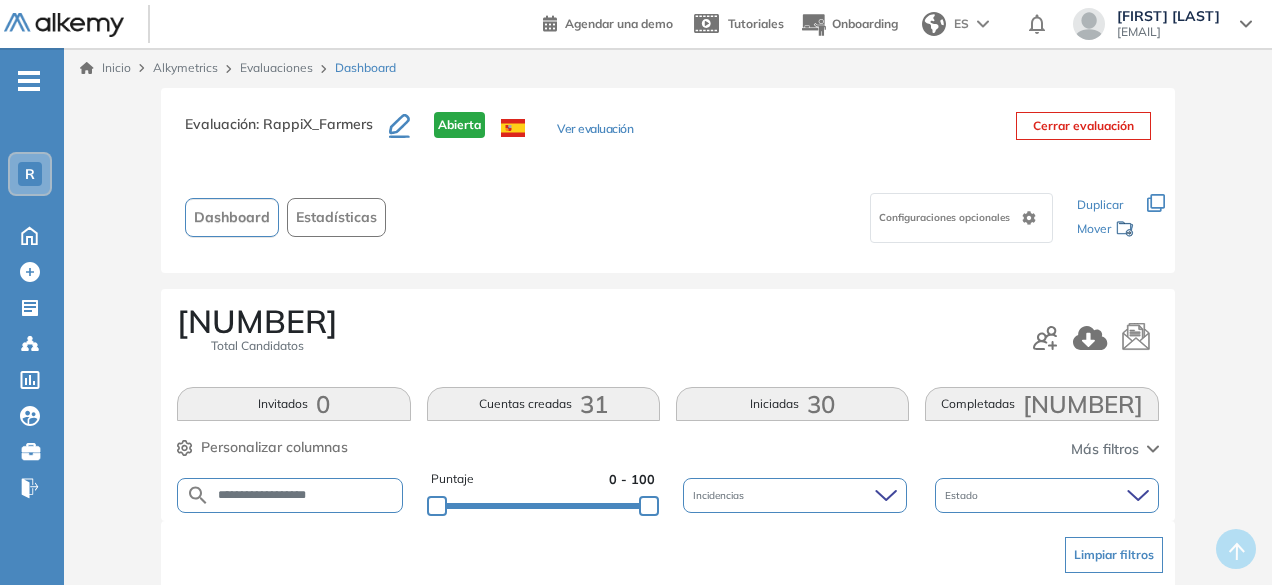 type on "**********" 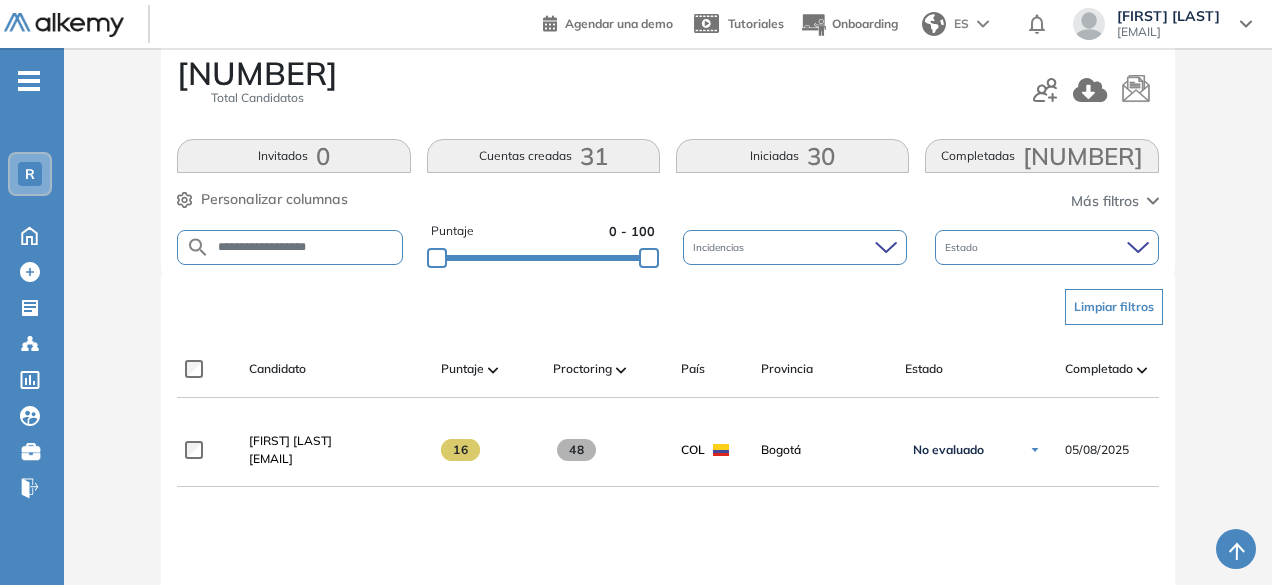 scroll, scrollTop: 268, scrollLeft: 0, axis: vertical 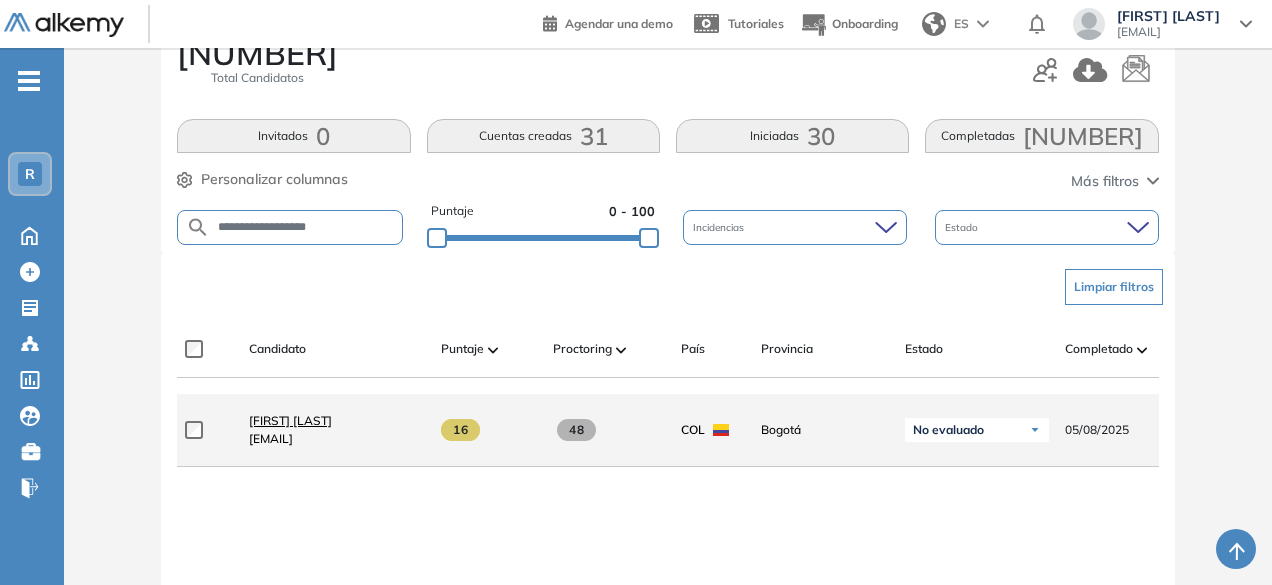 click on "[FIRST] [LAST]" at bounding box center [290, 420] 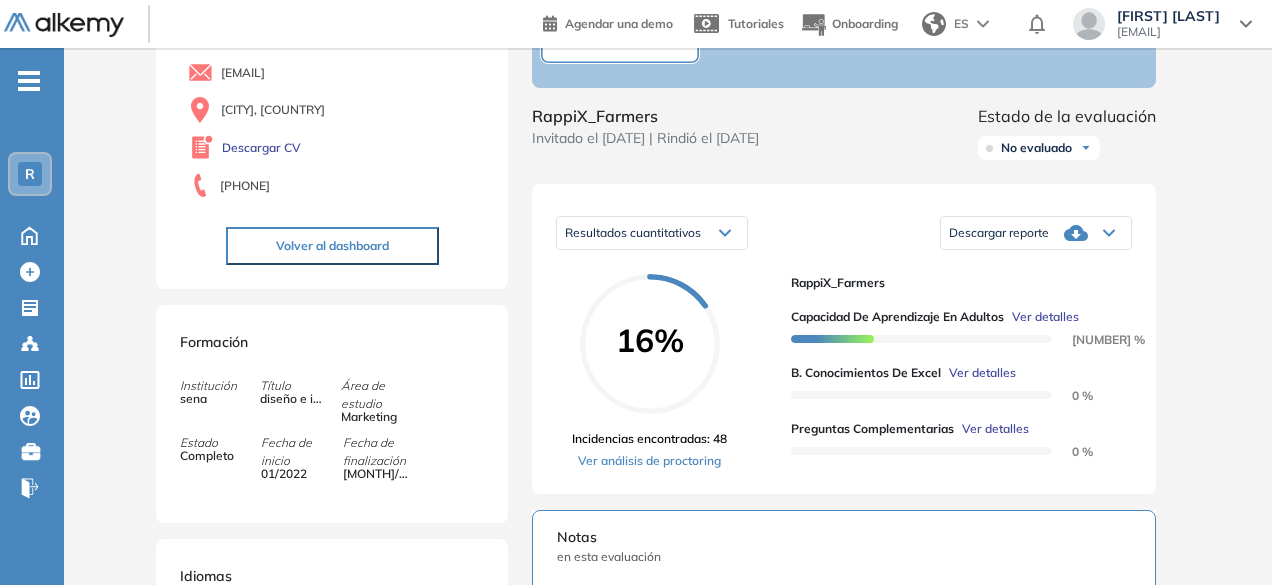 scroll, scrollTop: 181, scrollLeft: 0, axis: vertical 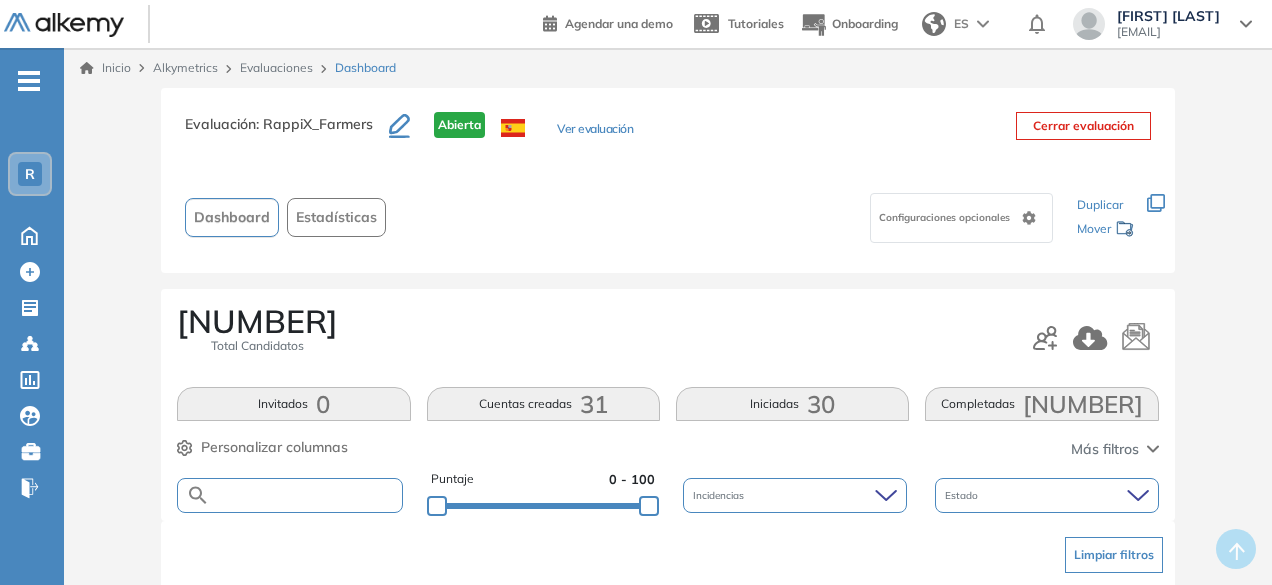 click at bounding box center (305, 495) 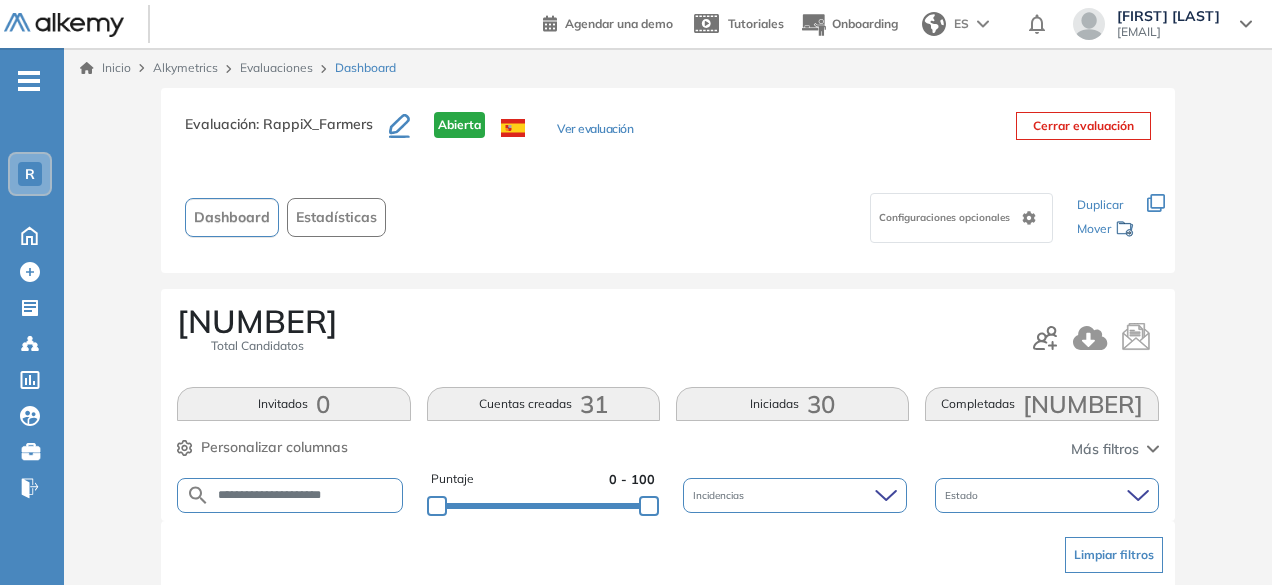 click on "**********" at bounding box center (305, 495) 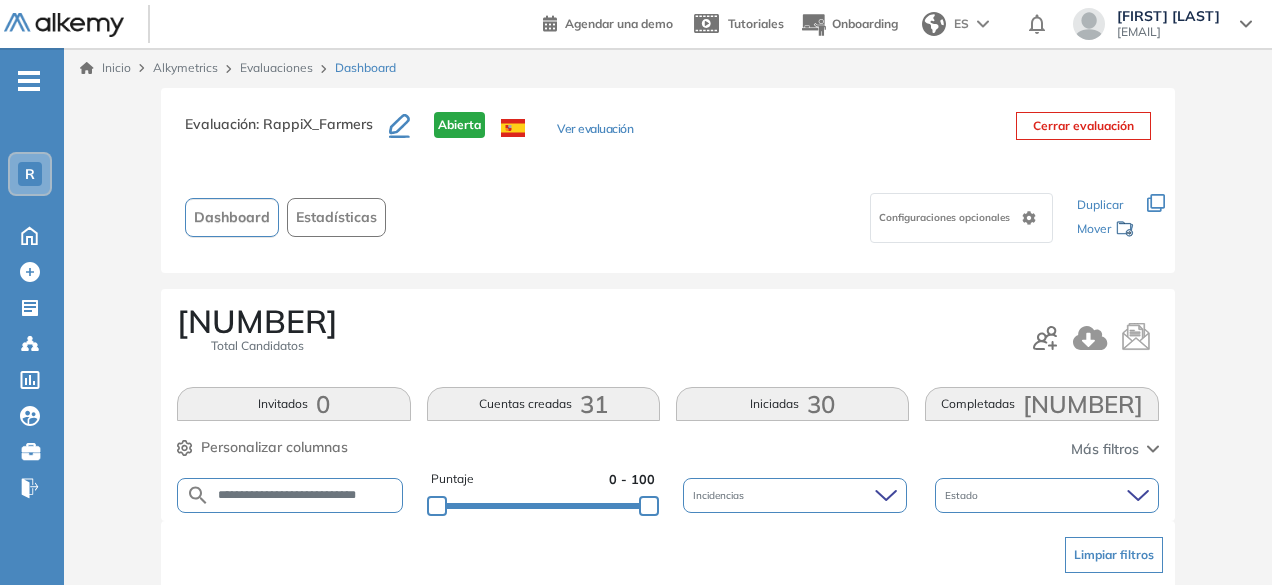 scroll, scrollTop: 0, scrollLeft: 18, axis: horizontal 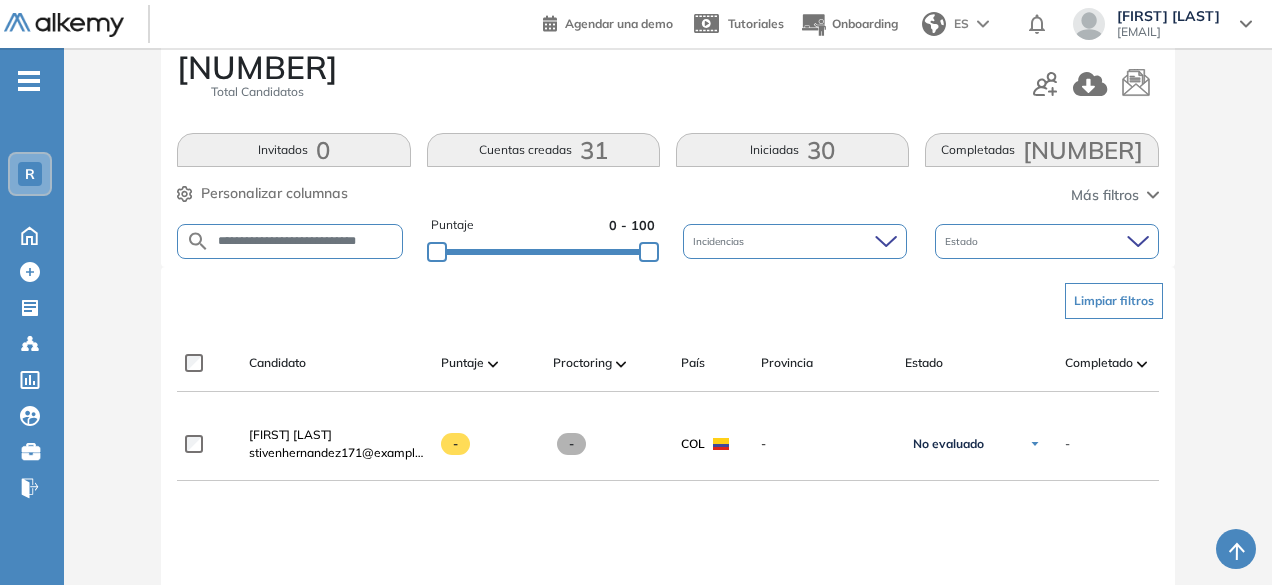 click on "**********" at bounding box center (306, 241) 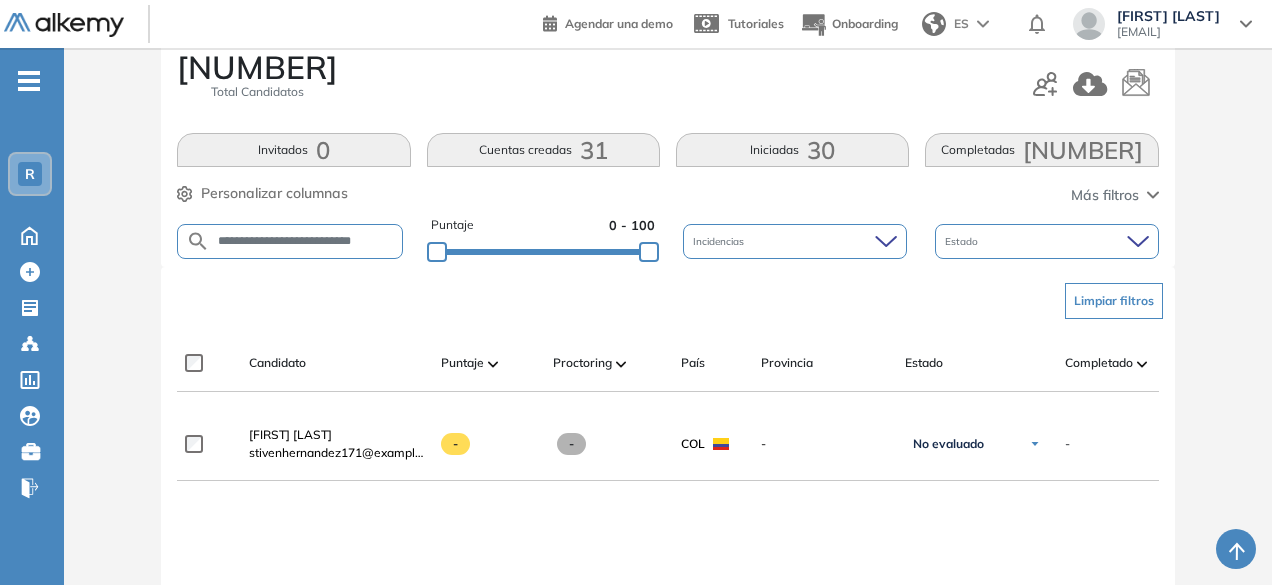 scroll, scrollTop: 0, scrollLeft: 10, axis: horizontal 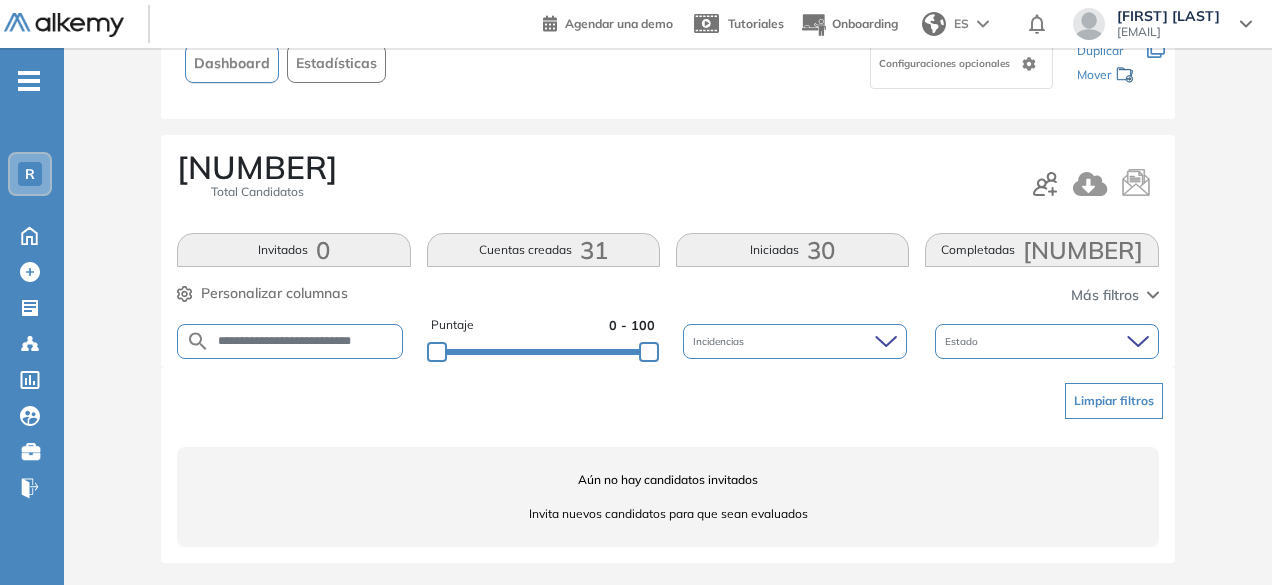 click on "**********" at bounding box center (306, 341) 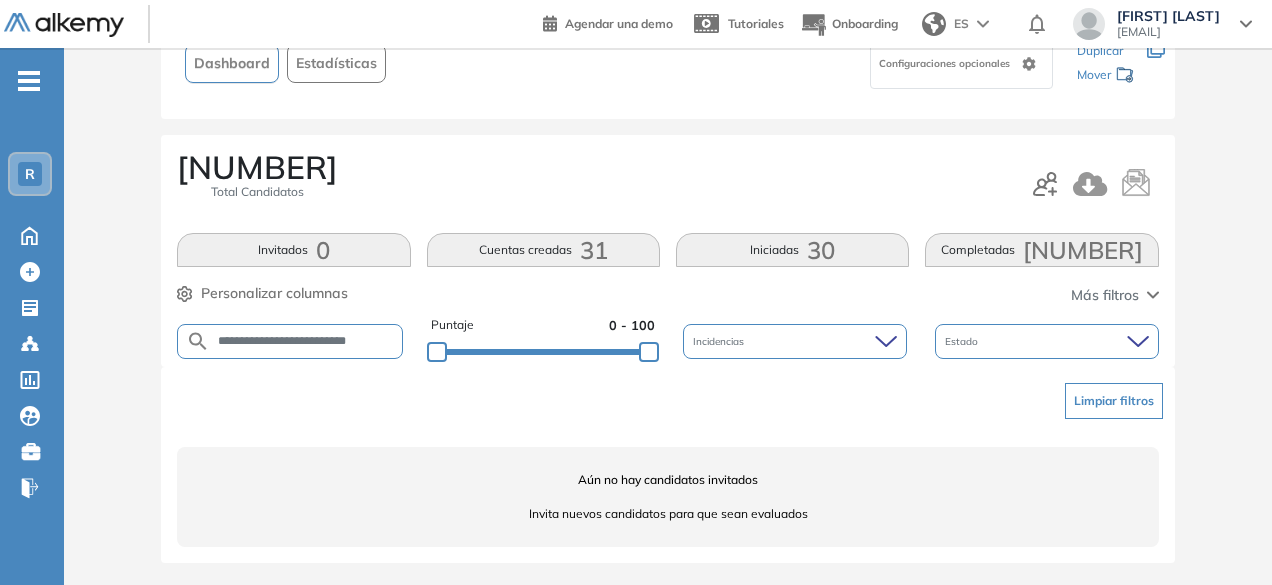 scroll, scrollTop: 0, scrollLeft: 9, axis: horizontal 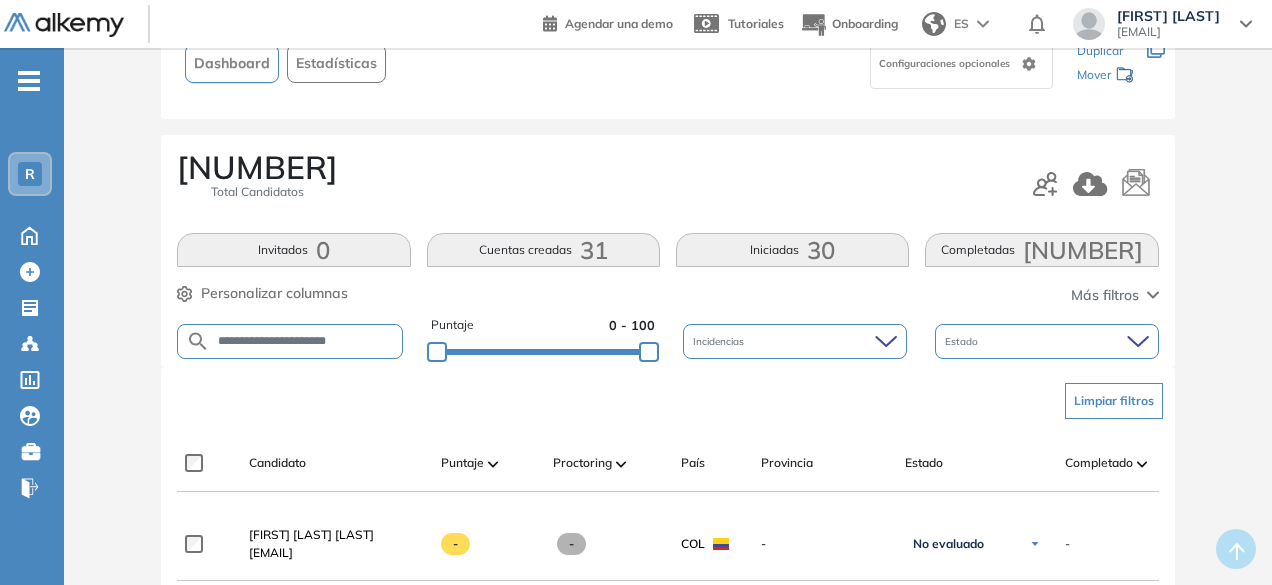 click on "**********" at bounding box center [306, 341] 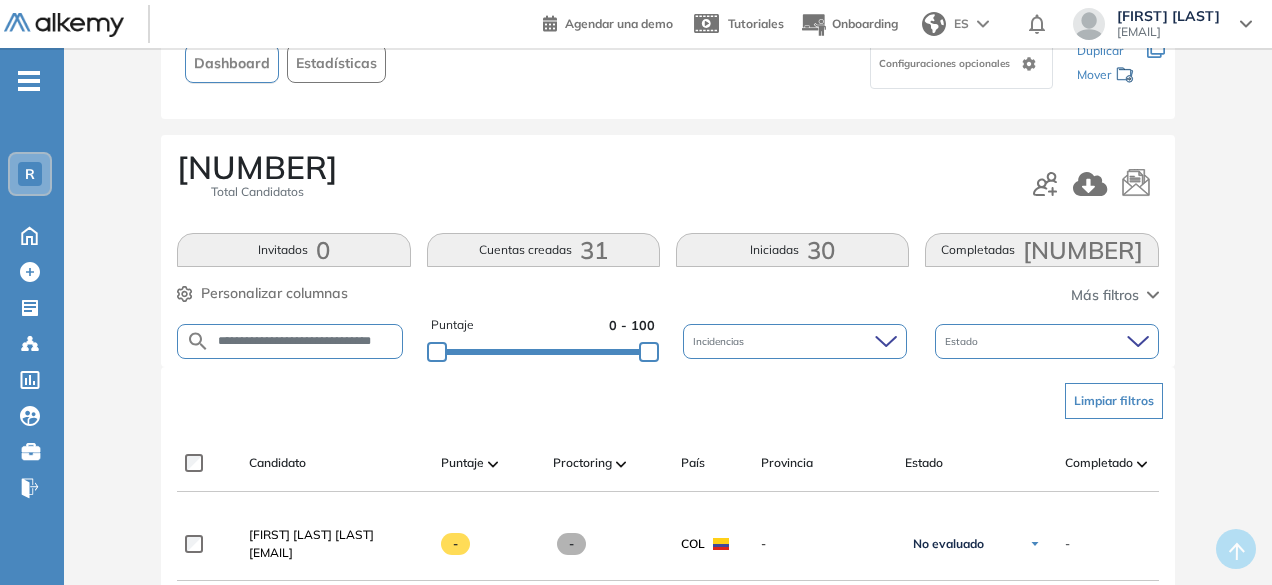 scroll, scrollTop: 0, scrollLeft: 10, axis: horizontal 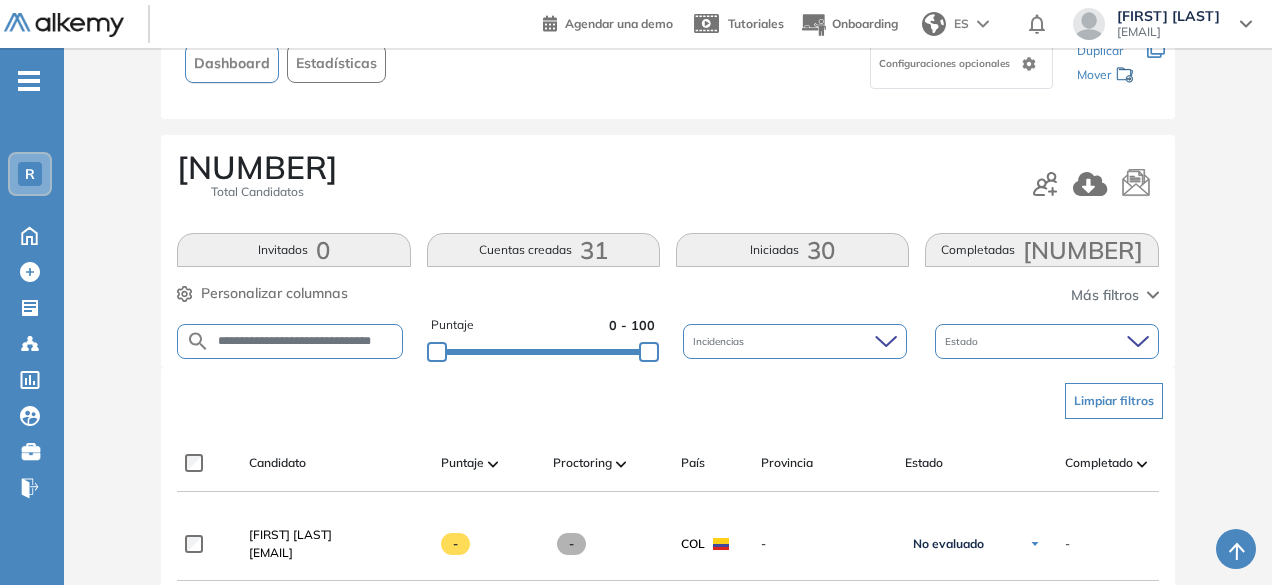 click on "**********" at bounding box center [306, 341] 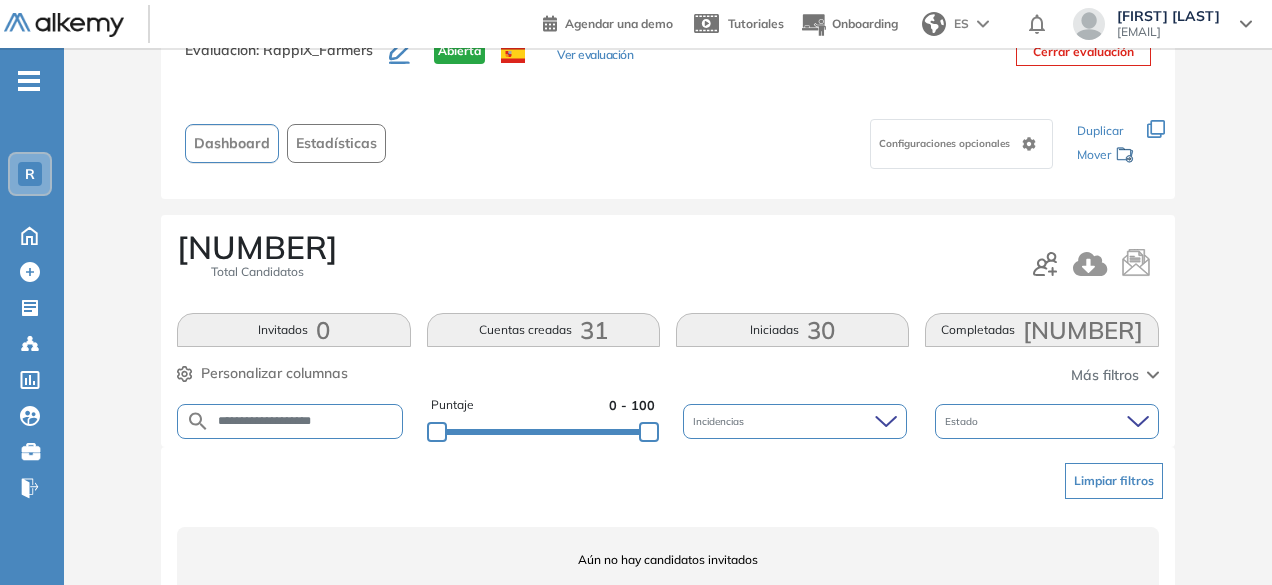 scroll, scrollTop: 154, scrollLeft: 0, axis: vertical 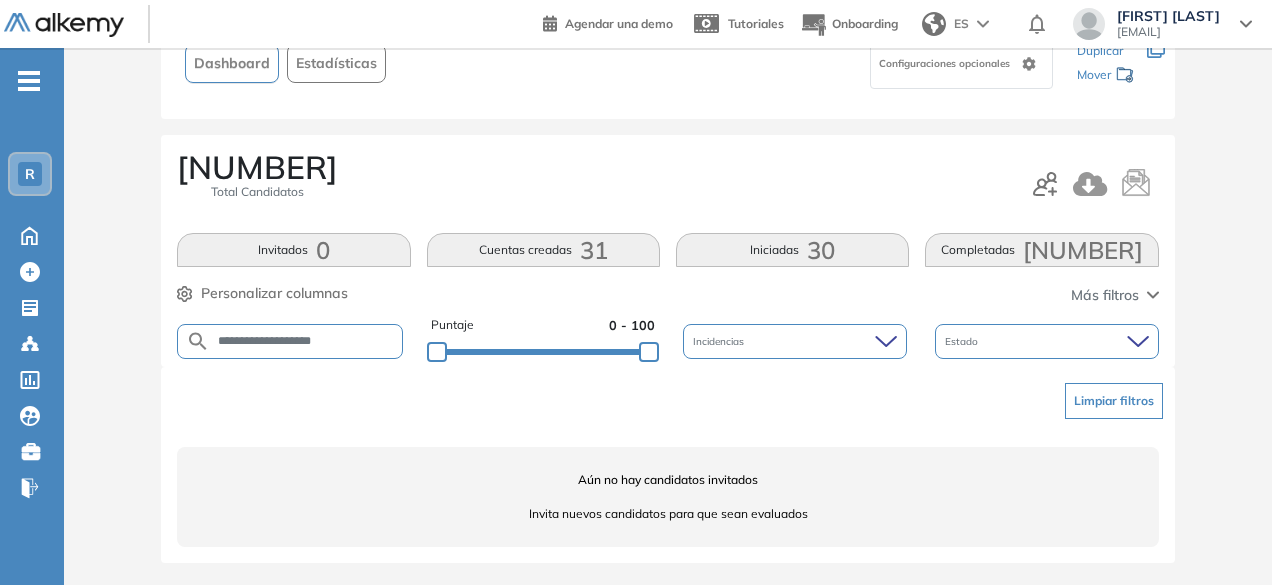 click on "**********" at bounding box center (306, 341) 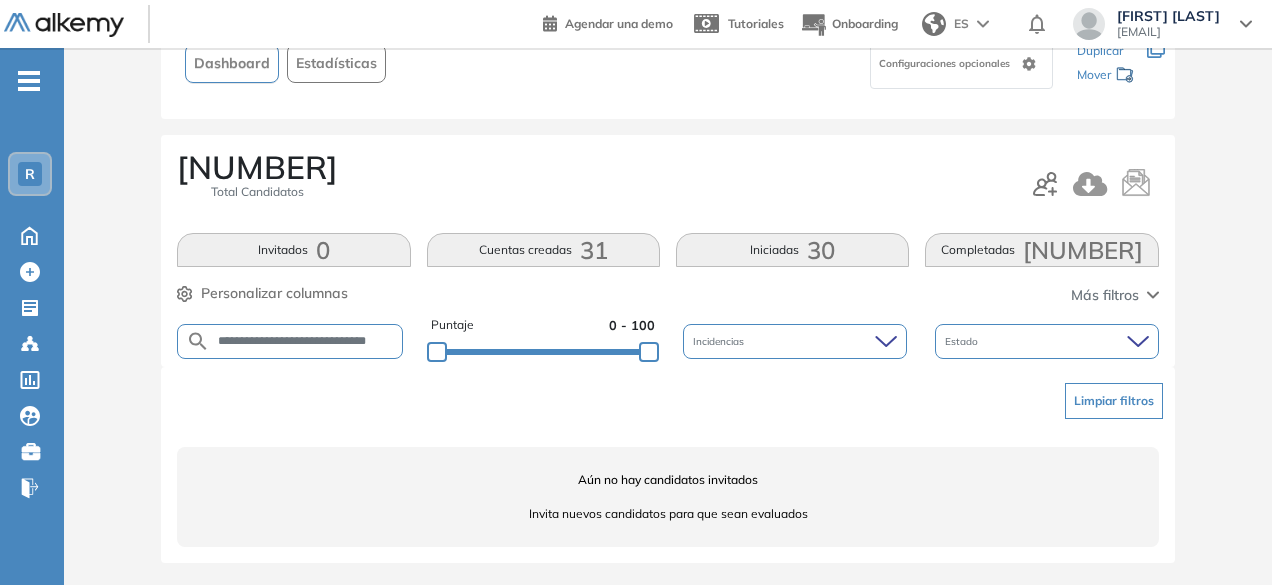 scroll, scrollTop: 0, scrollLeft: 26, axis: horizontal 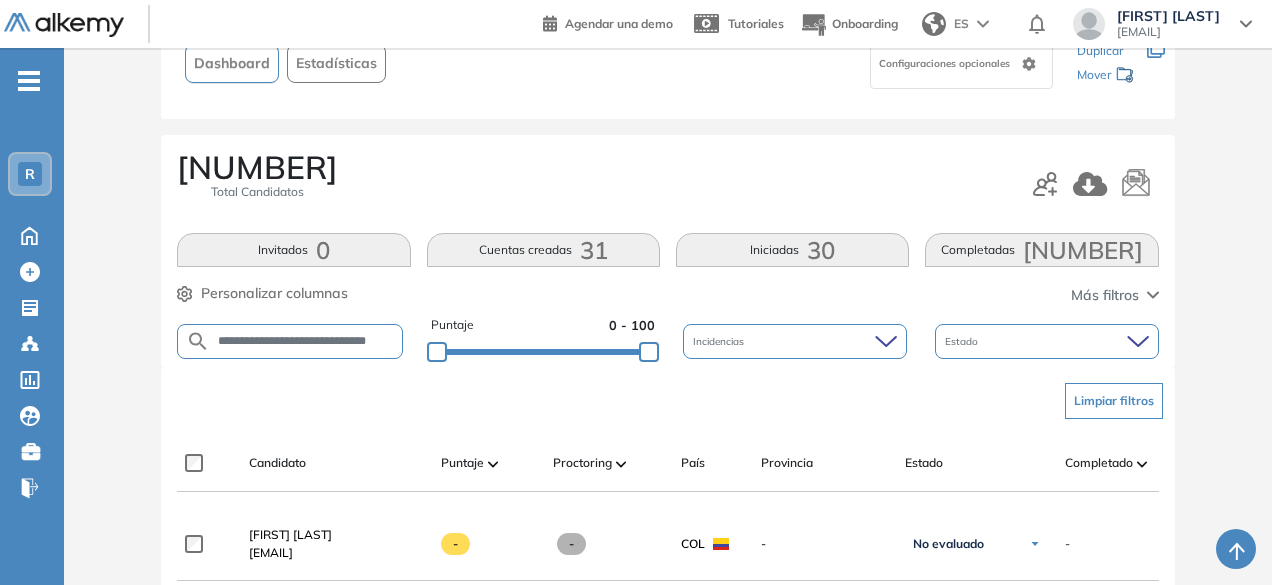 click on "**********" at bounding box center (306, 341) 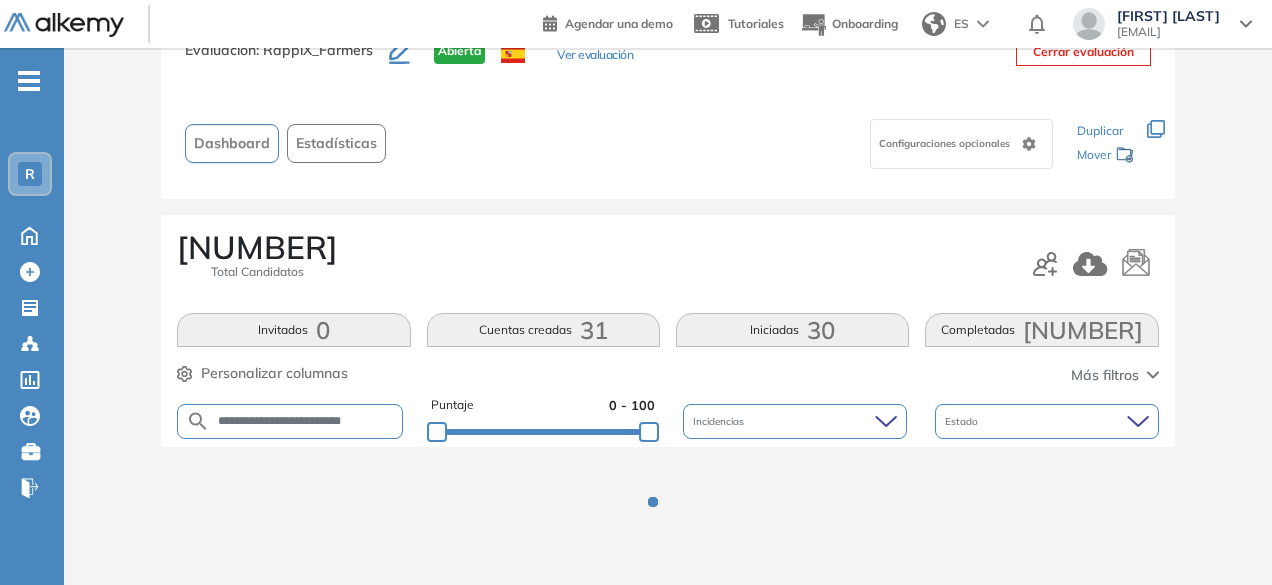 scroll, scrollTop: 154, scrollLeft: 0, axis: vertical 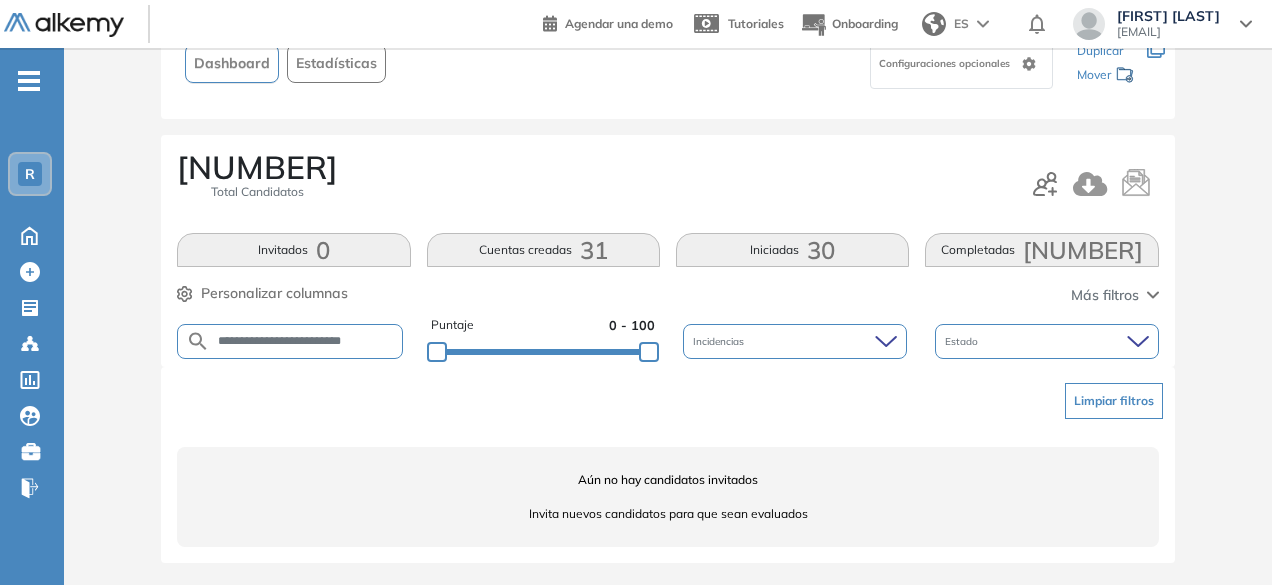 click on "**********" at bounding box center [306, 341] 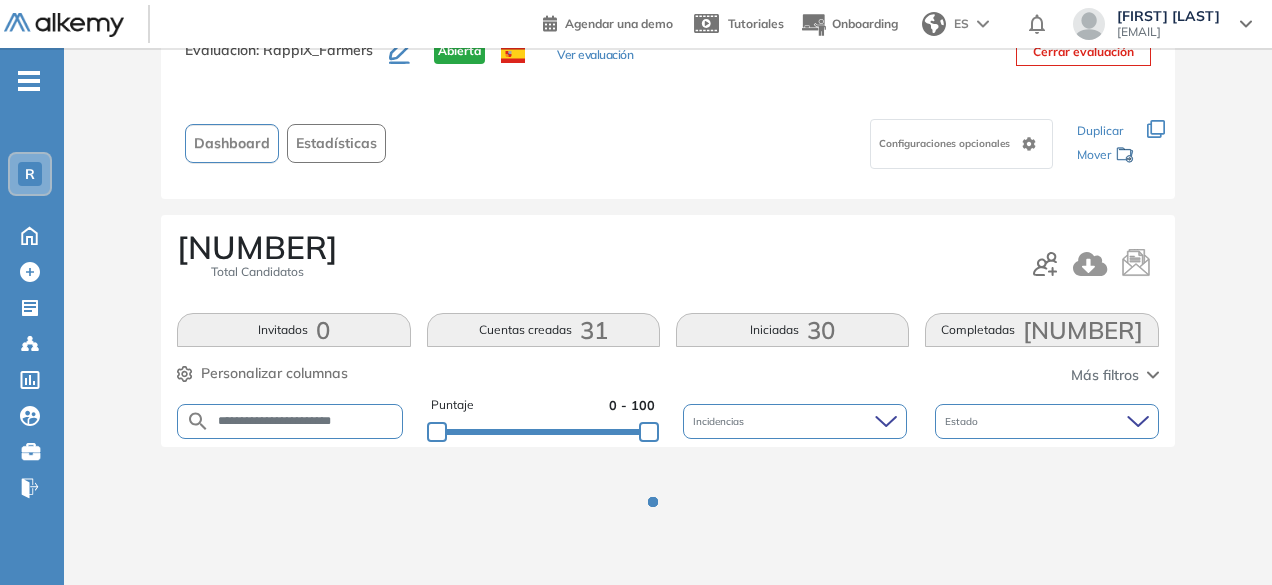 scroll, scrollTop: 154, scrollLeft: 0, axis: vertical 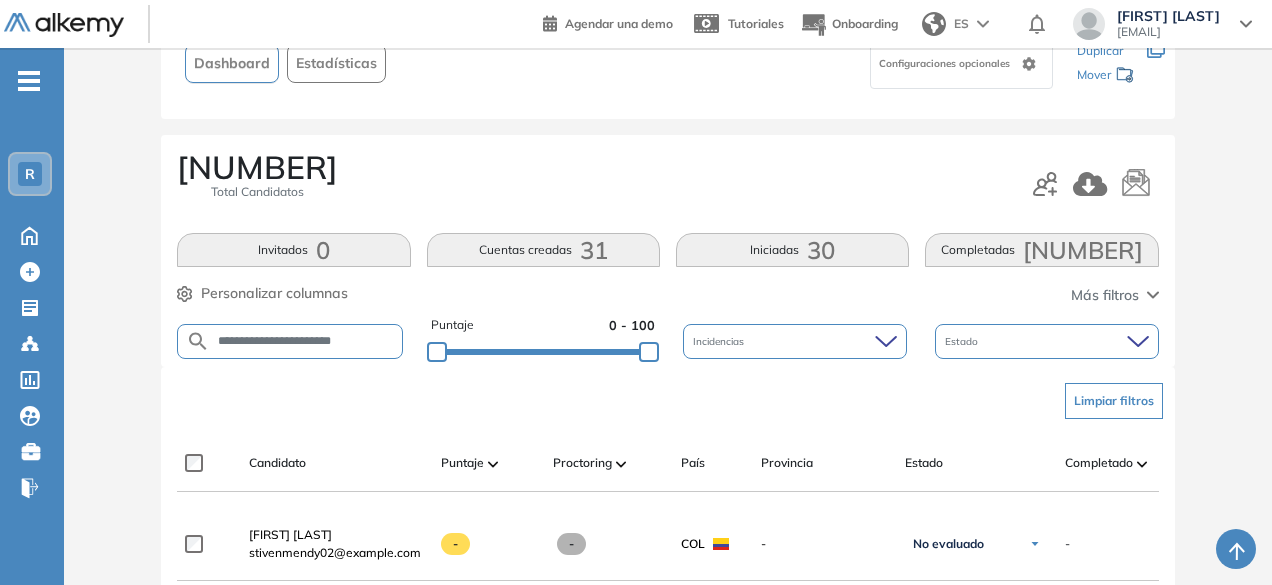 click on "**********" at bounding box center (306, 341) 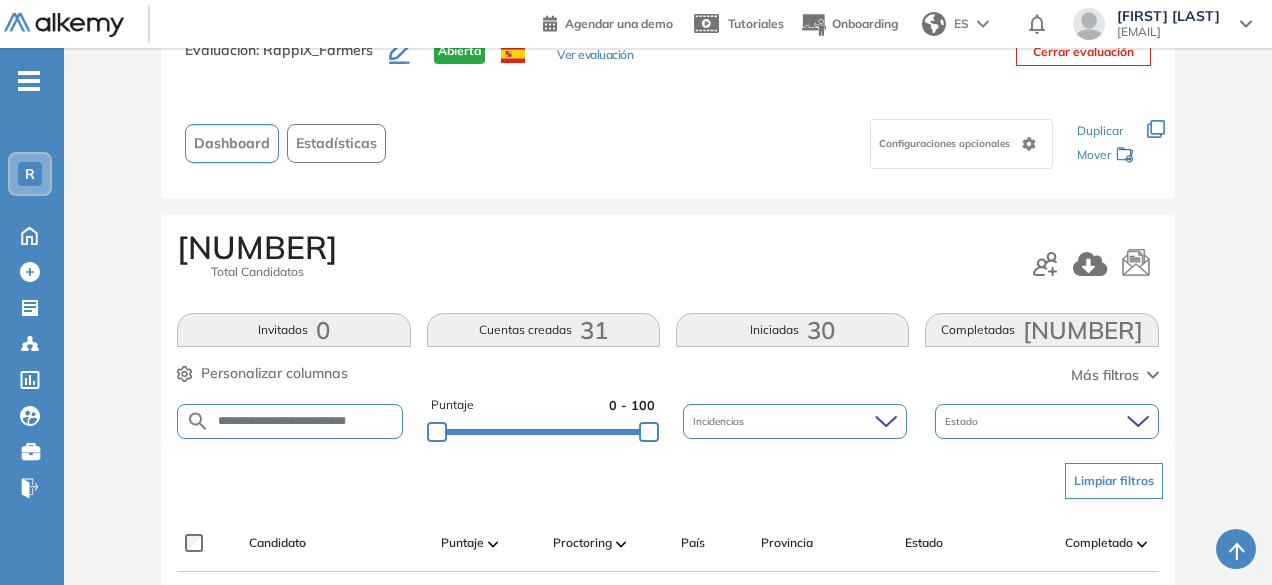 scroll, scrollTop: 154, scrollLeft: 0, axis: vertical 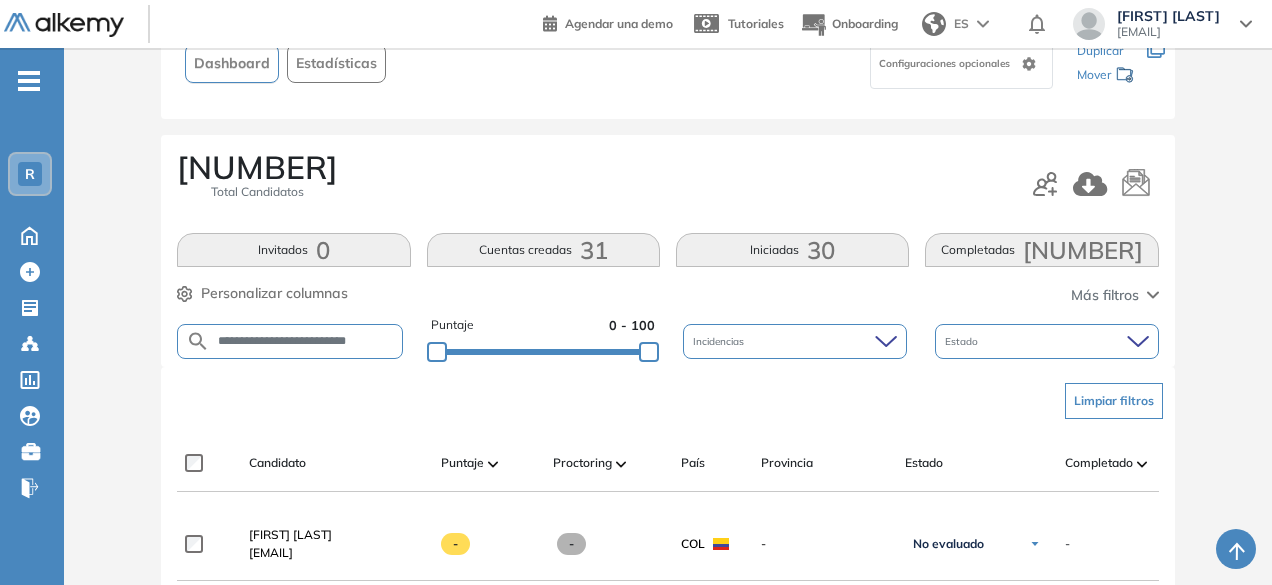 click on "**********" at bounding box center [306, 341] 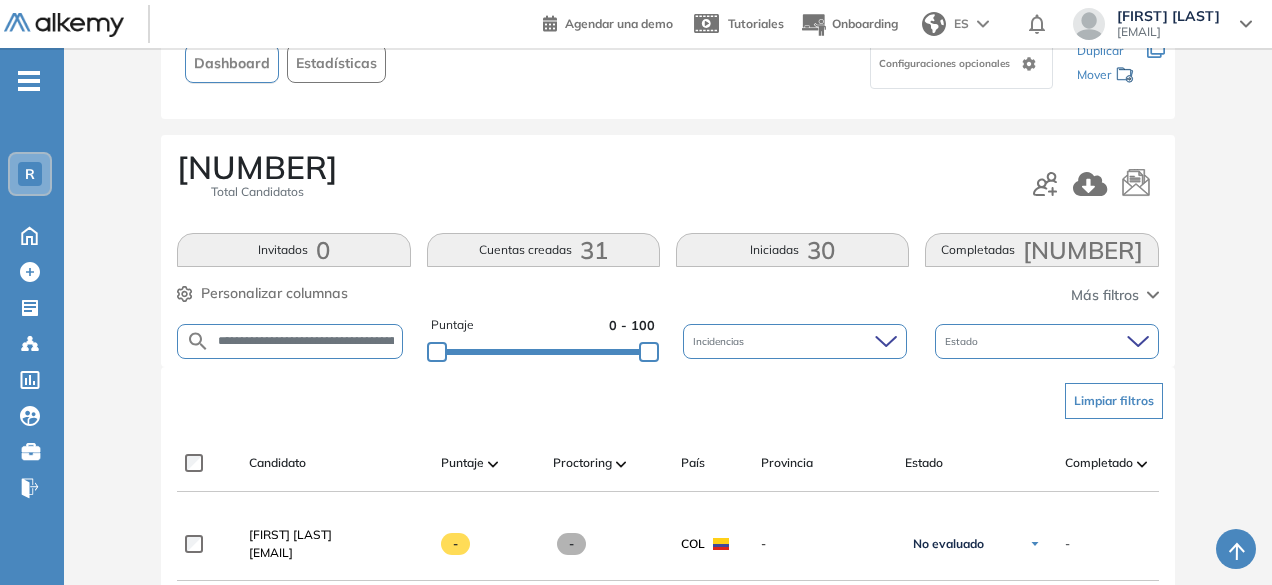 scroll, scrollTop: 0, scrollLeft: 68, axis: horizontal 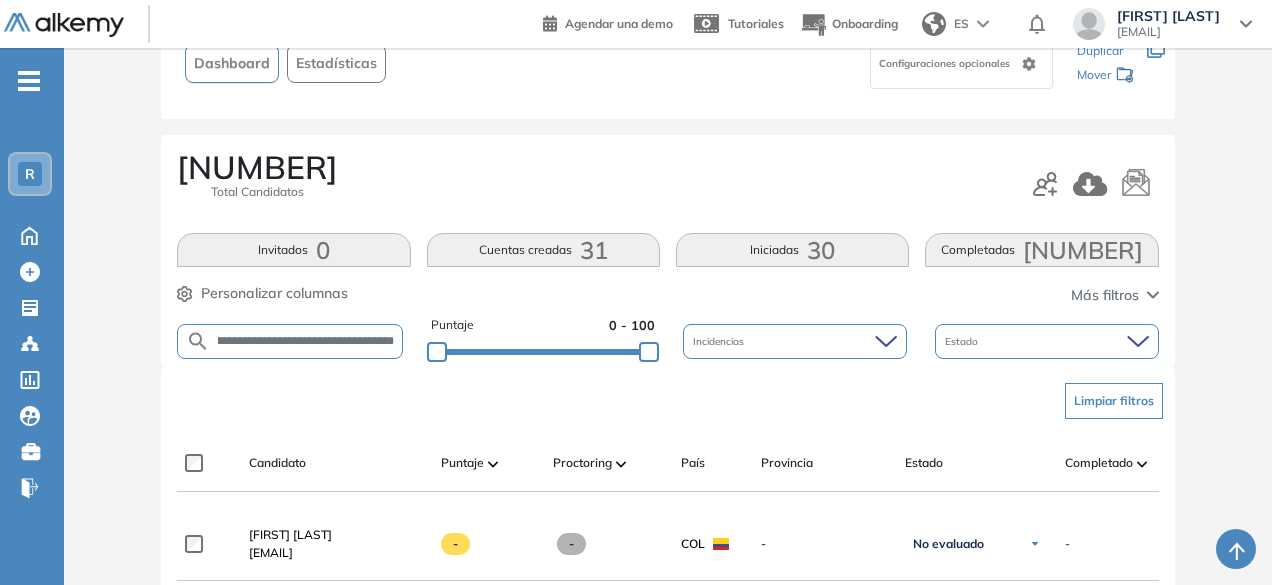 click on "**********" at bounding box center (306, 341) 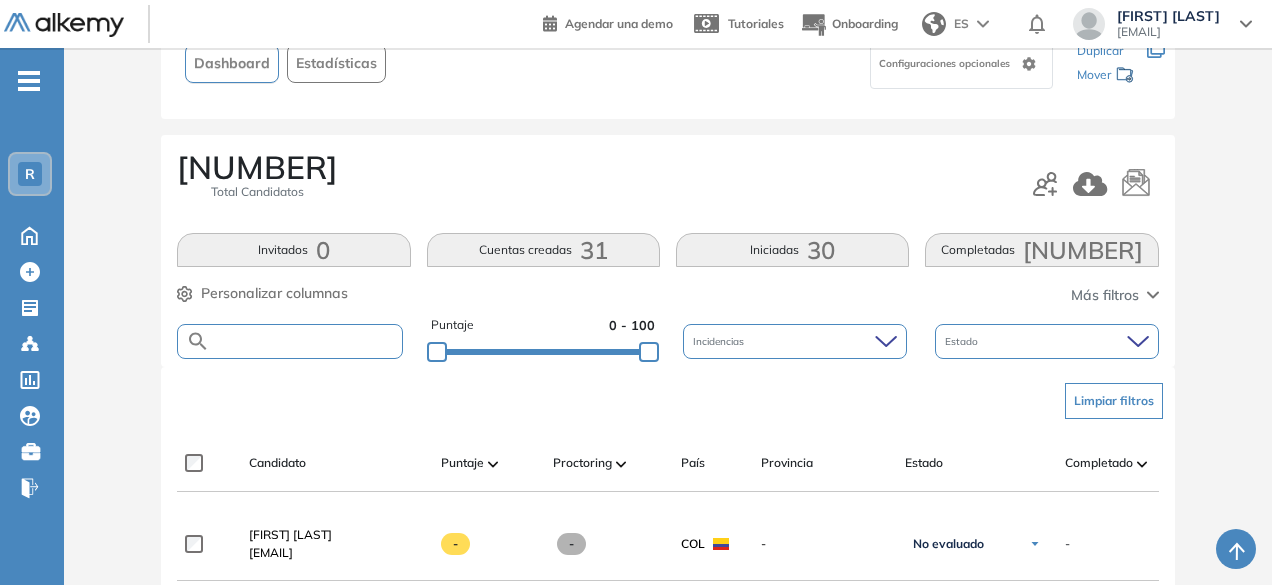 paste on "**********" 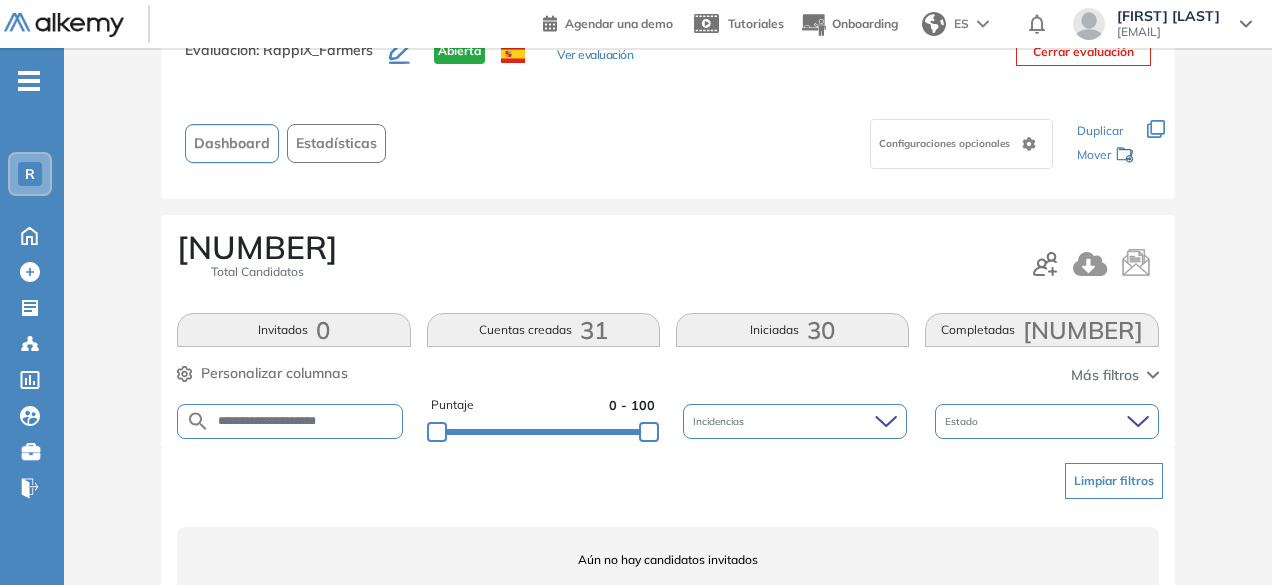 scroll, scrollTop: 154, scrollLeft: 0, axis: vertical 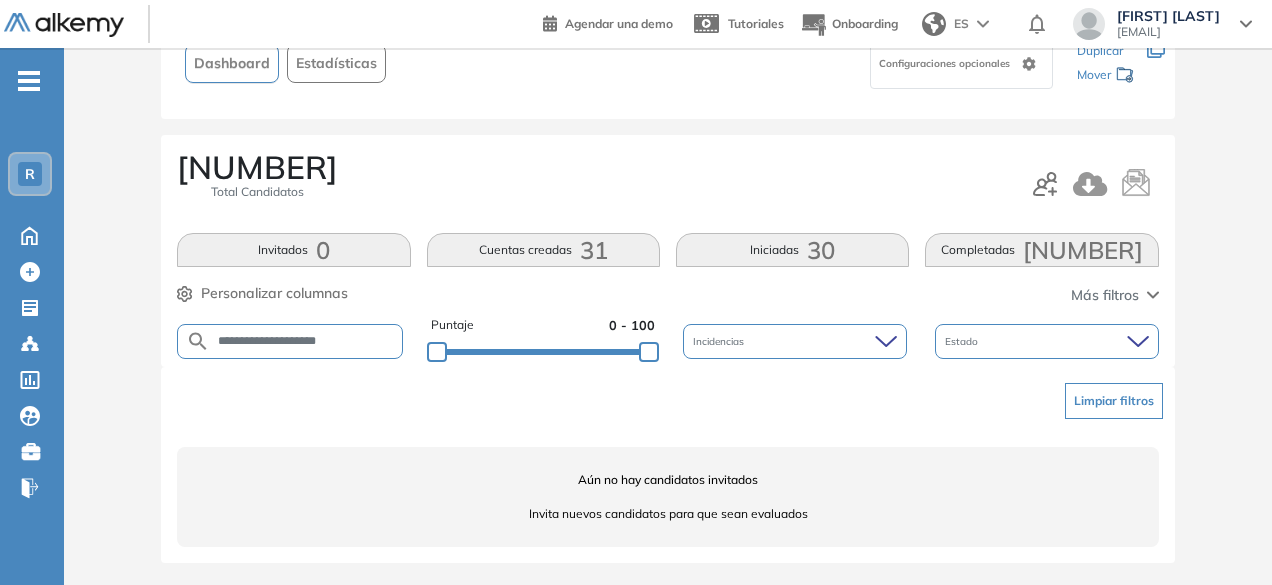 click on "**********" at bounding box center [306, 341] 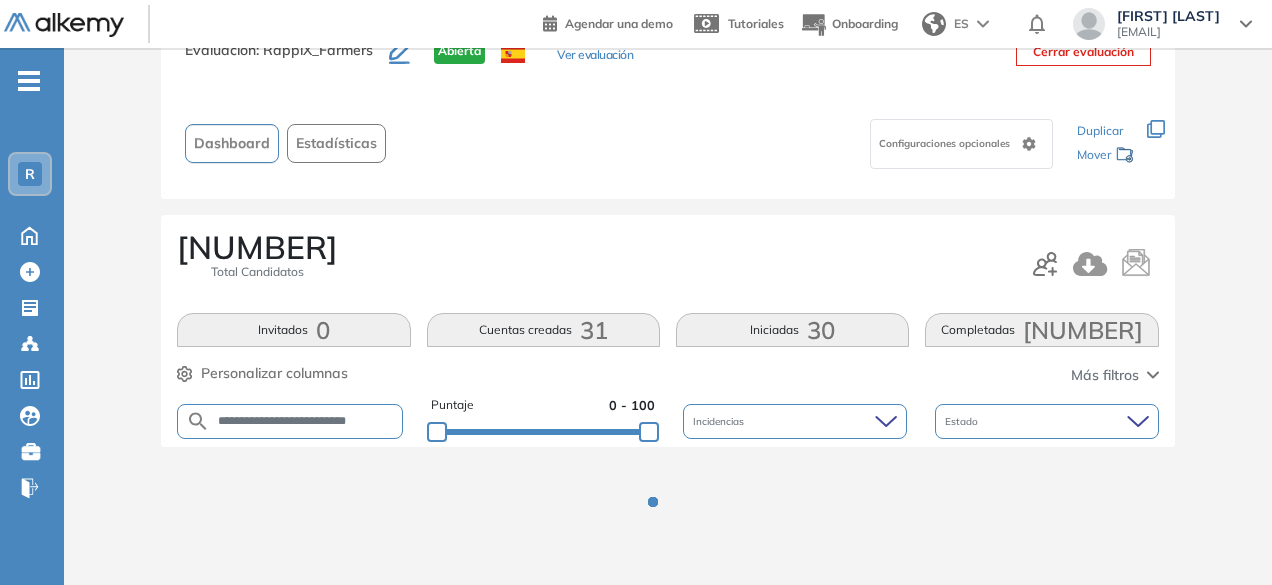 scroll, scrollTop: 154, scrollLeft: 0, axis: vertical 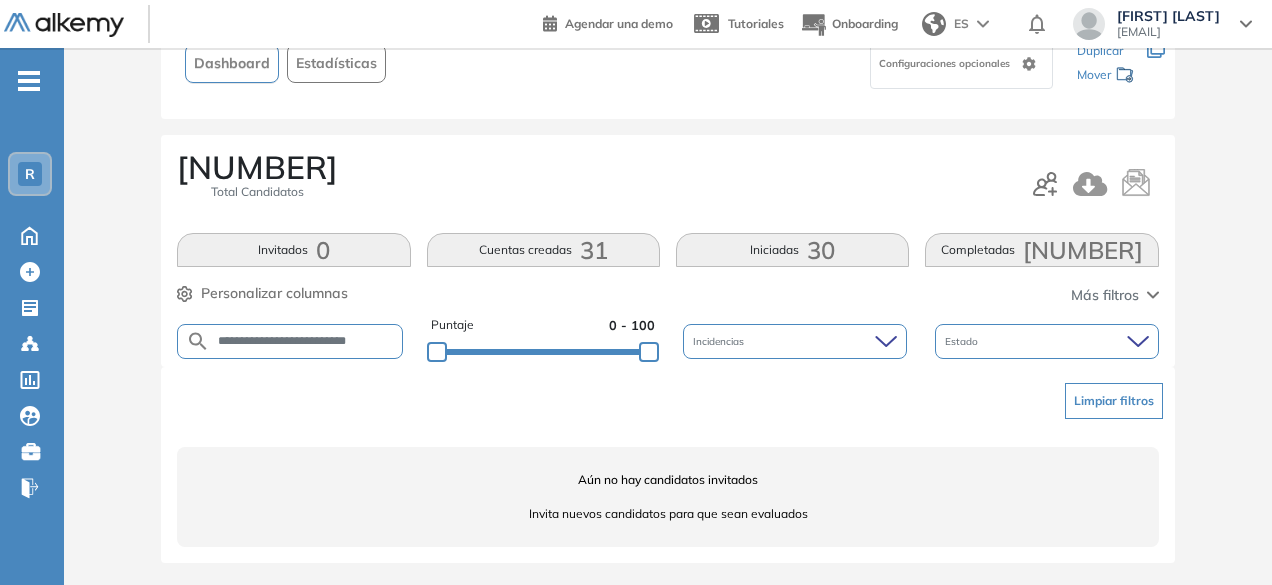 click on "**********" at bounding box center [290, 341] 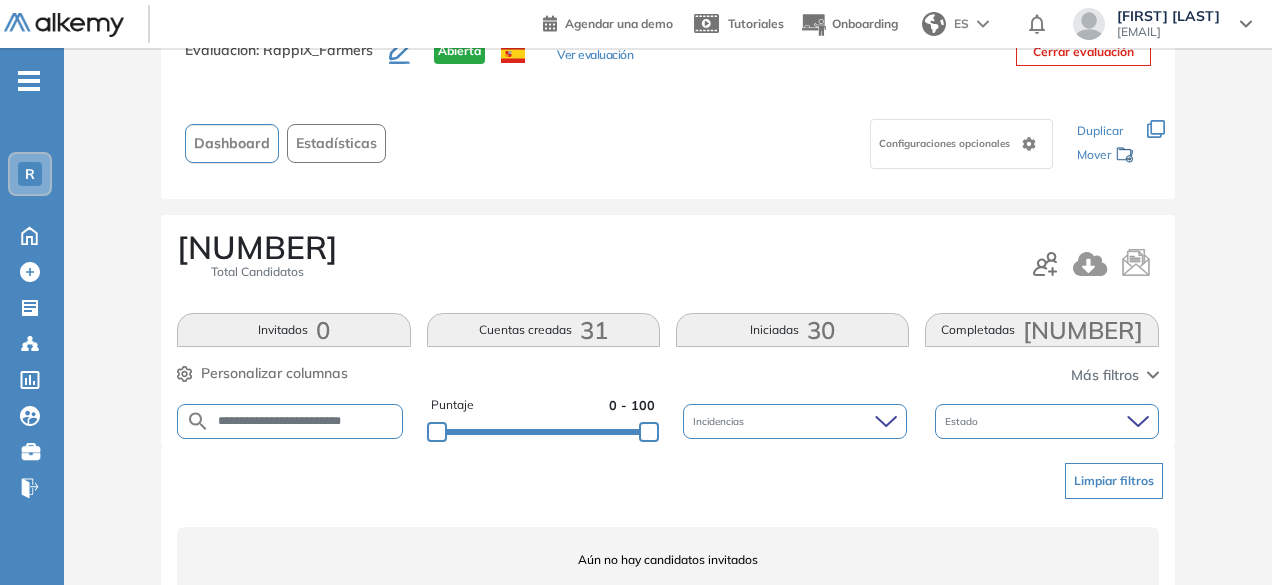 scroll, scrollTop: 154, scrollLeft: 0, axis: vertical 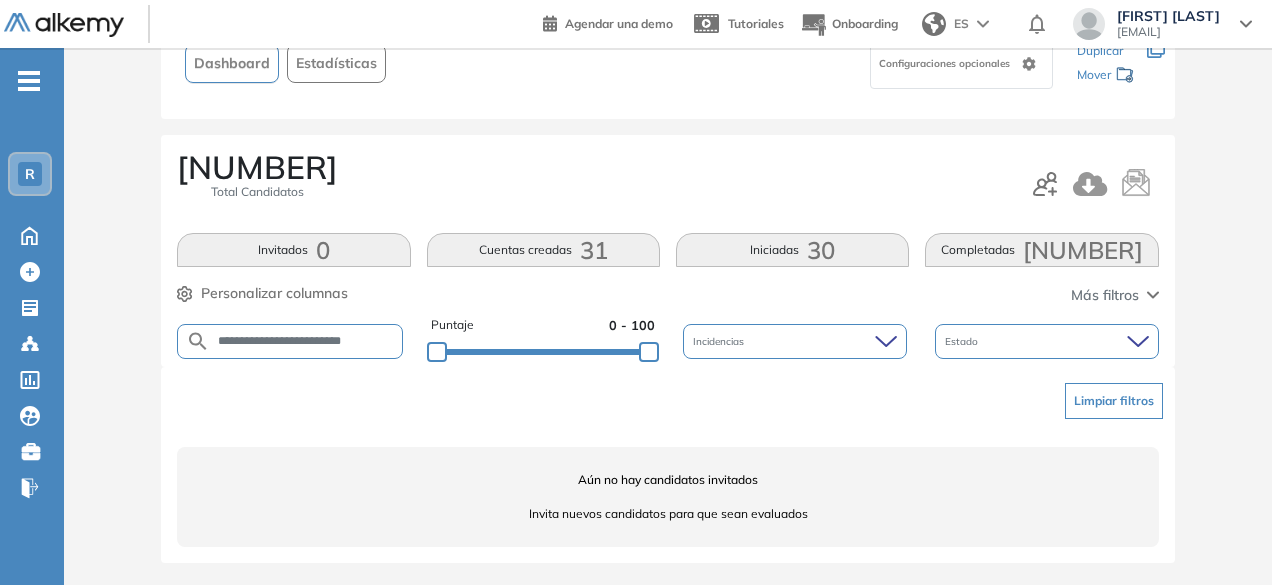 click on "**********" at bounding box center [306, 341] 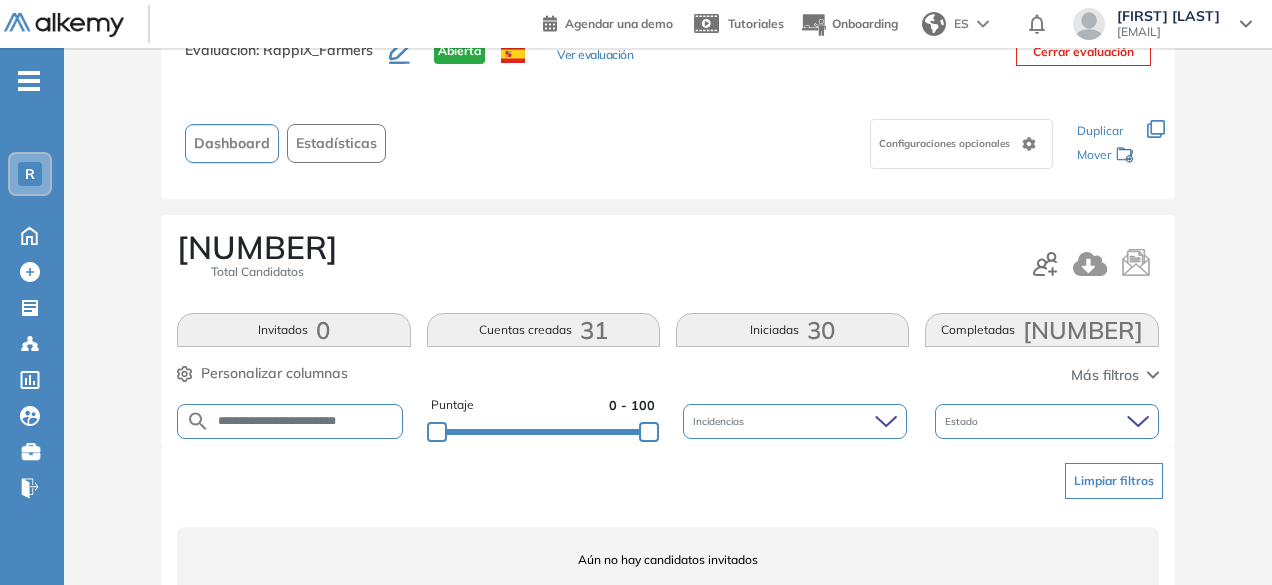 scroll, scrollTop: 154, scrollLeft: 0, axis: vertical 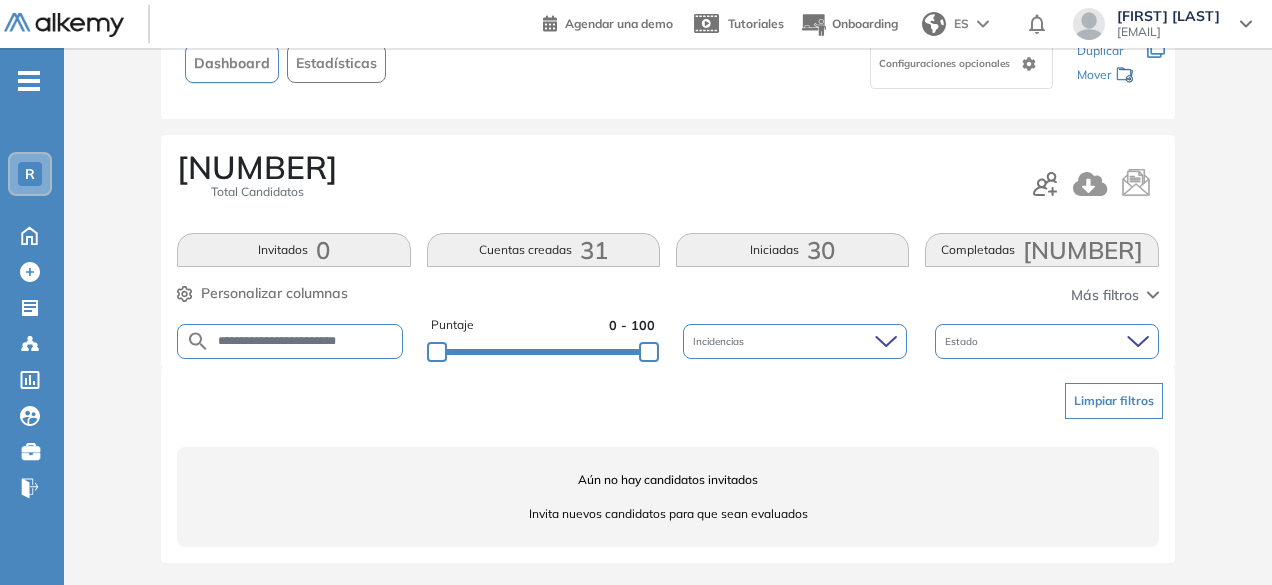 click on "**********" at bounding box center [306, 341] 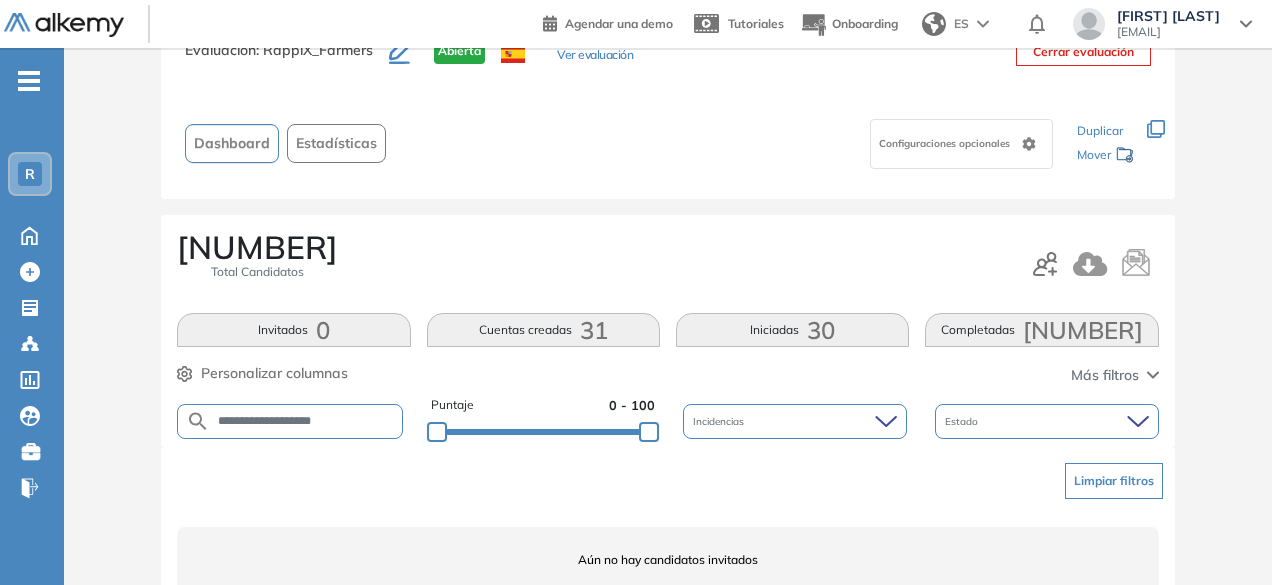 scroll, scrollTop: 154, scrollLeft: 0, axis: vertical 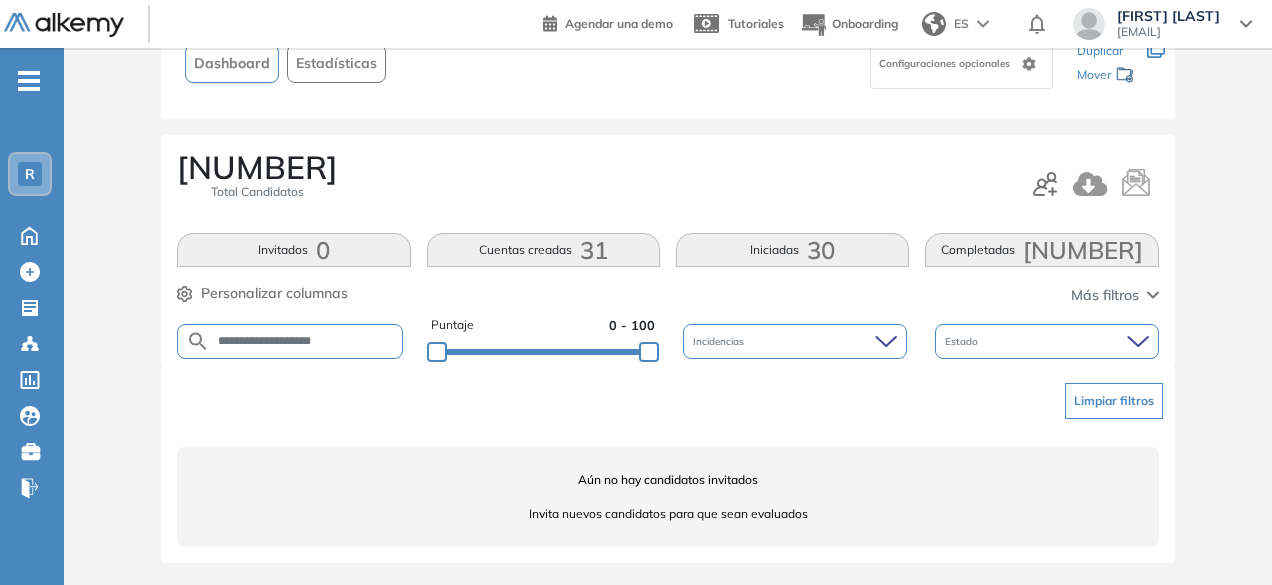 click on "**********" at bounding box center (306, 341) 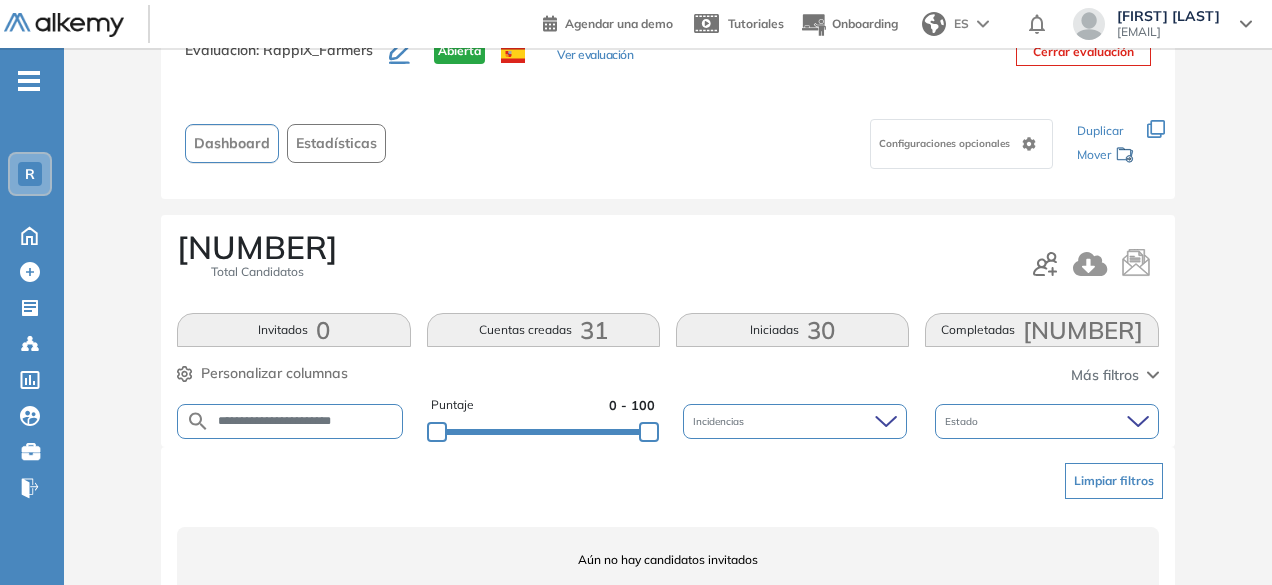 scroll, scrollTop: 154, scrollLeft: 0, axis: vertical 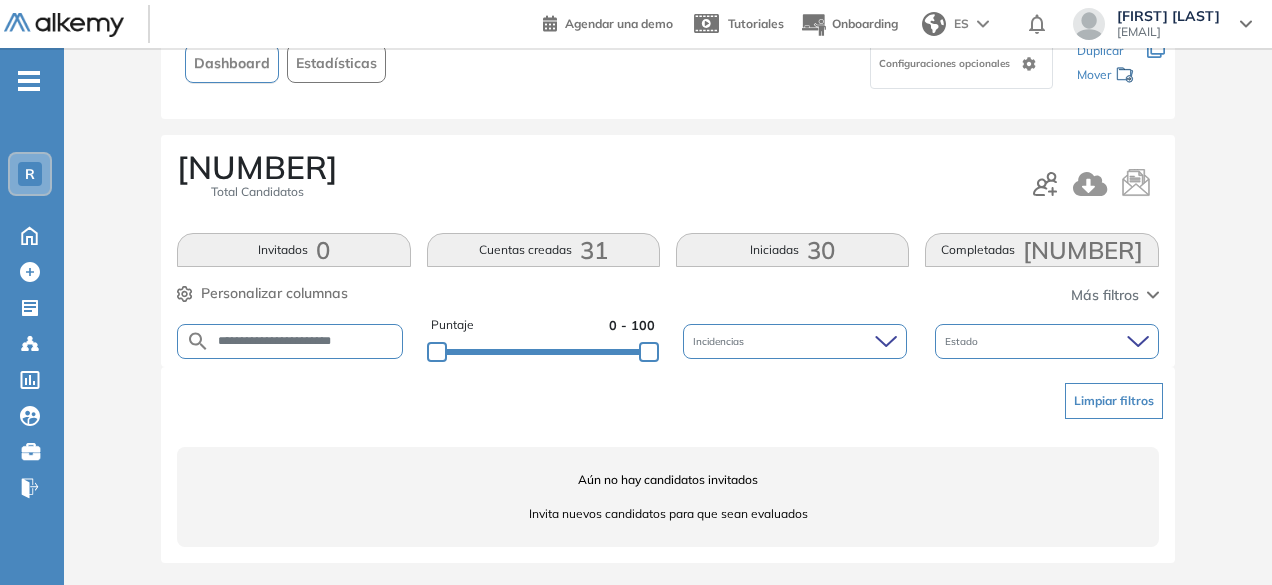 click on "**********" at bounding box center [306, 341] 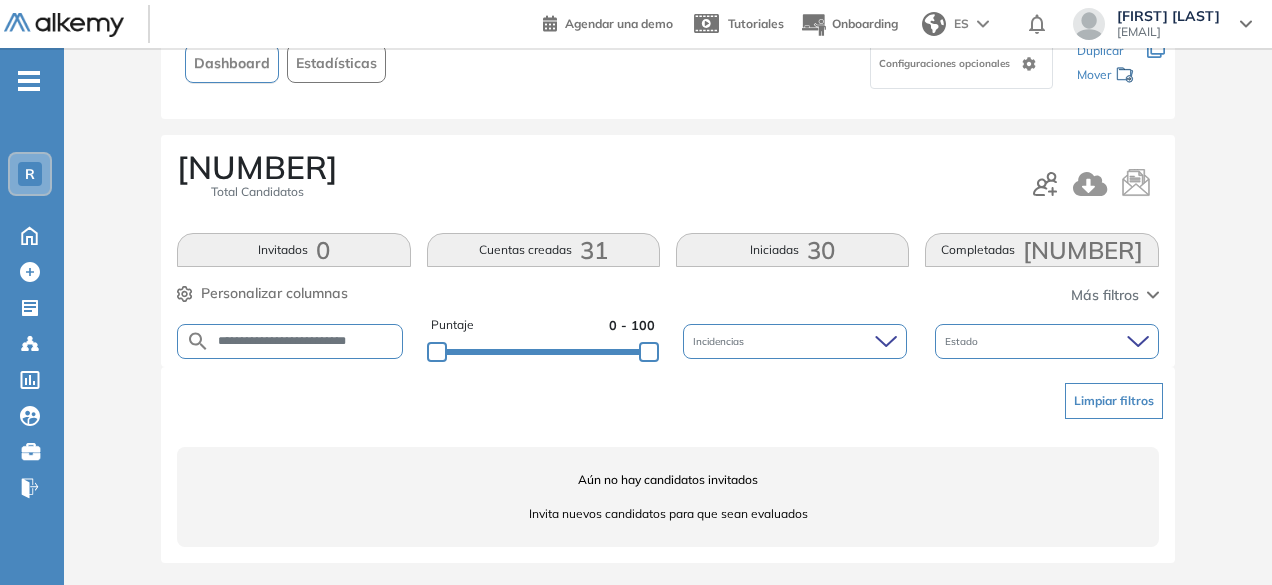 scroll, scrollTop: 0, scrollLeft: 2, axis: horizontal 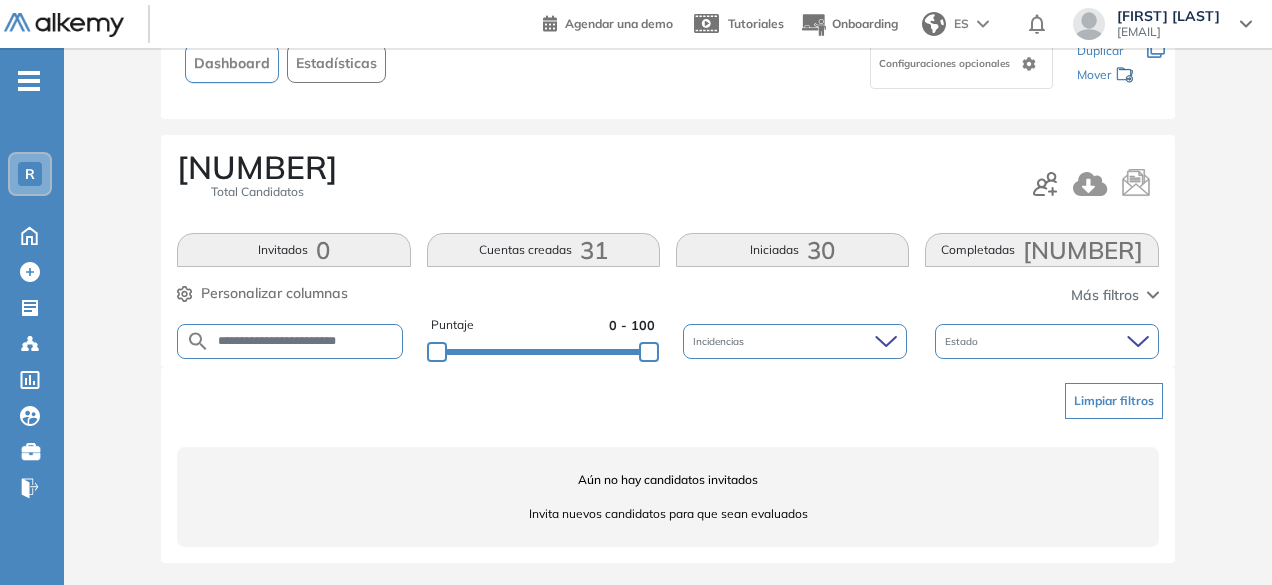 click on "**********" at bounding box center [306, 341] 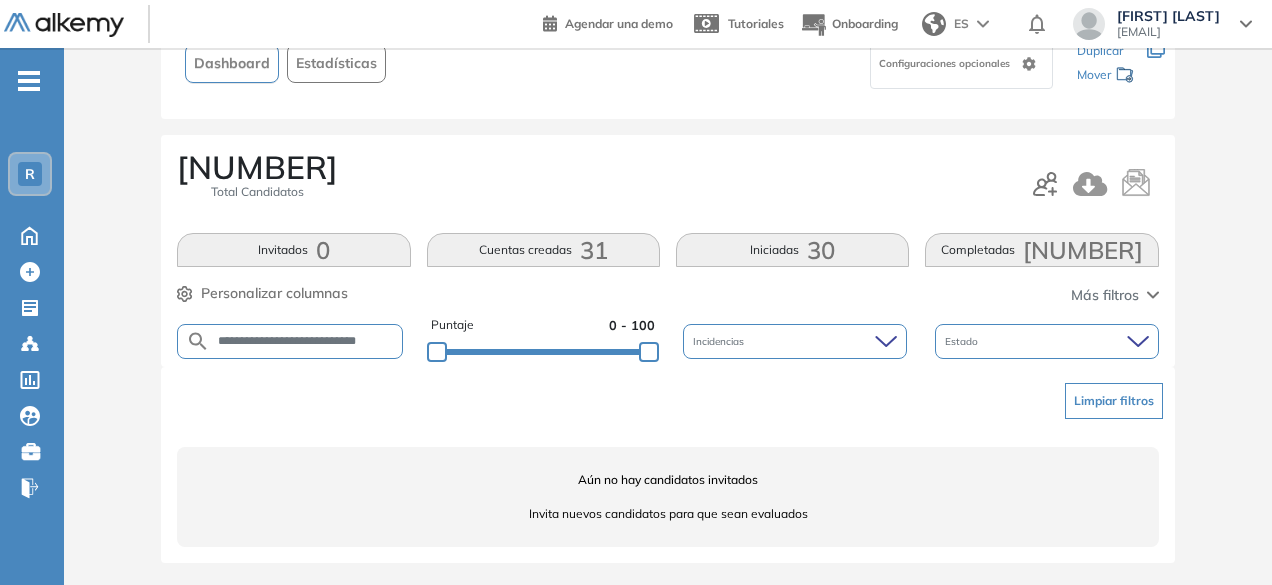 scroll, scrollTop: 0, scrollLeft: 17, axis: horizontal 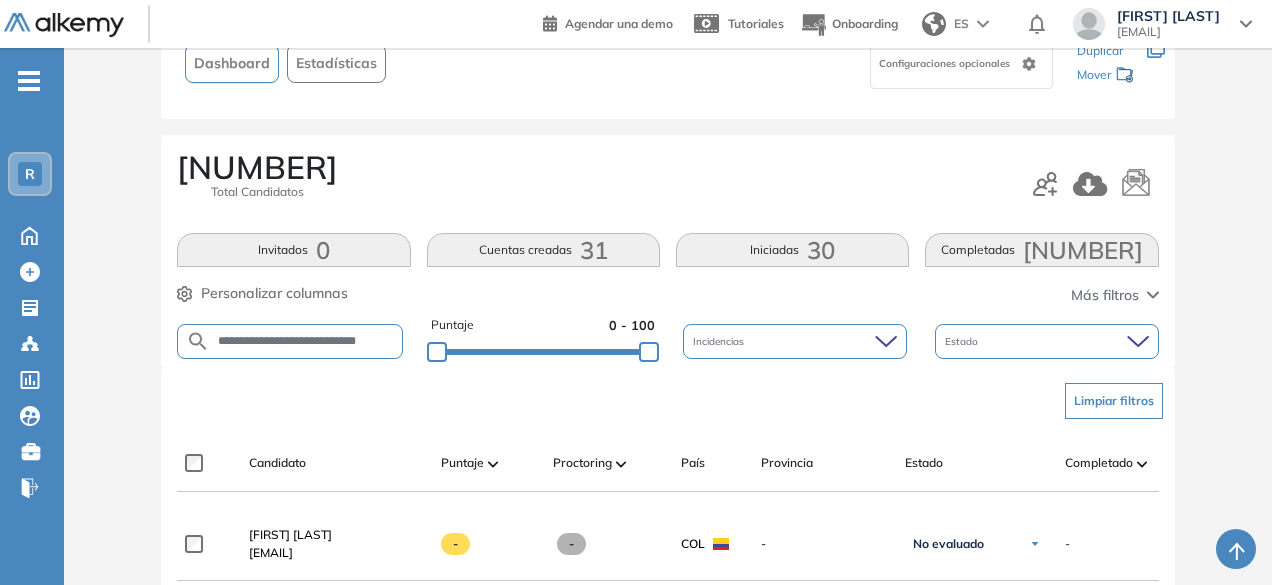 click on "**********" at bounding box center (306, 341) 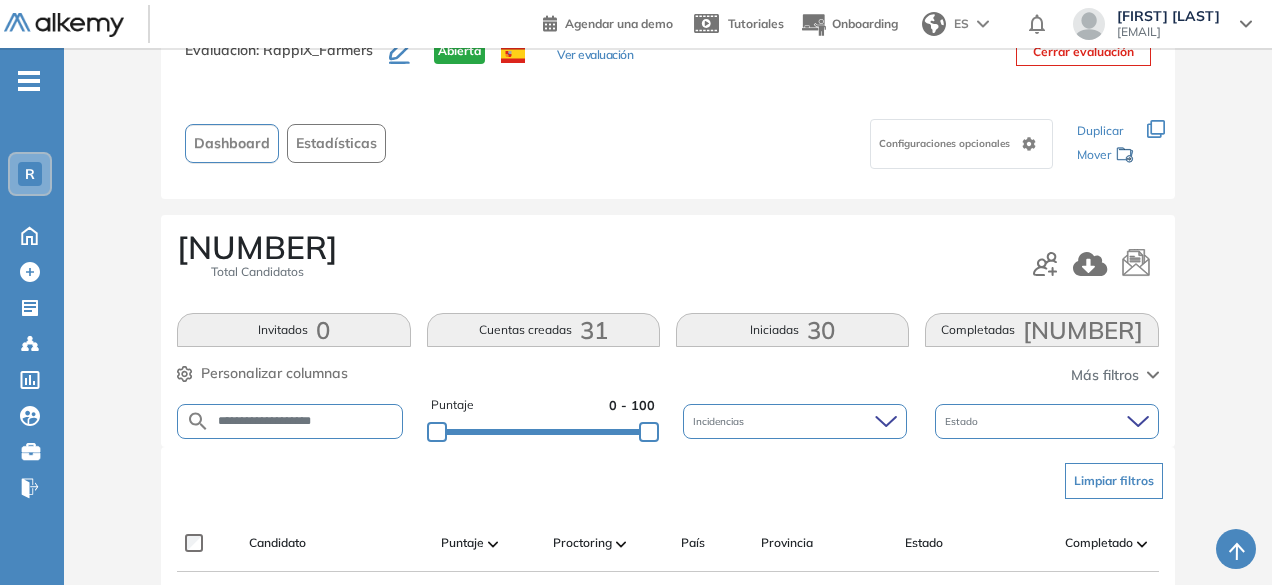 scroll, scrollTop: 154, scrollLeft: 0, axis: vertical 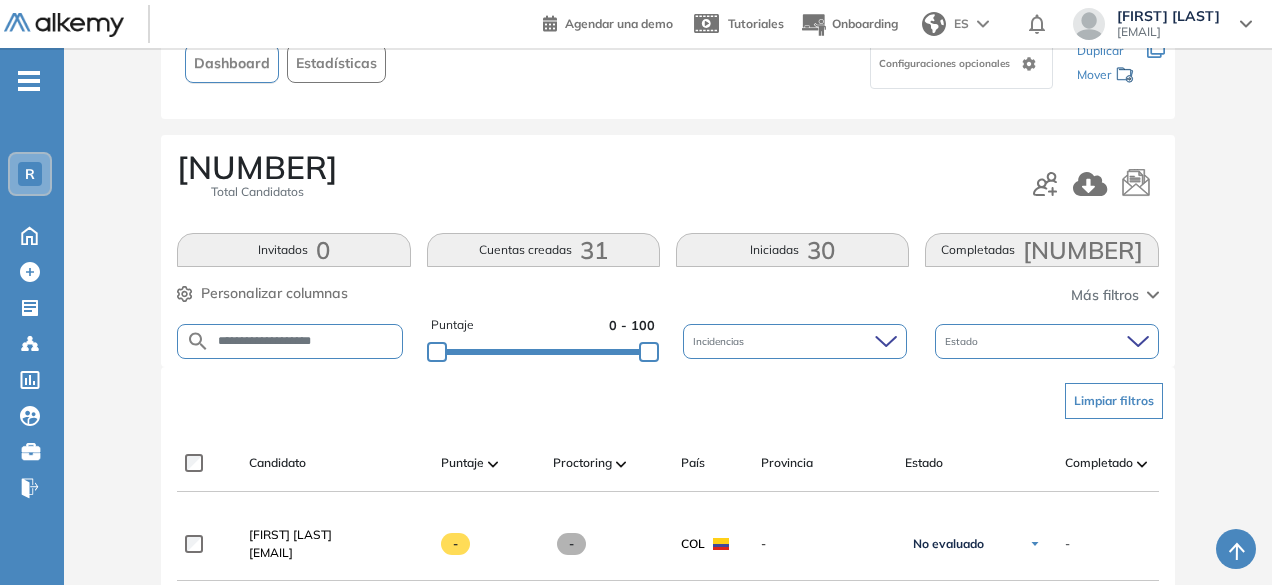click on "**********" at bounding box center (290, 341) 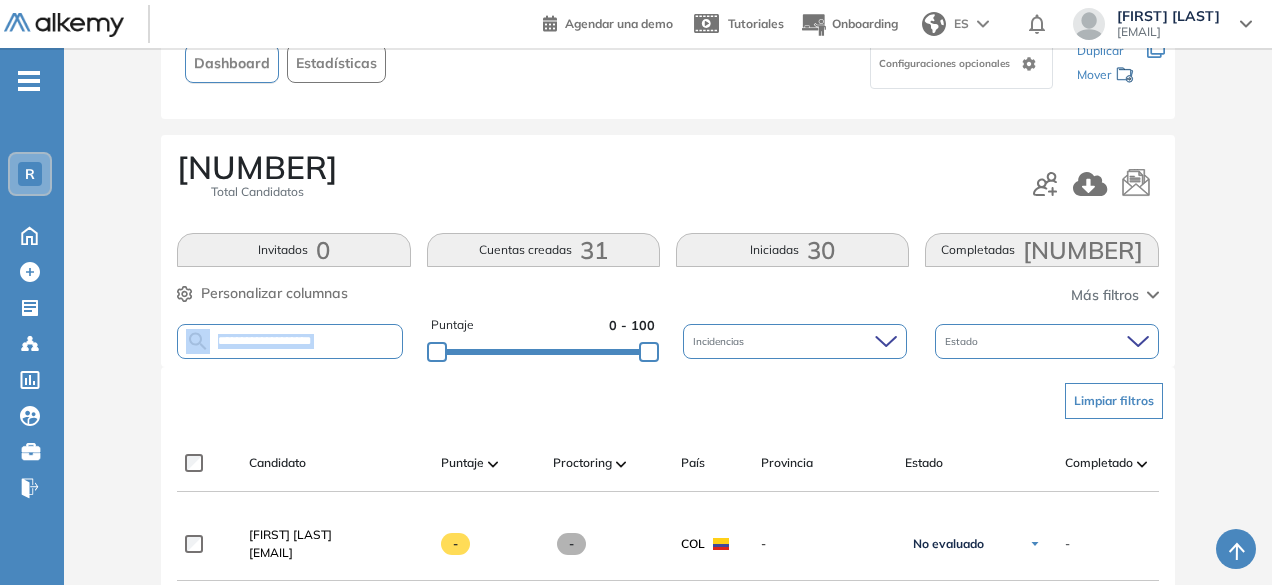 click on "**********" at bounding box center (290, 341) 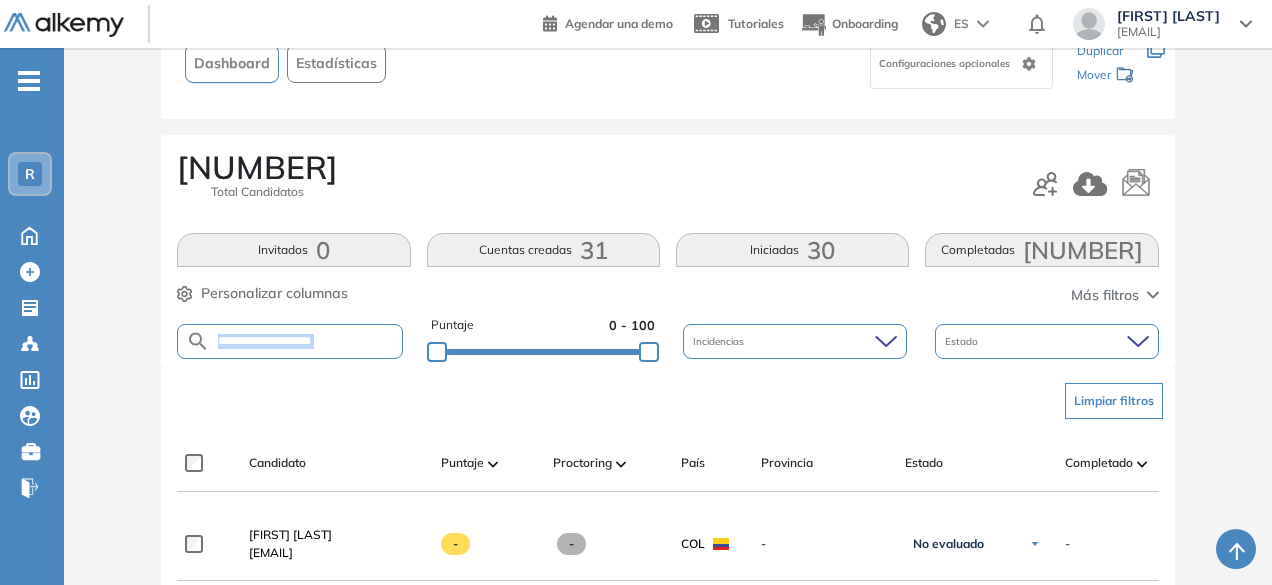 click on "**********" at bounding box center (290, 341) 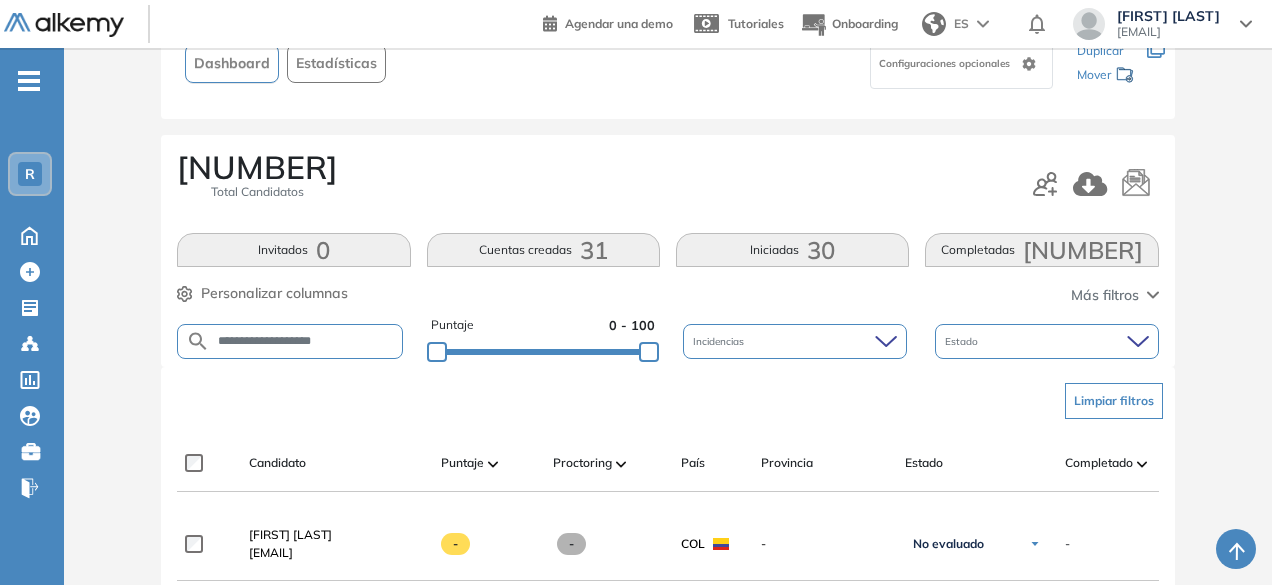click on "**********" at bounding box center [306, 341] 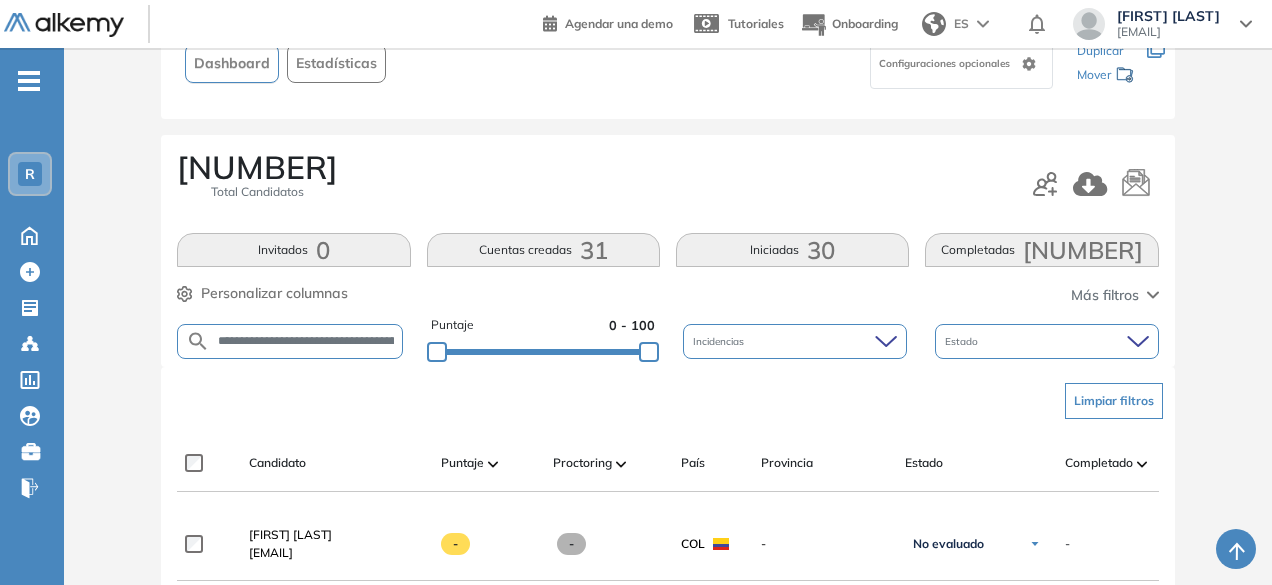 scroll, scrollTop: 0, scrollLeft: 70, axis: horizontal 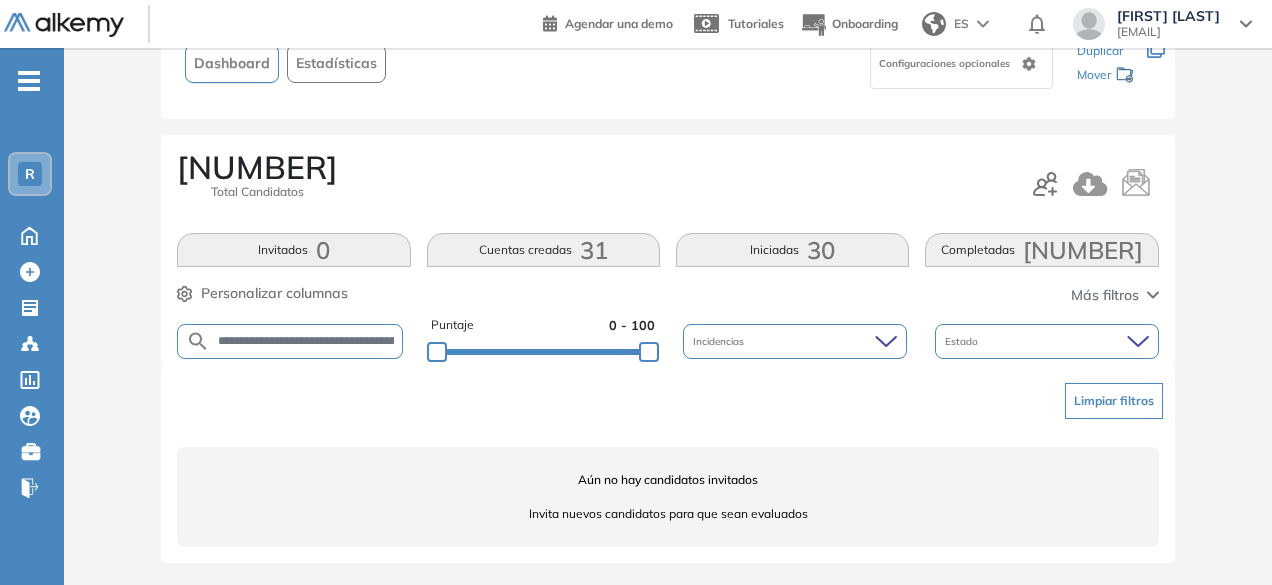 click on "**********" at bounding box center [306, 341] 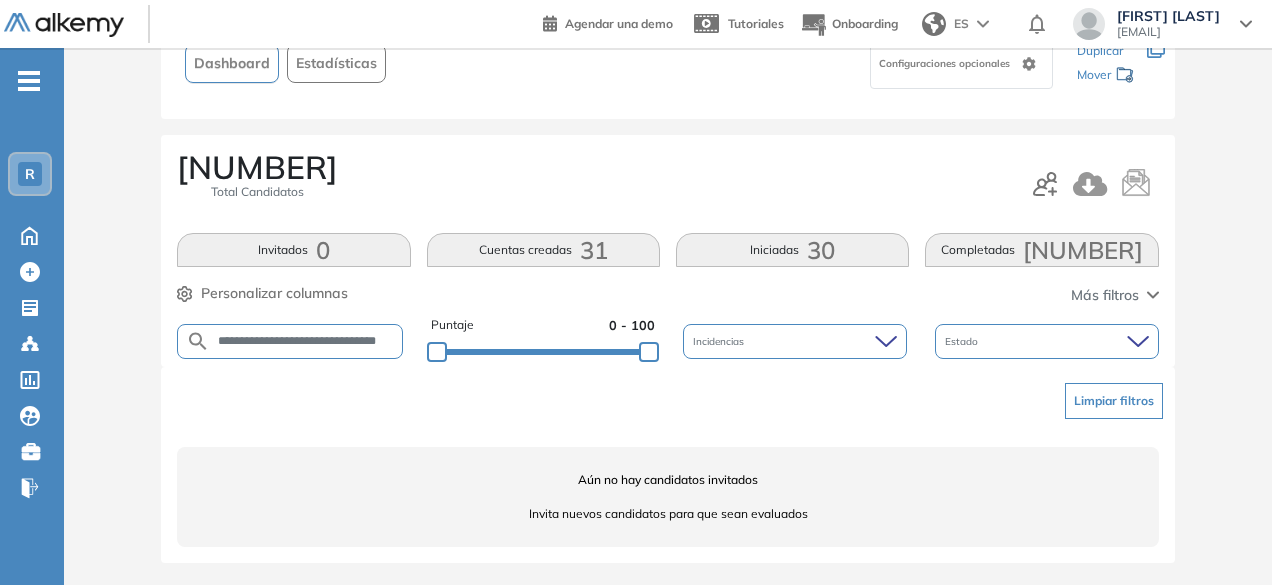 scroll, scrollTop: 0, scrollLeft: 20, axis: horizontal 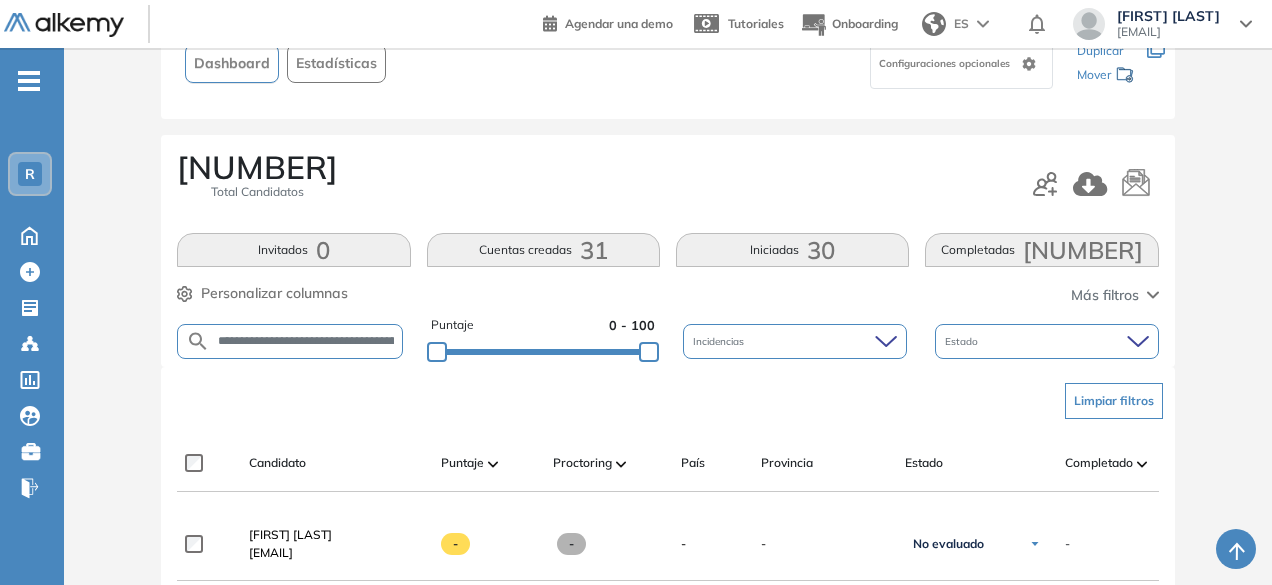 click on "**********" at bounding box center [306, 341] 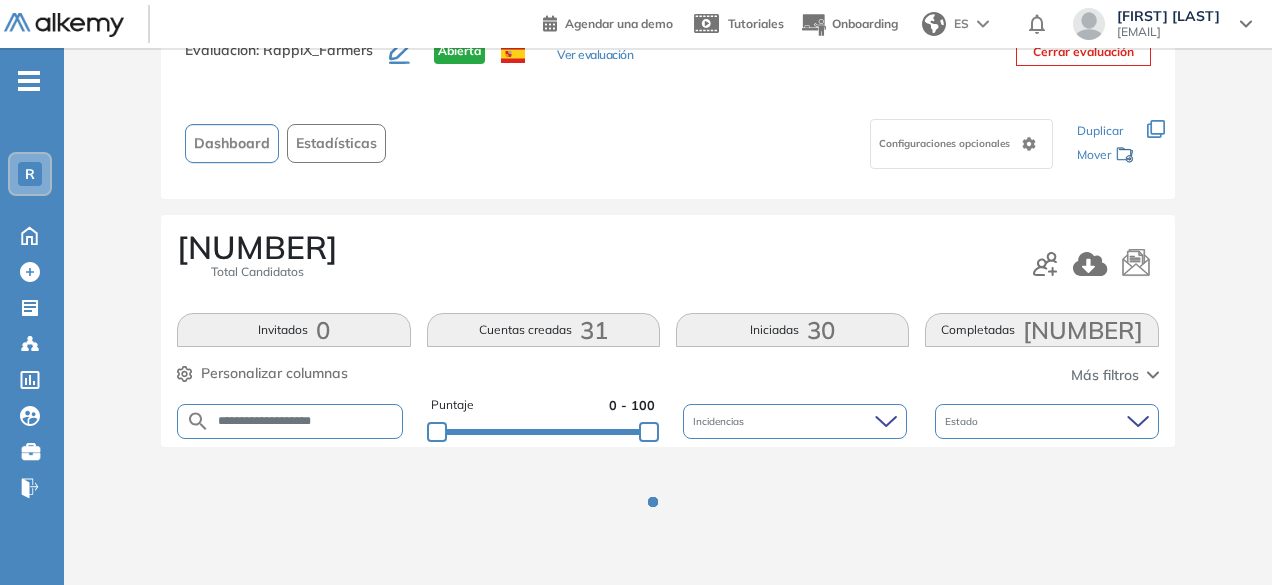 scroll, scrollTop: 154, scrollLeft: 0, axis: vertical 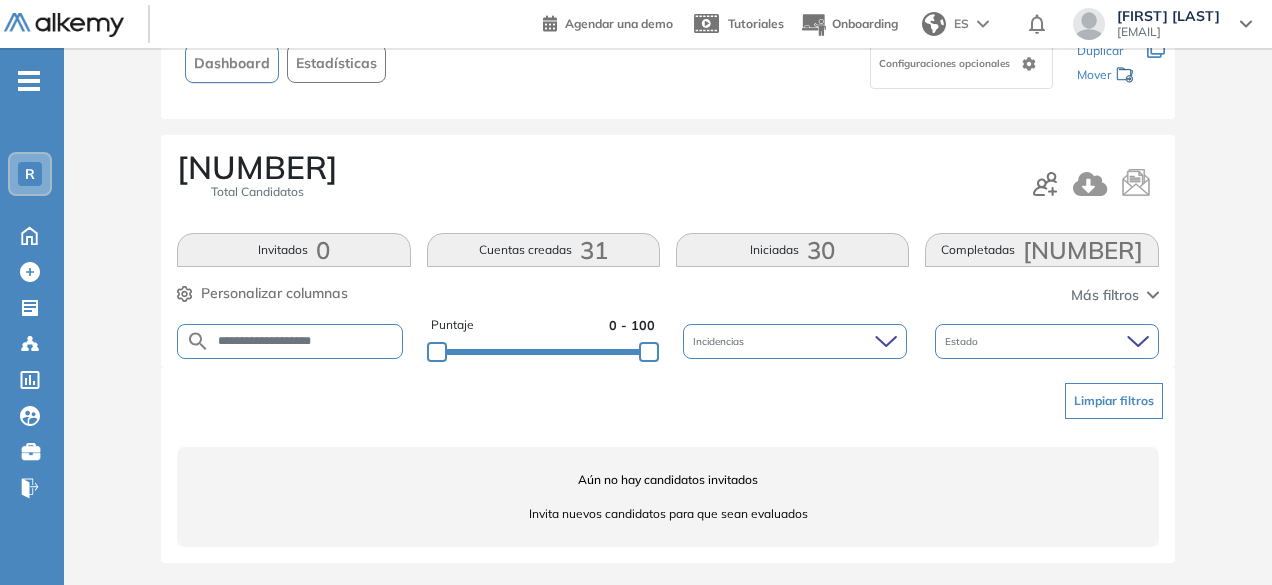 click on "**********" at bounding box center (306, 341) 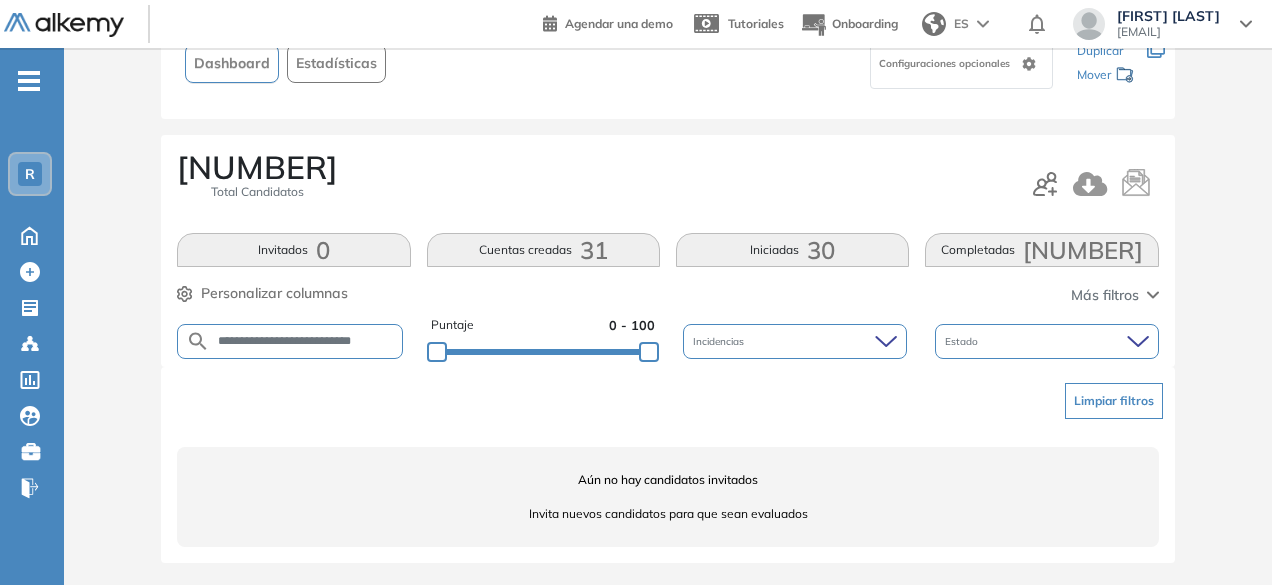 scroll, scrollTop: 0, scrollLeft: 44, axis: horizontal 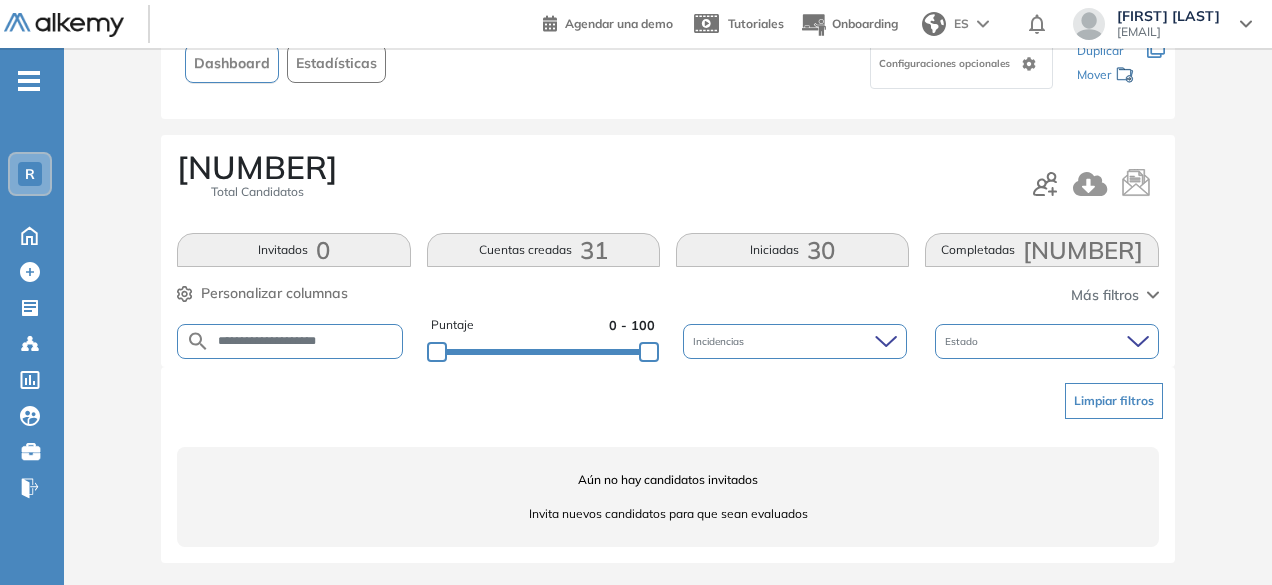 drag, startPoint x: 318, startPoint y: 339, endPoint x: 275, endPoint y: 332, distance: 43.56604 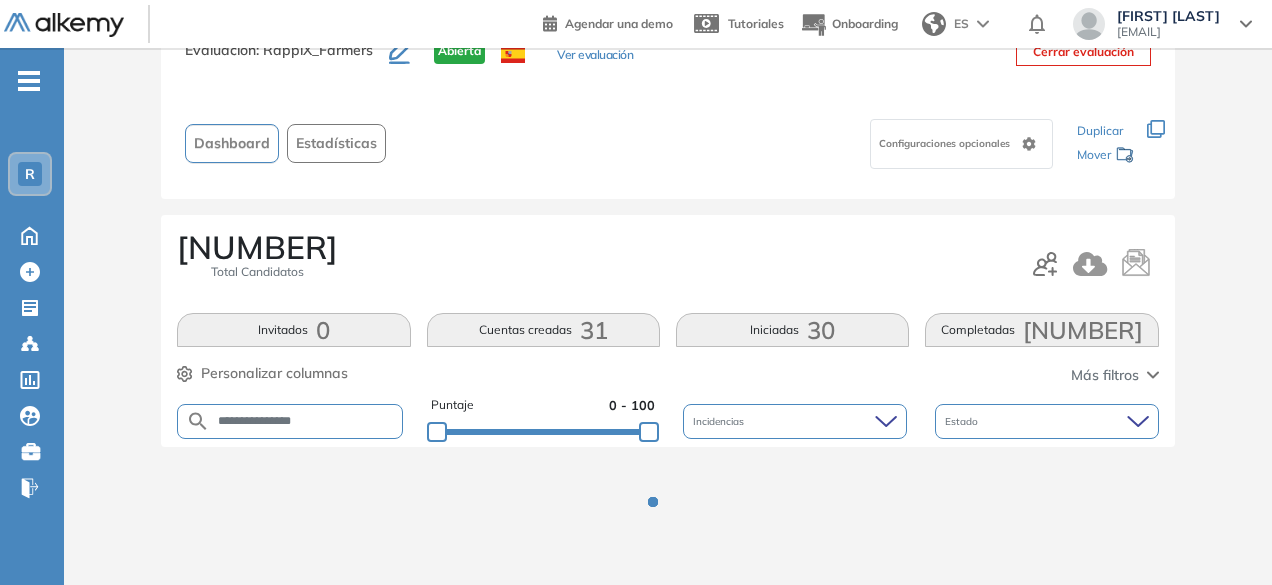 scroll, scrollTop: 154, scrollLeft: 0, axis: vertical 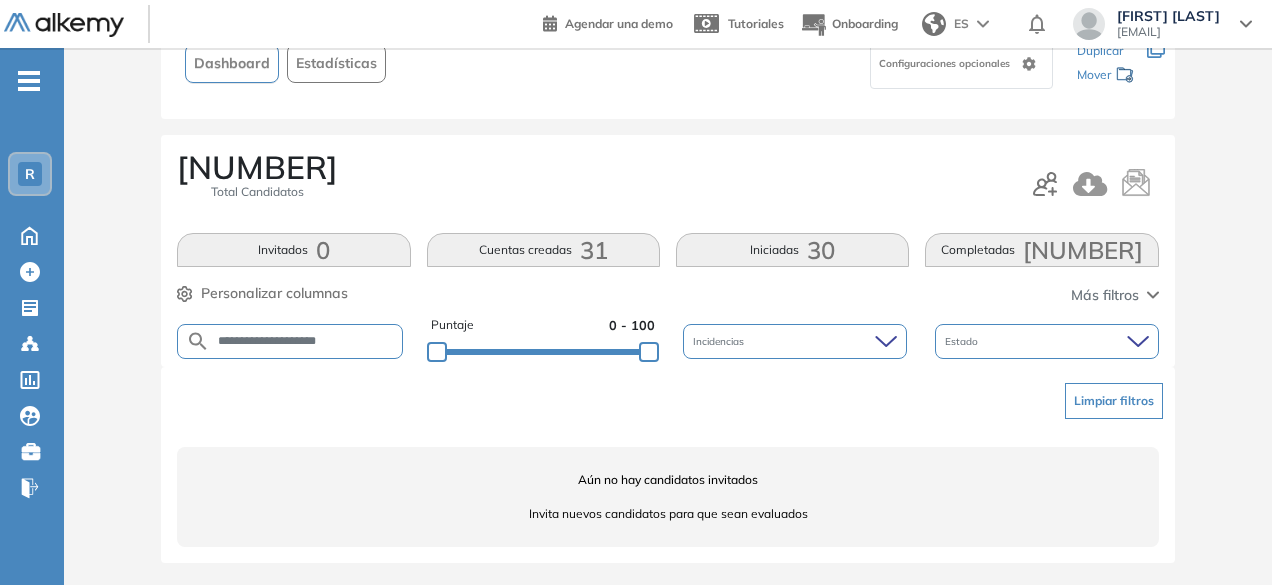 click on "**********" at bounding box center (306, 341) 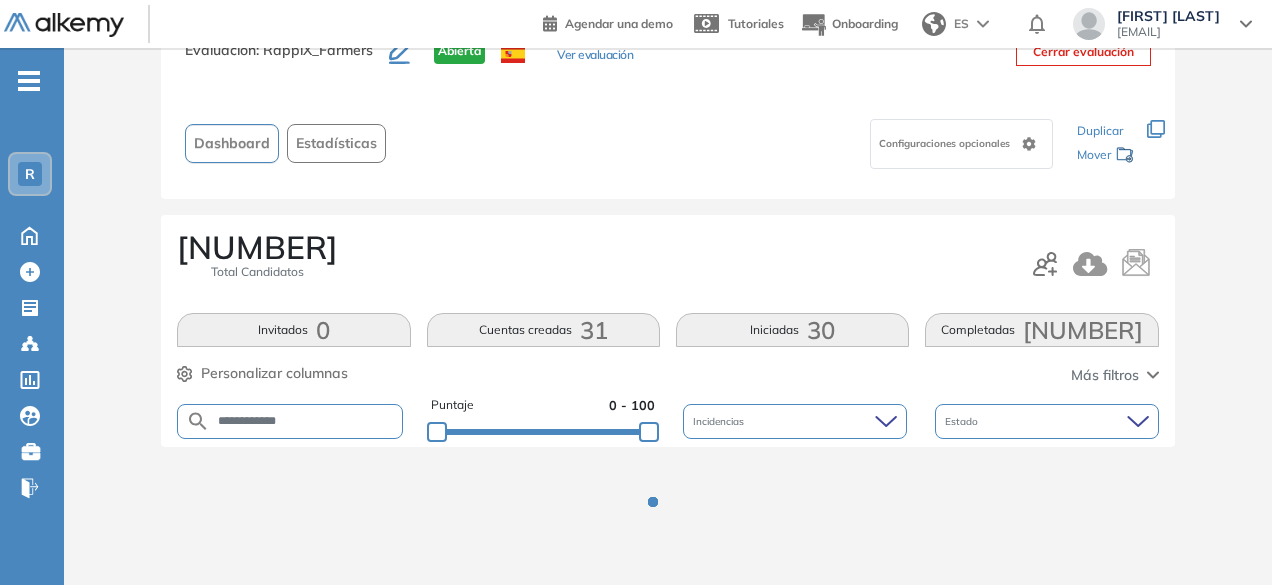 scroll, scrollTop: 154, scrollLeft: 0, axis: vertical 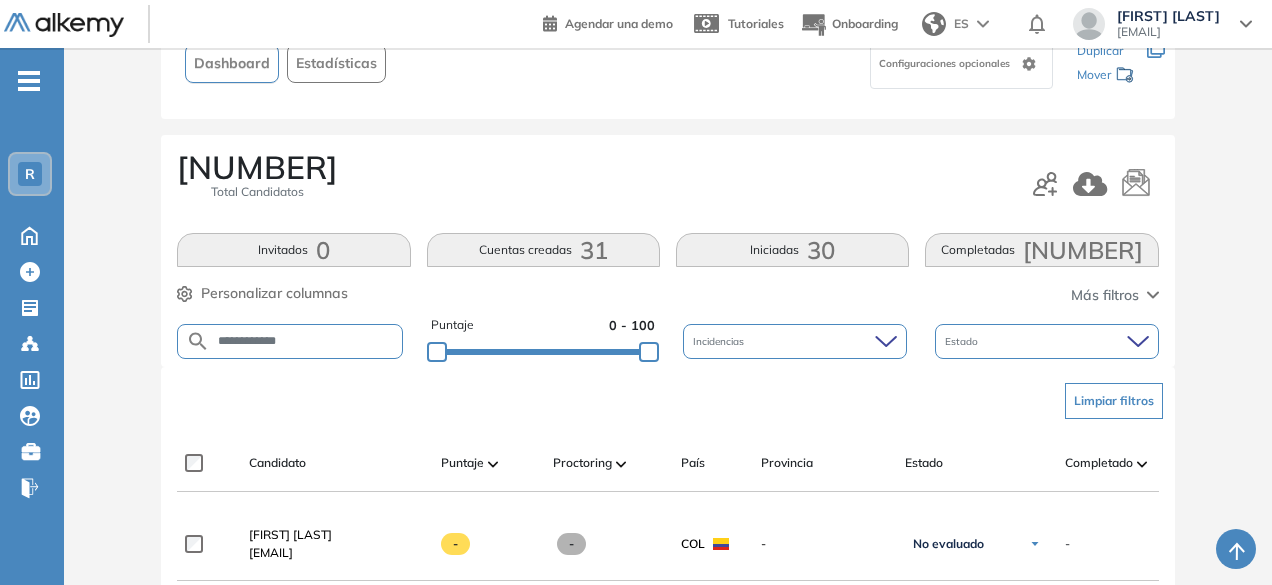 click on "**********" at bounding box center (306, 341) 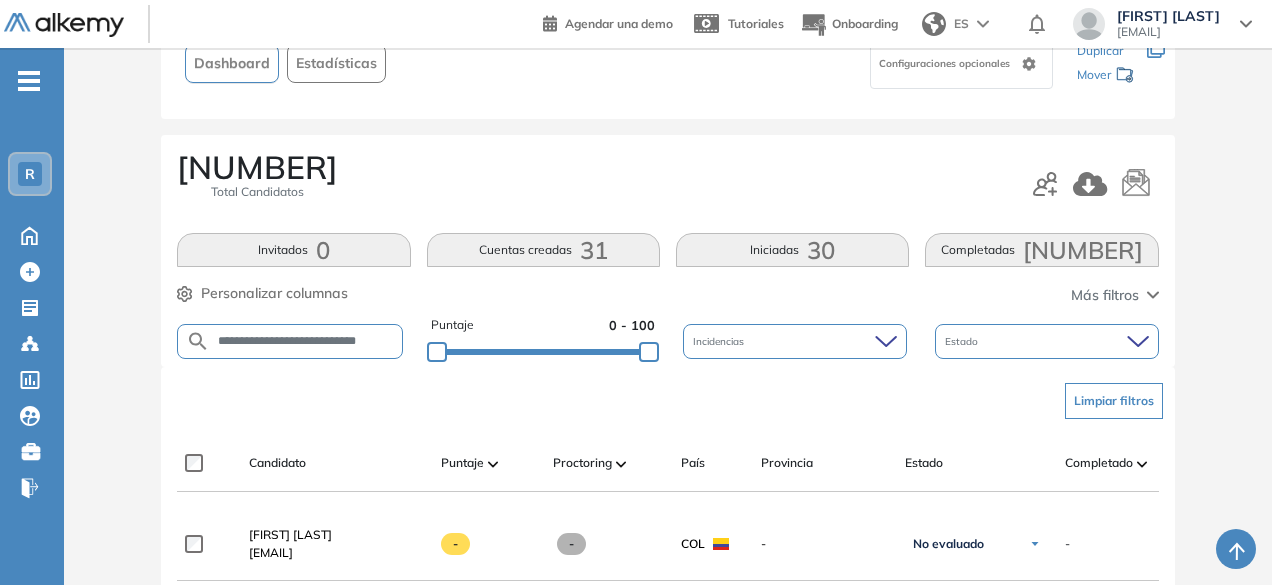 scroll, scrollTop: 0, scrollLeft: 17, axis: horizontal 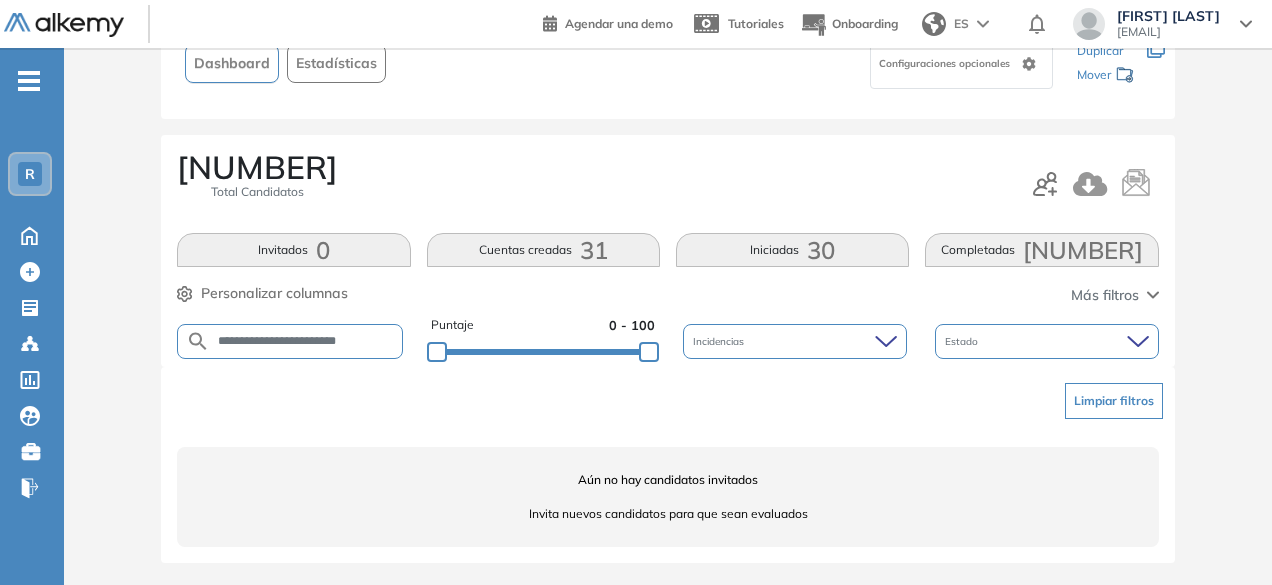 click on "**********" at bounding box center (306, 341) 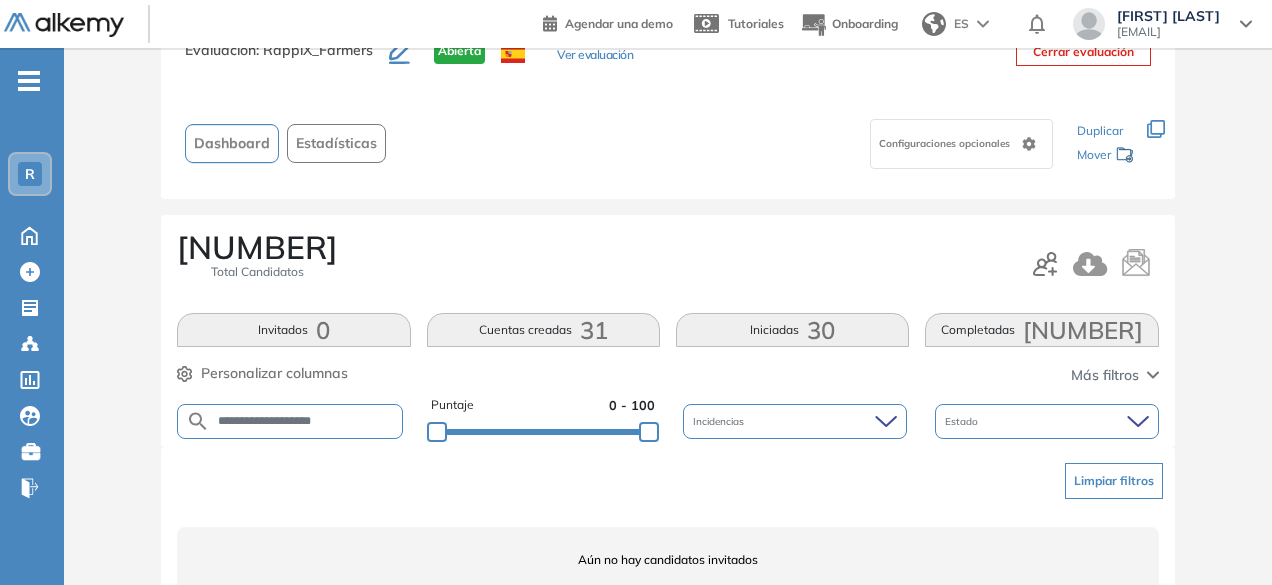 scroll, scrollTop: 154, scrollLeft: 0, axis: vertical 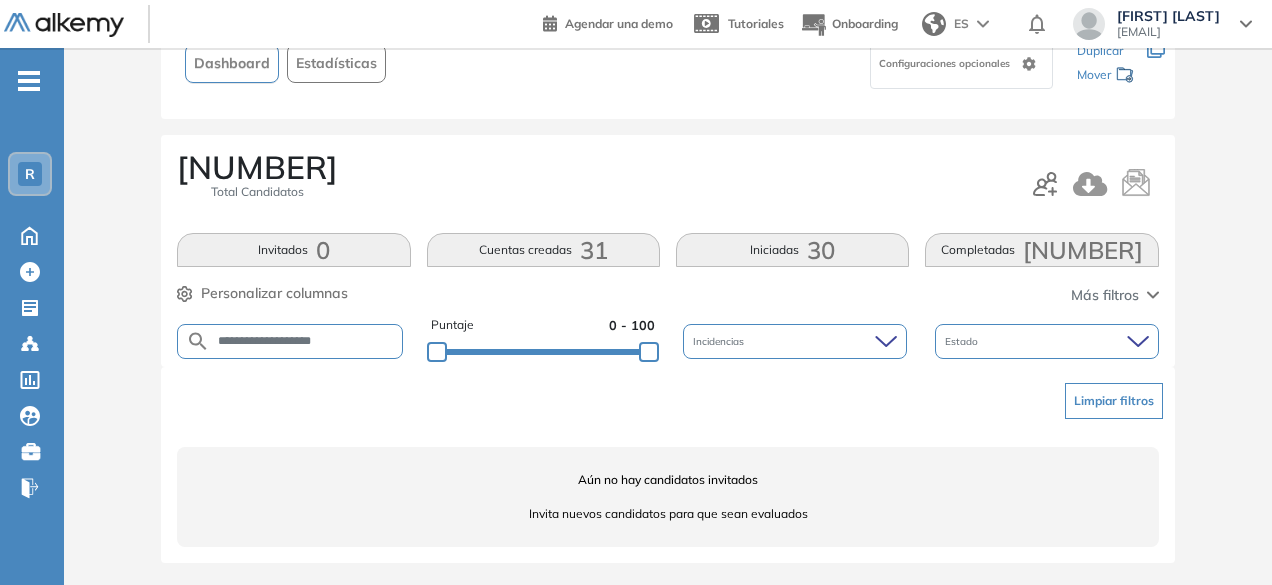 click on "**********" at bounding box center [306, 341] 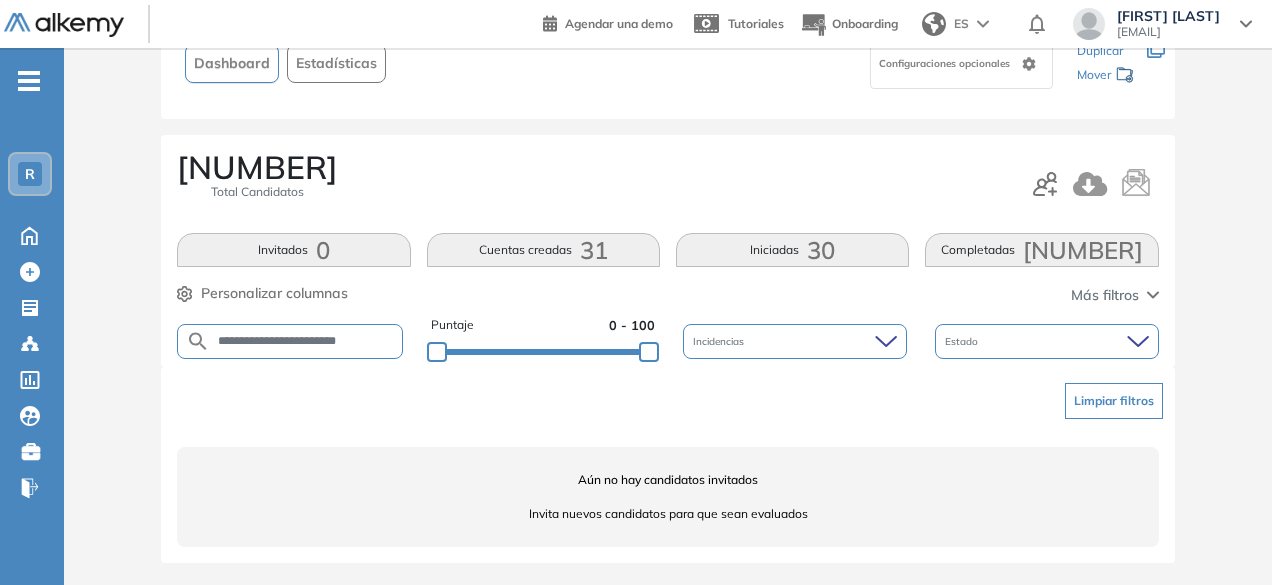 type on "**********" 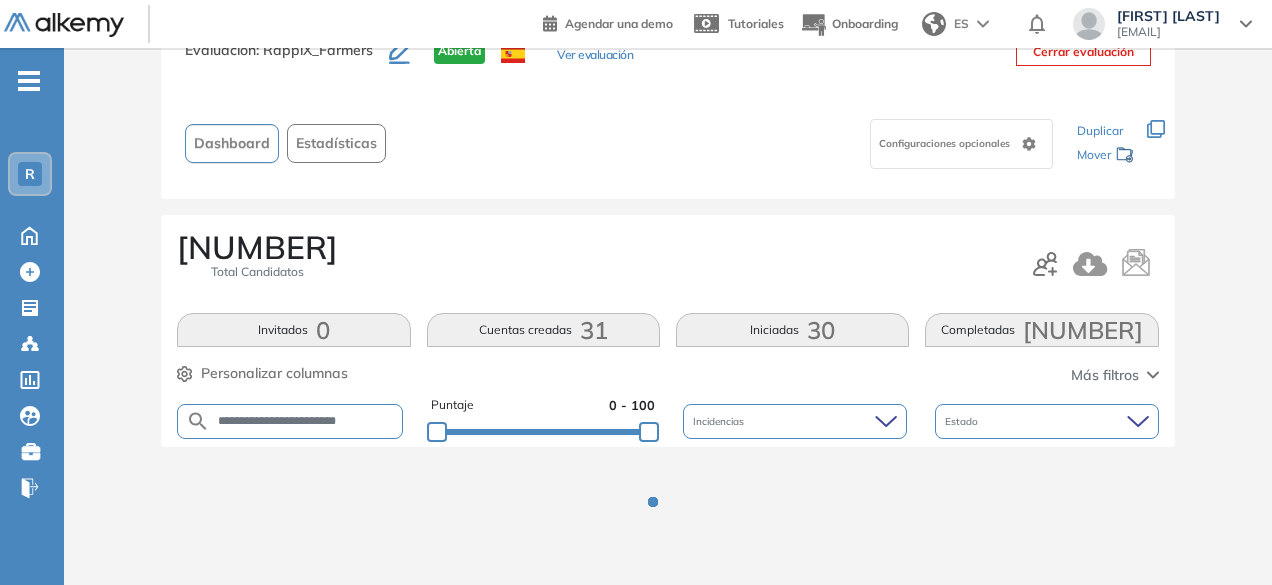 scroll, scrollTop: 154, scrollLeft: 0, axis: vertical 